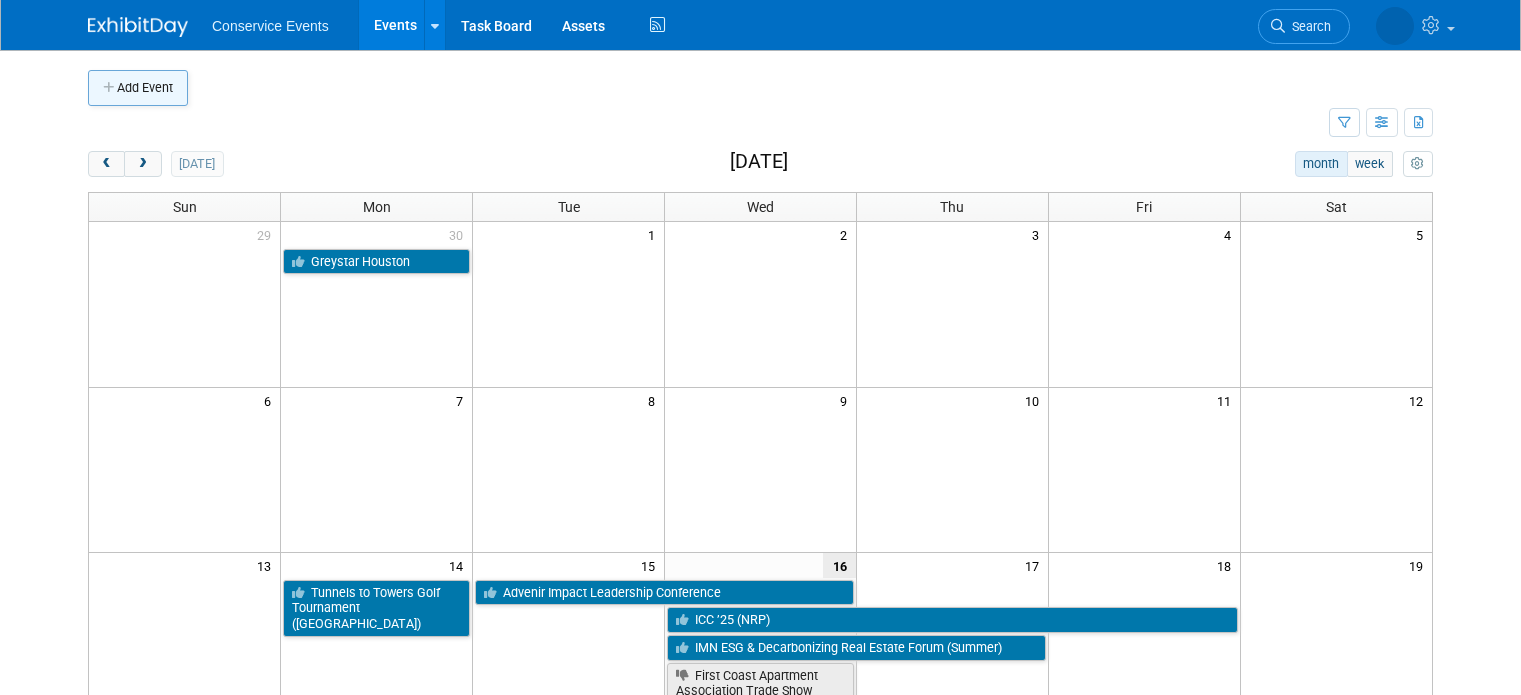 scroll, scrollTop: 0, scrollLeft: 0, axis: both 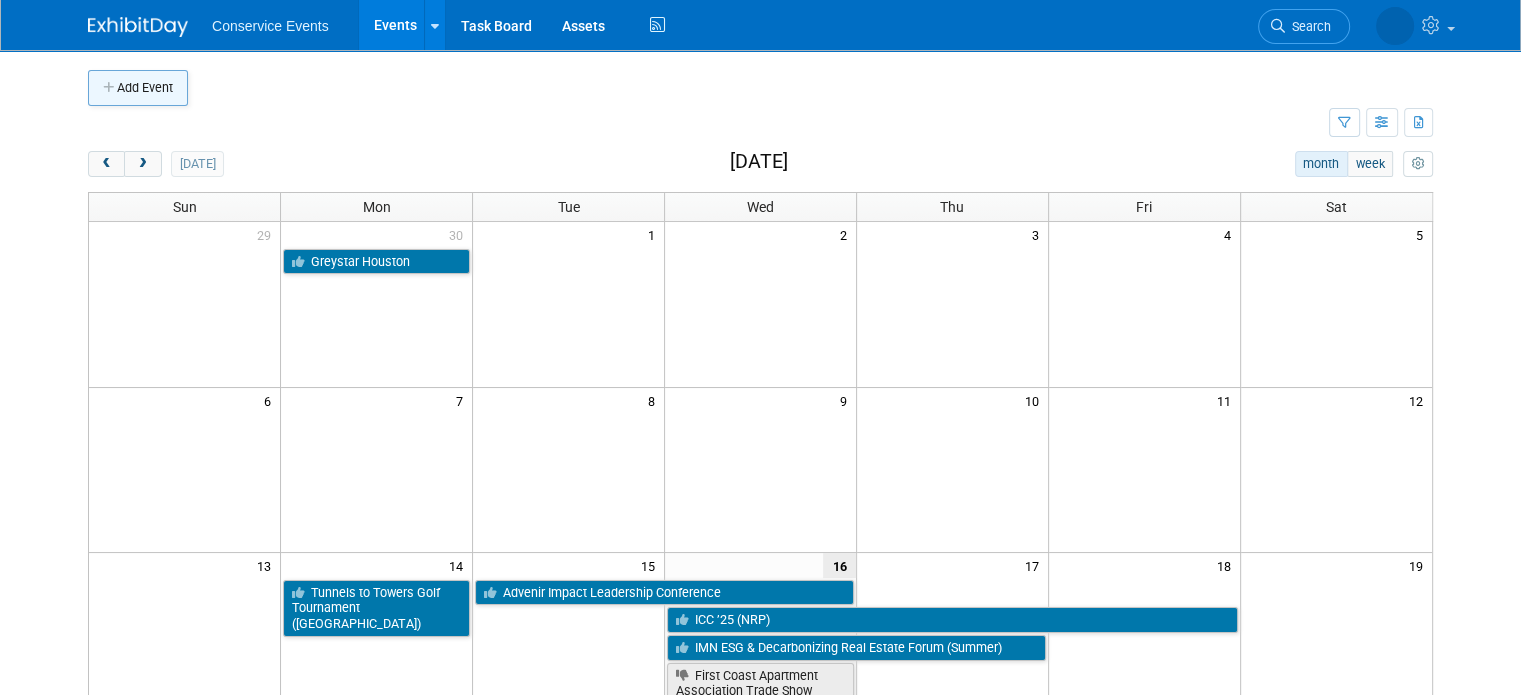 click on "Add Event" at bounding box center [138, 88] 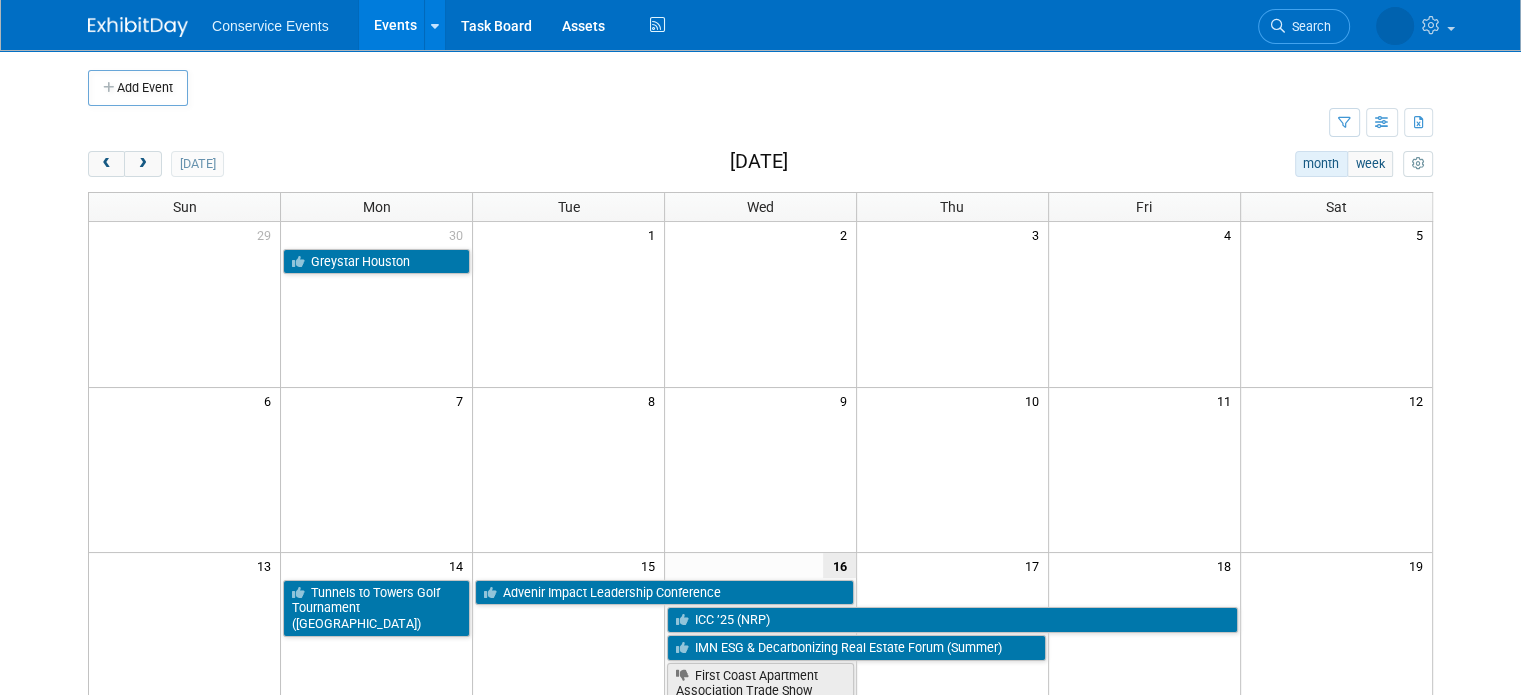 select on "6" 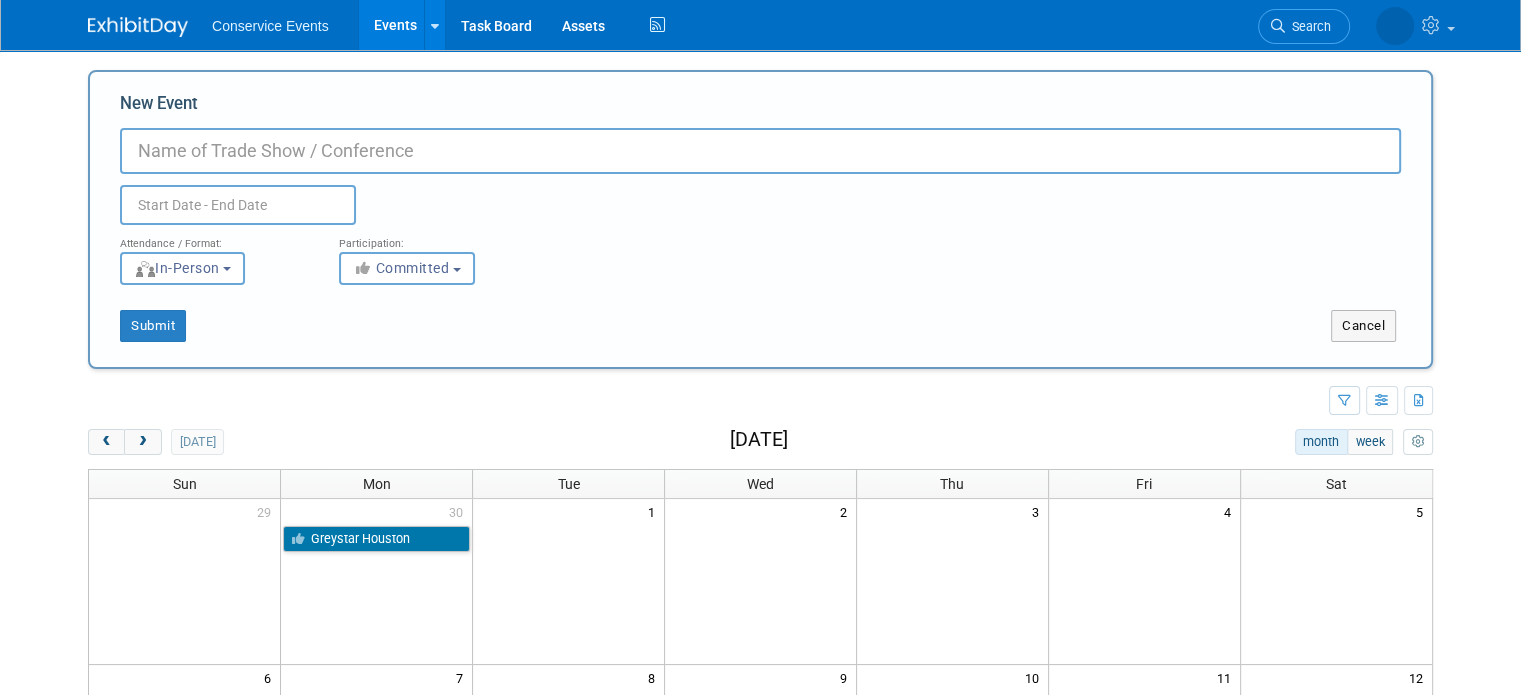 paste on "Capital Square Living IGNITE 2025" 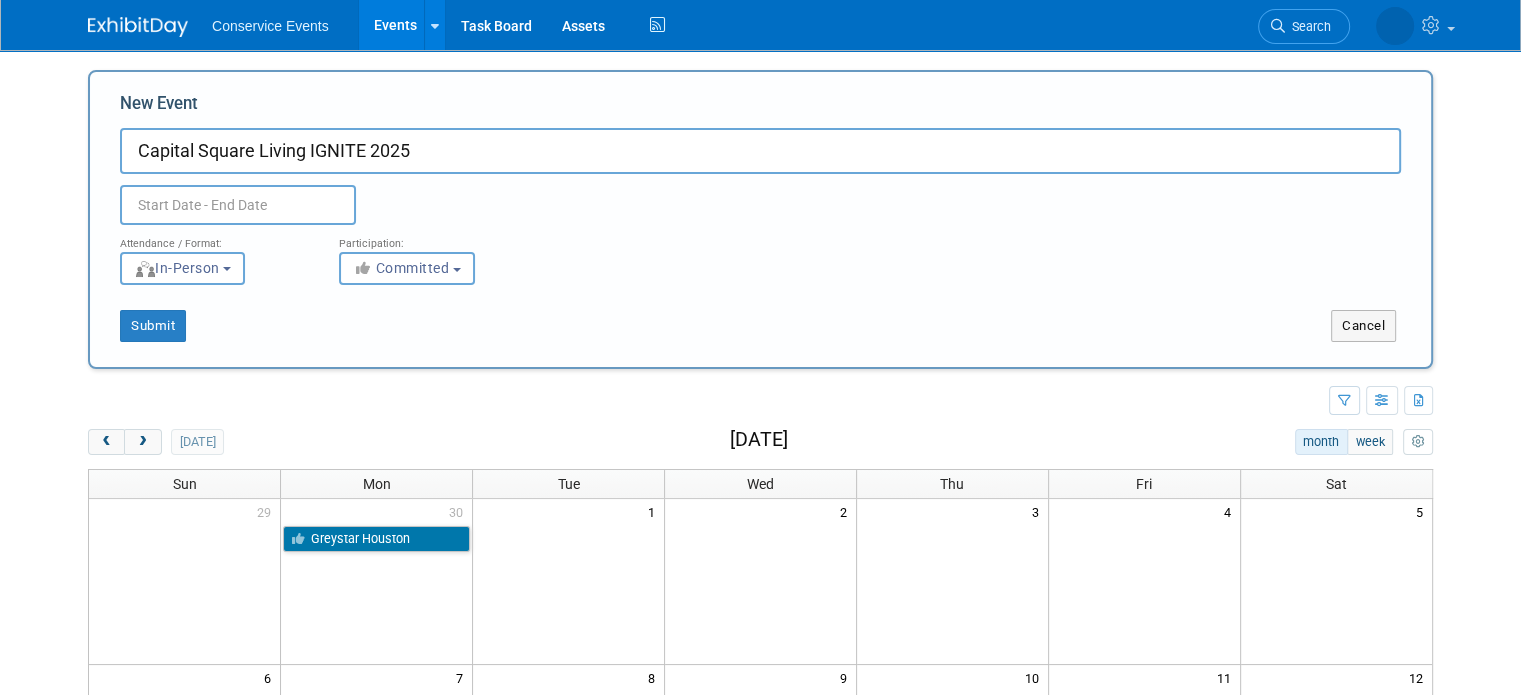type on "Capital Square Living IGNITE 2025" 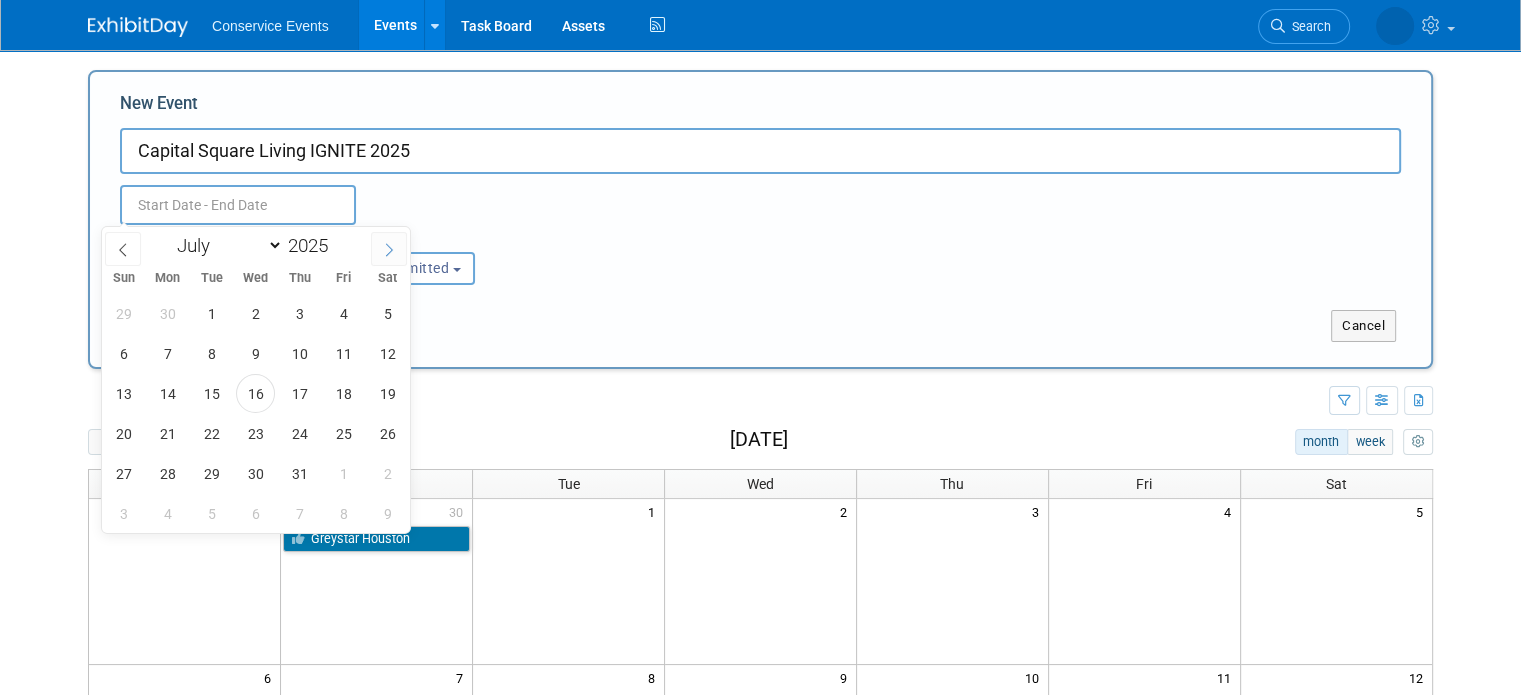 click at bounding box center (389, 249) 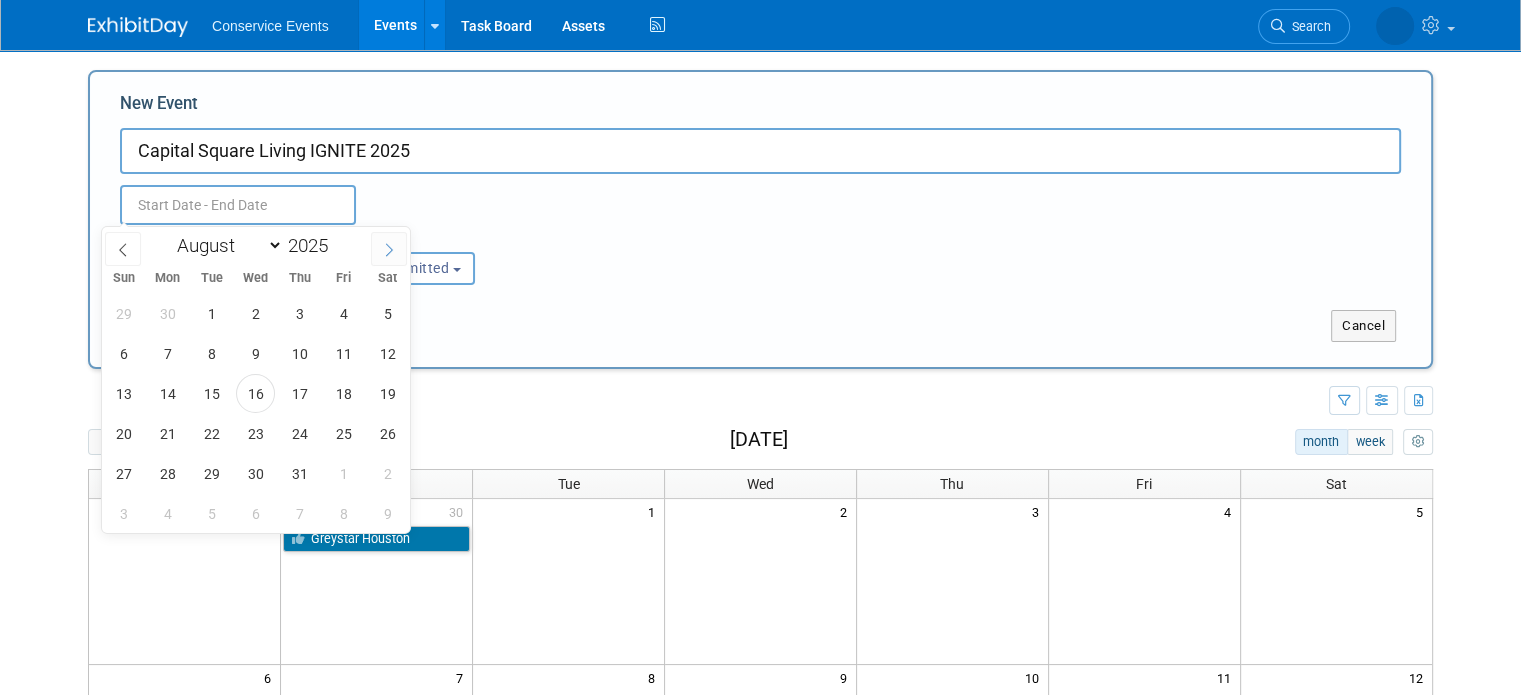 click at bounding box center (389, 249) 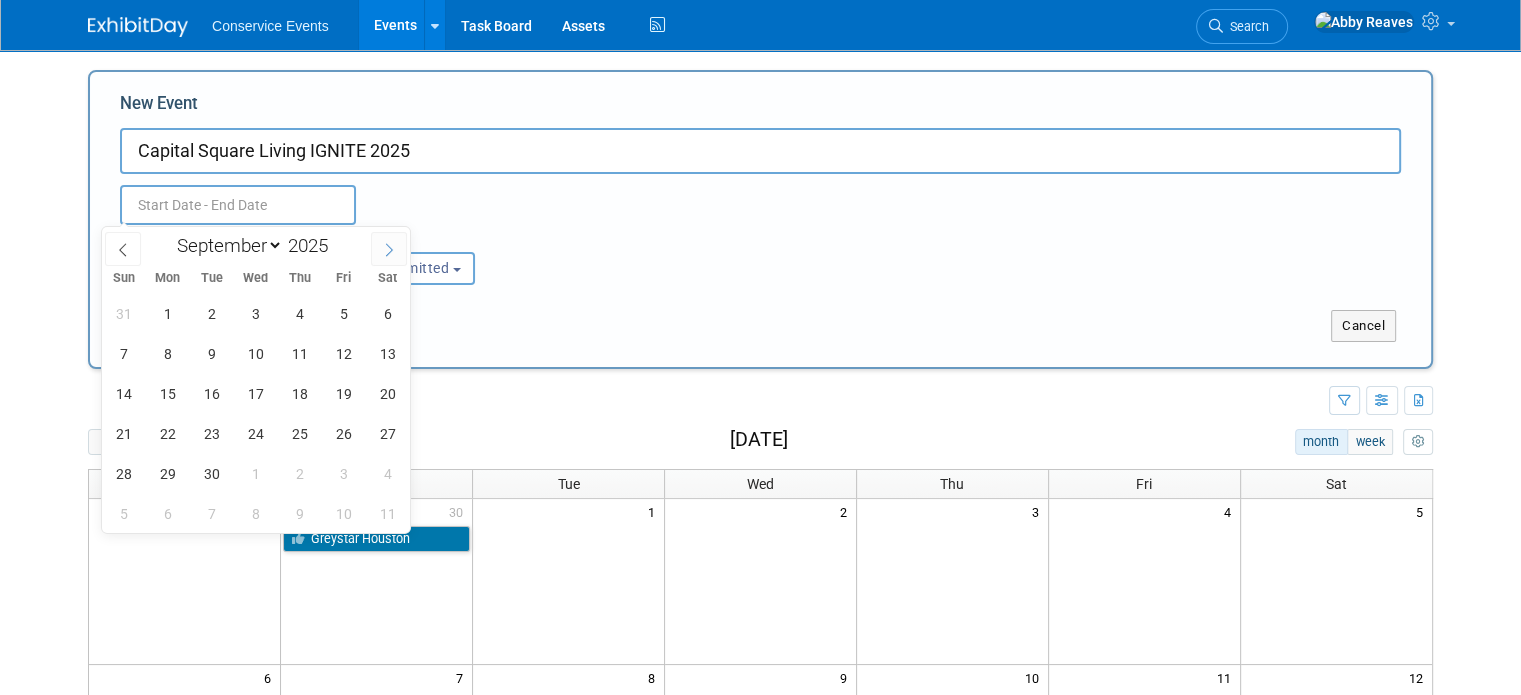 click at bounding box center (389, 249) 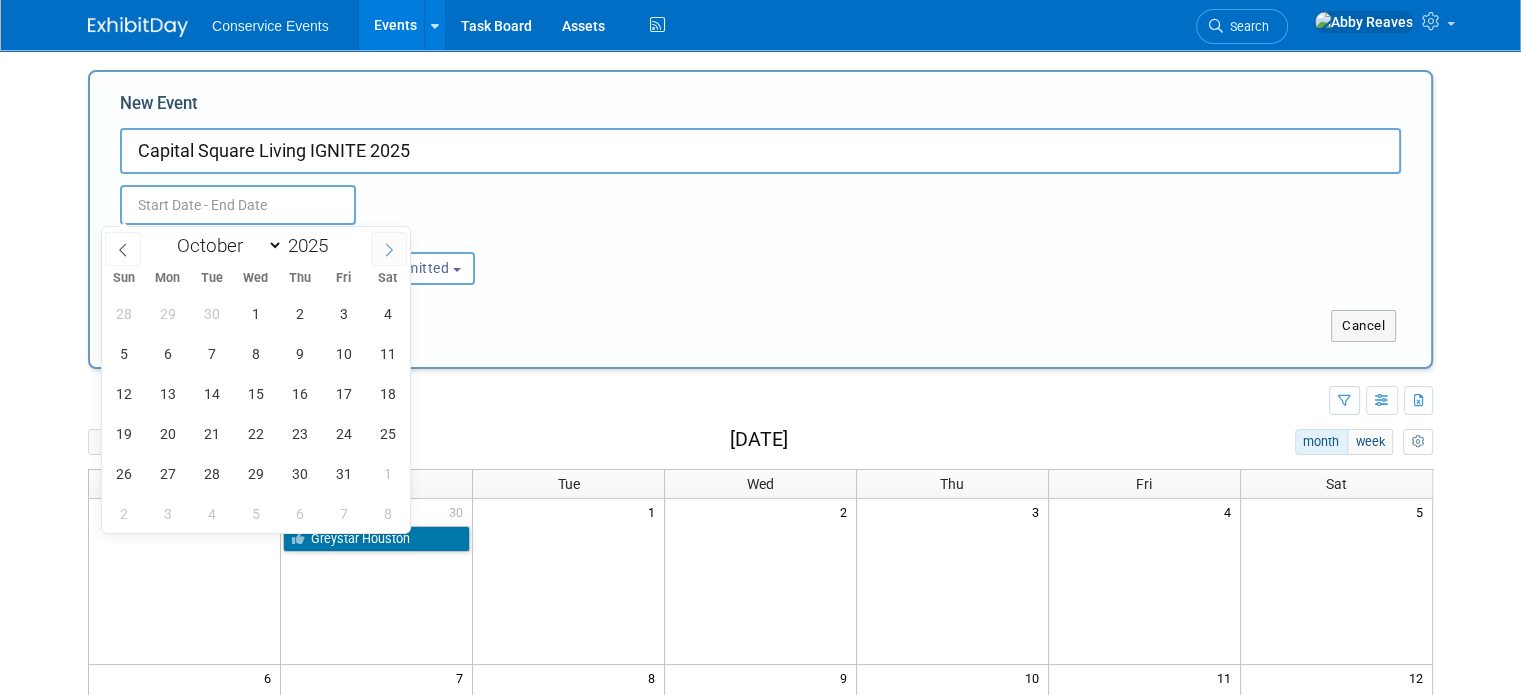 click at bounding box center (389, 249) 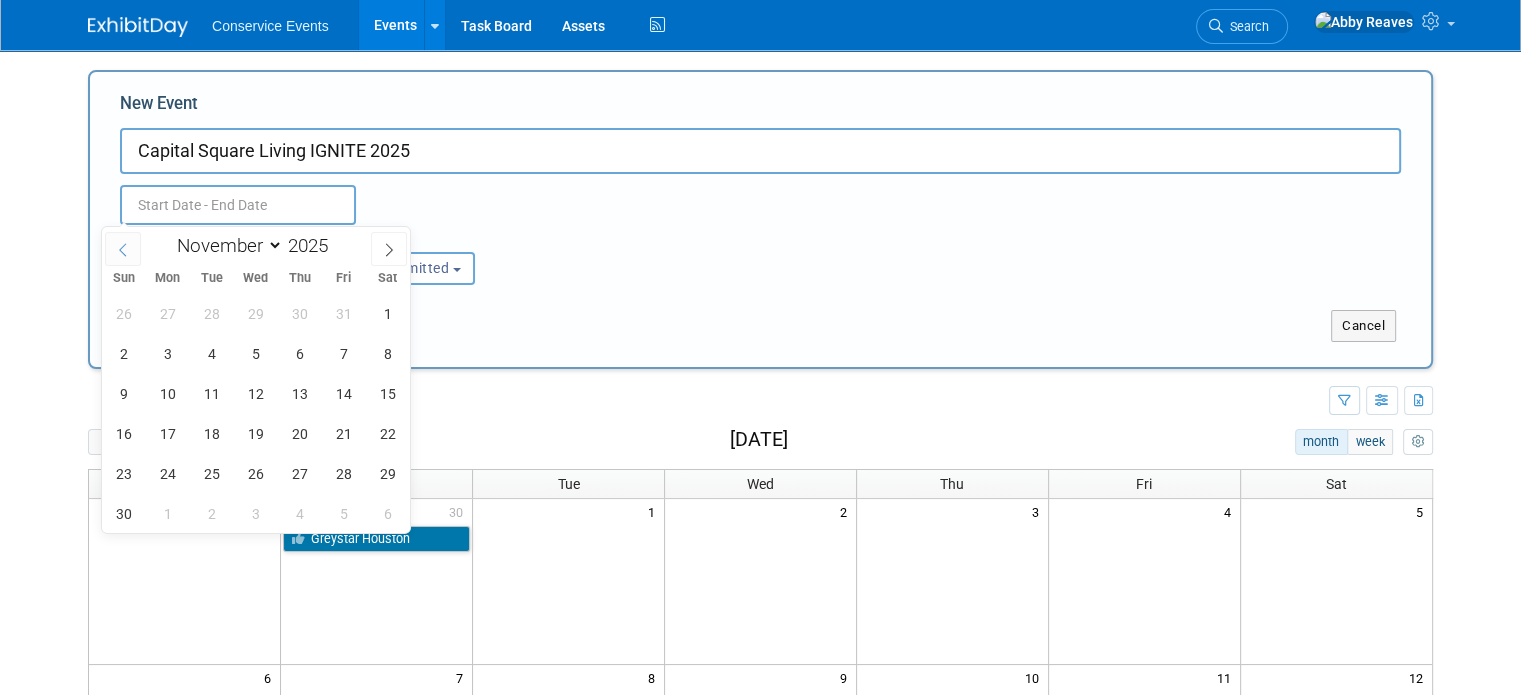 click 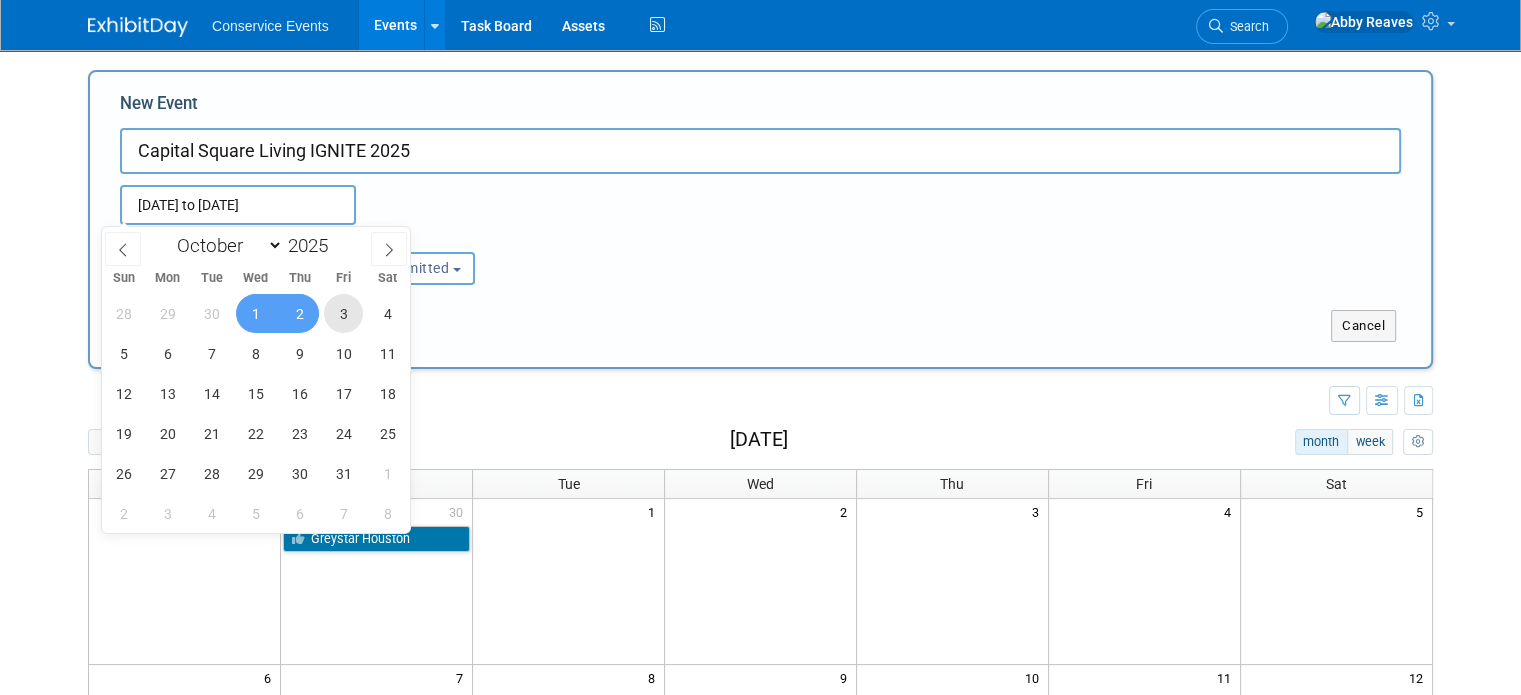 click on "3" at bounding box center (343, 313) 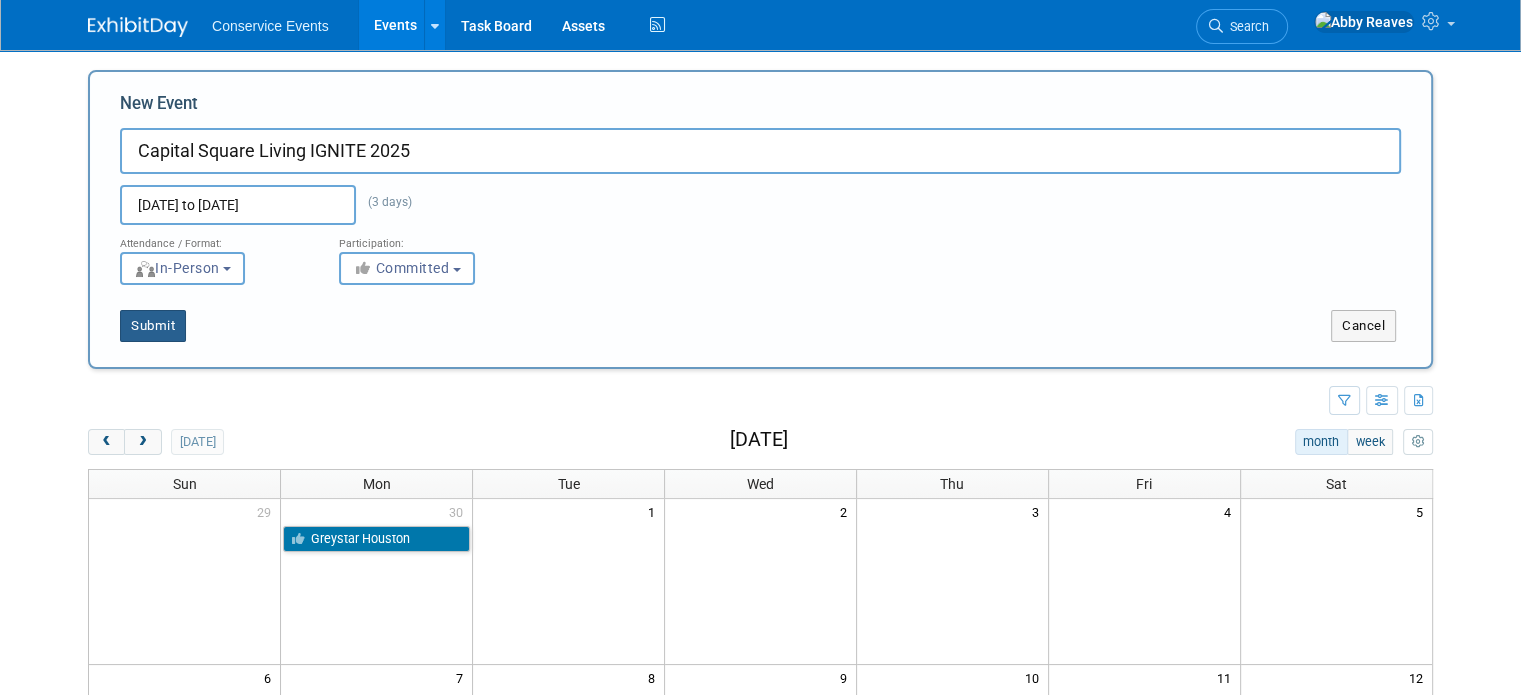 click on "Submit" at bounding box center [153, 326] 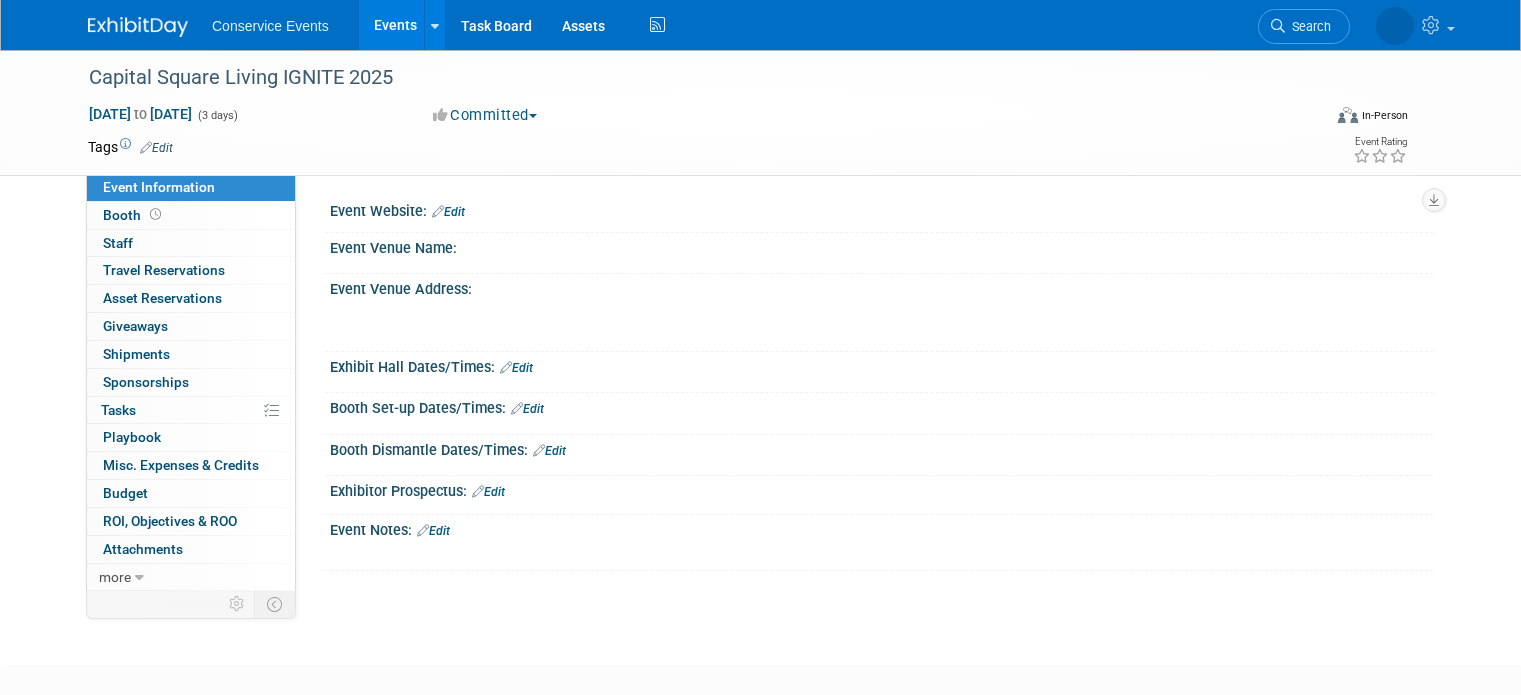 scroll, scrollTop: 0, scrollLeft: 0, axis: both 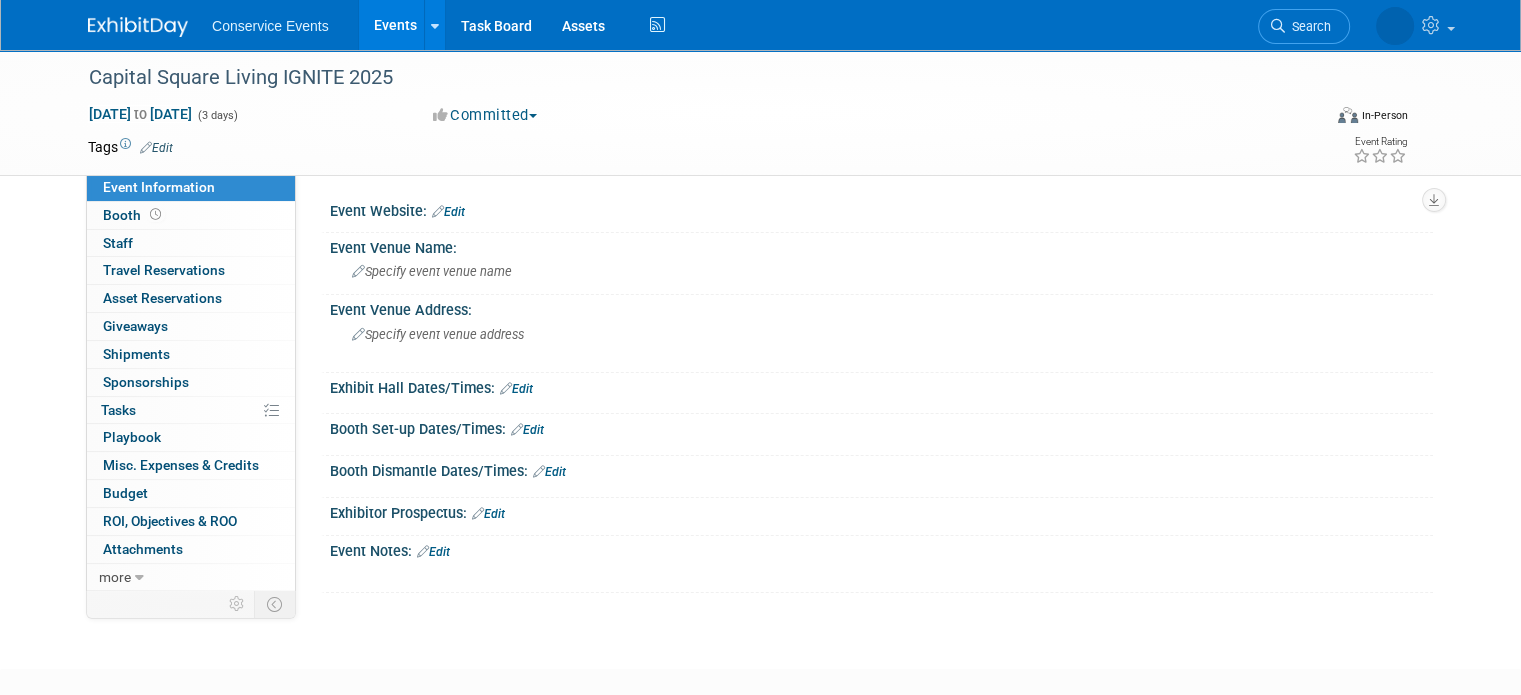 click on "Tags
Edit" at bounding box center [130, 147] 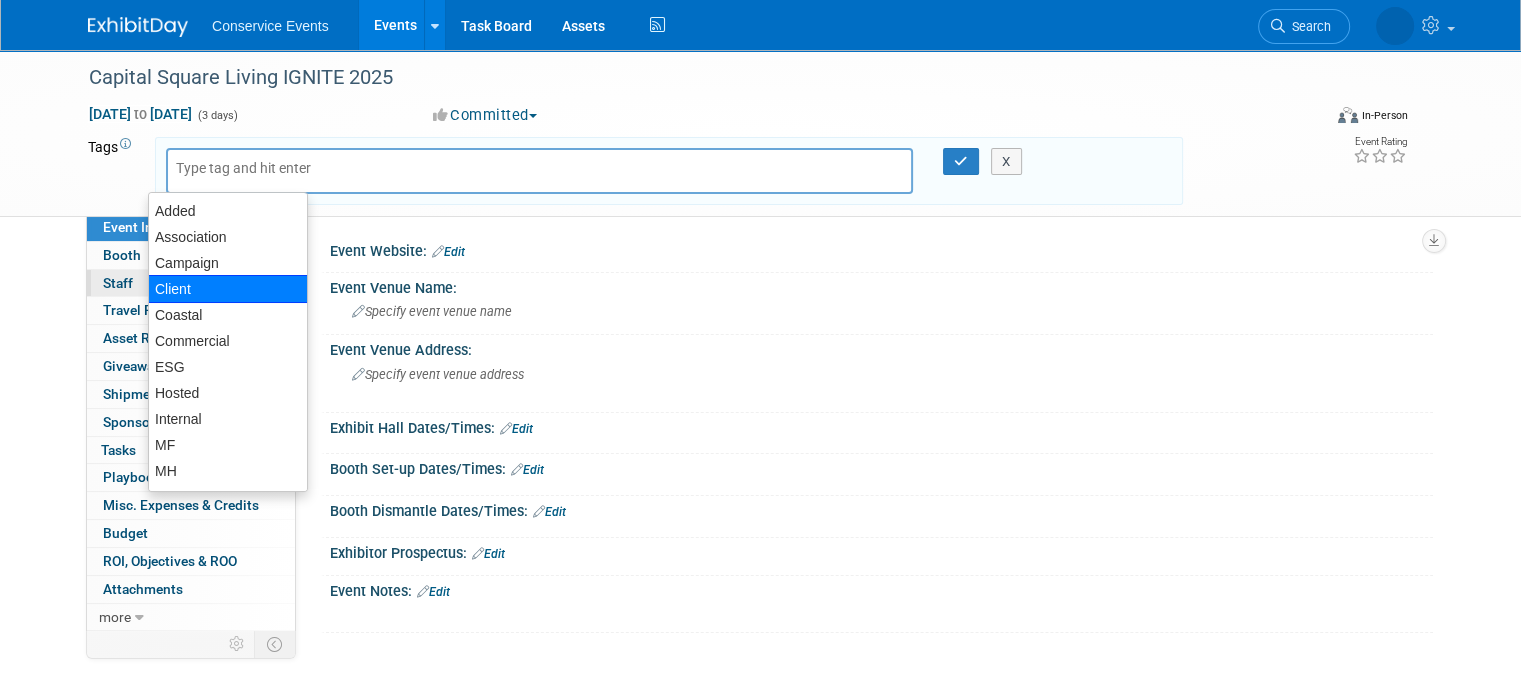 click on "Client" at bounding box center [228, 289] 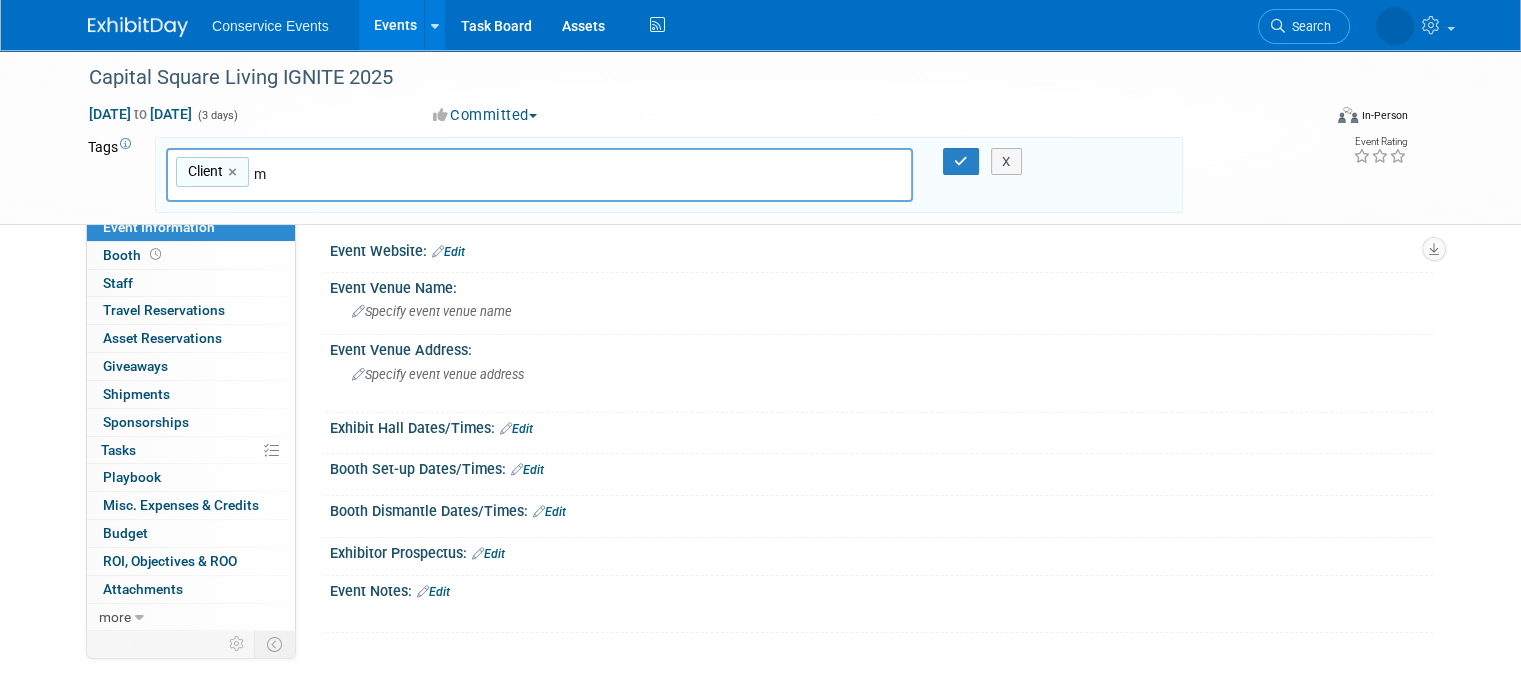 type on "mf" 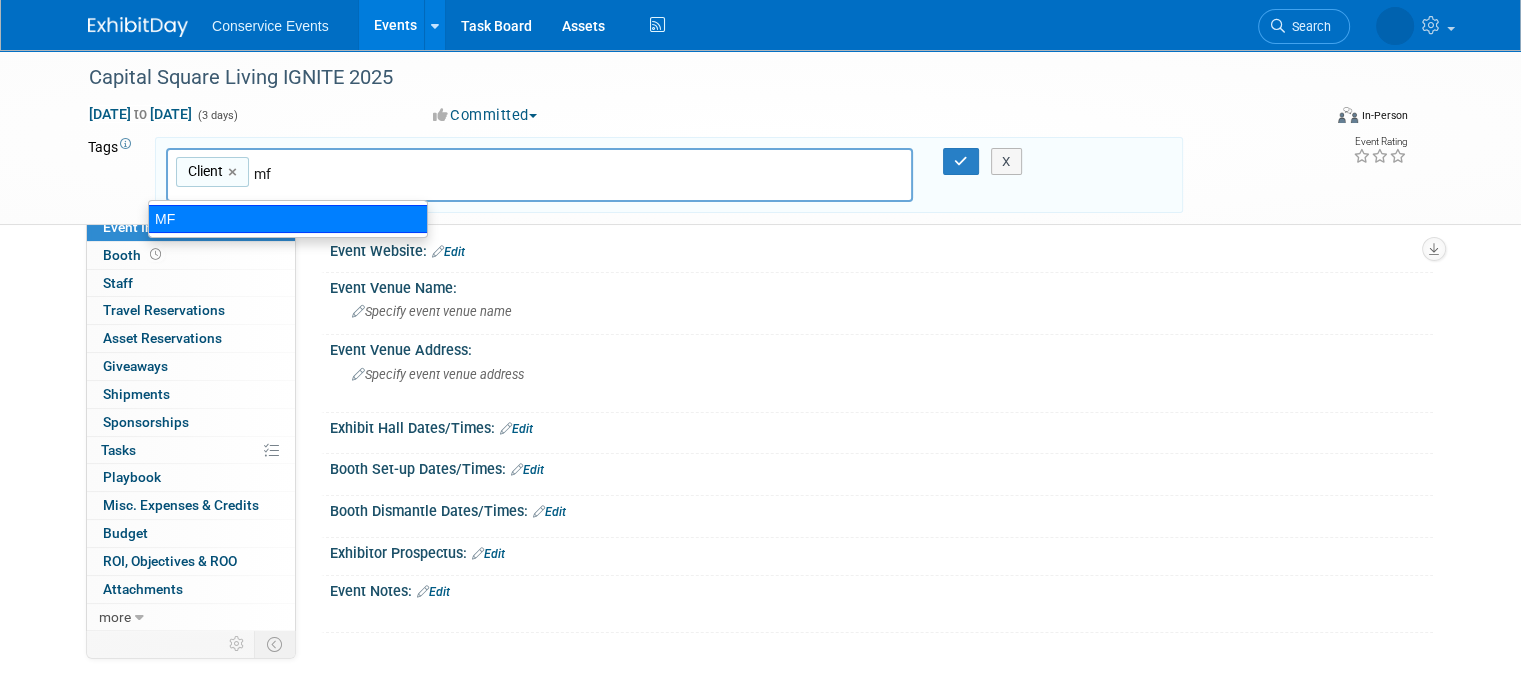 click on "MF" at bounding box center (288, 219) 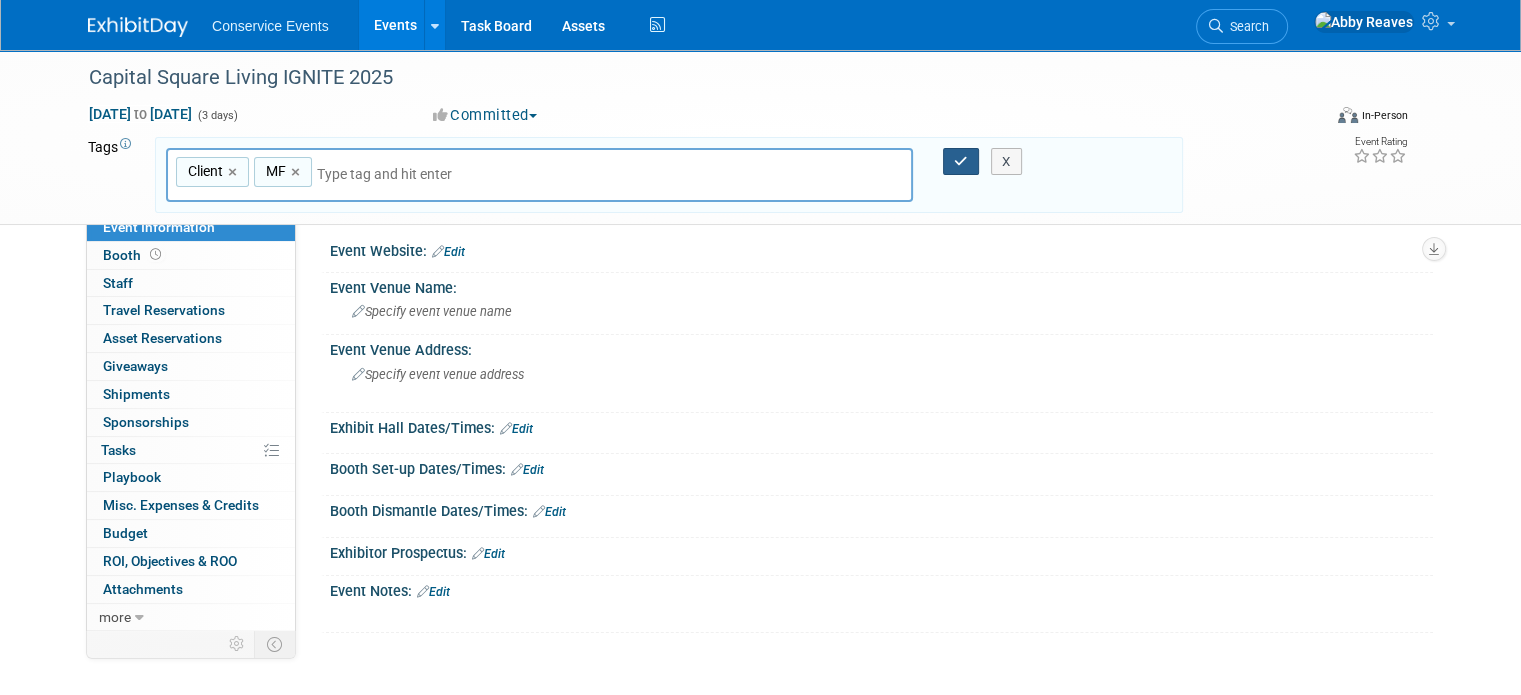 click at bounding box center [961, 162] 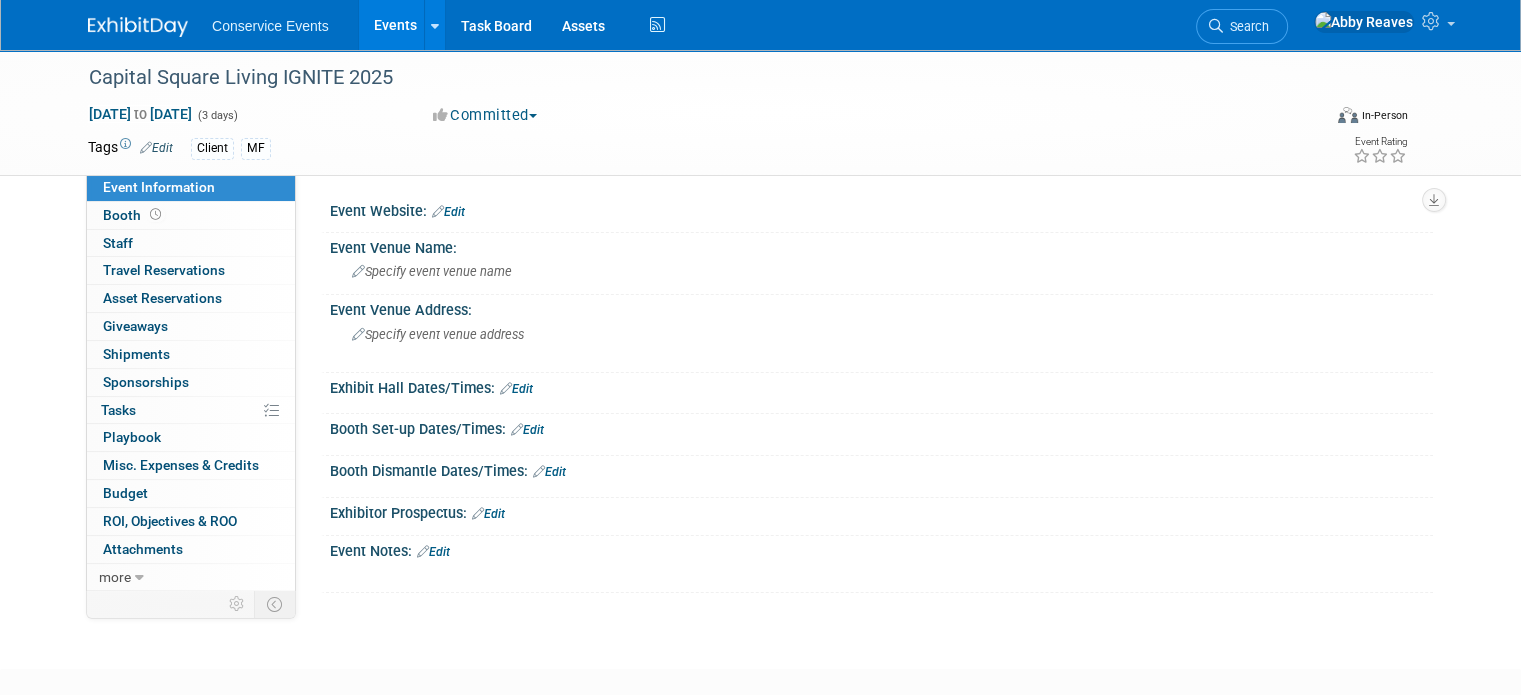 click on "Event Notes:
Edit" at bounding box center [881, 549] 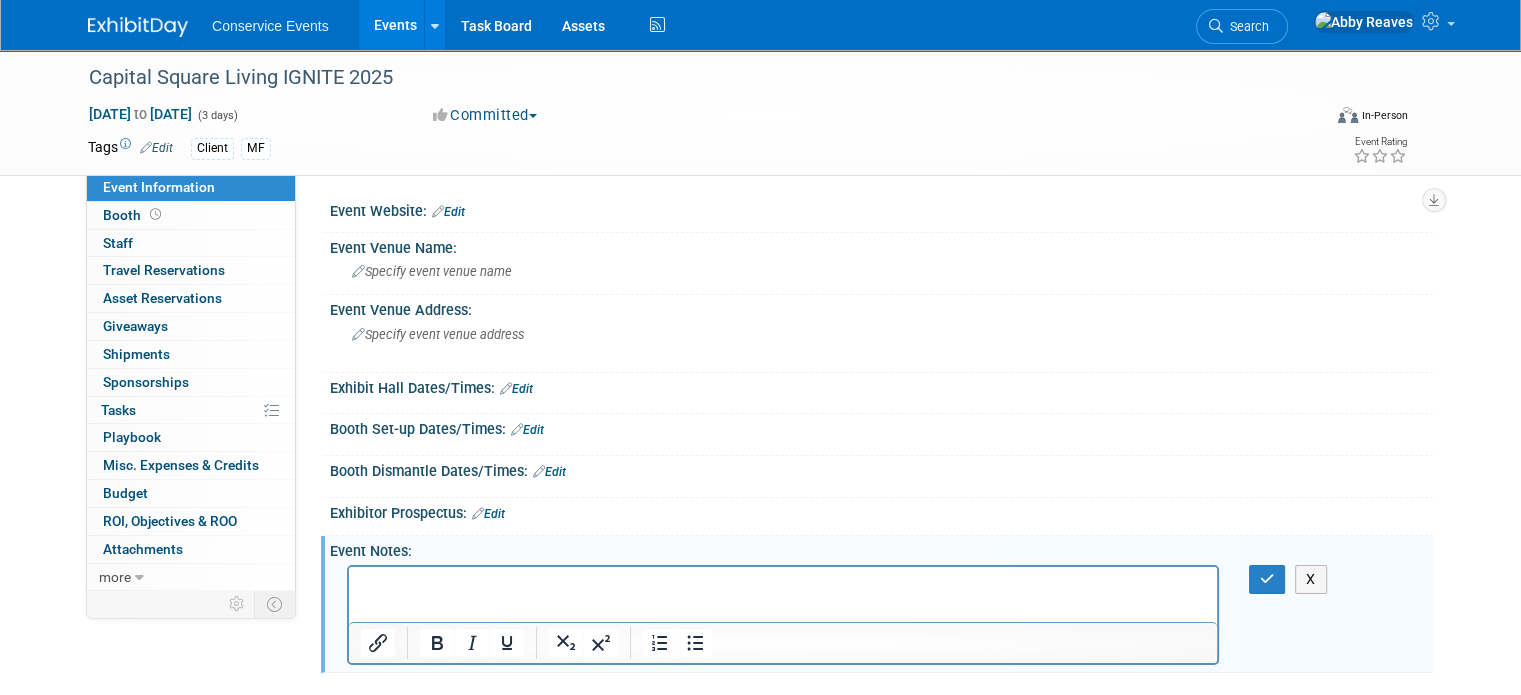 type 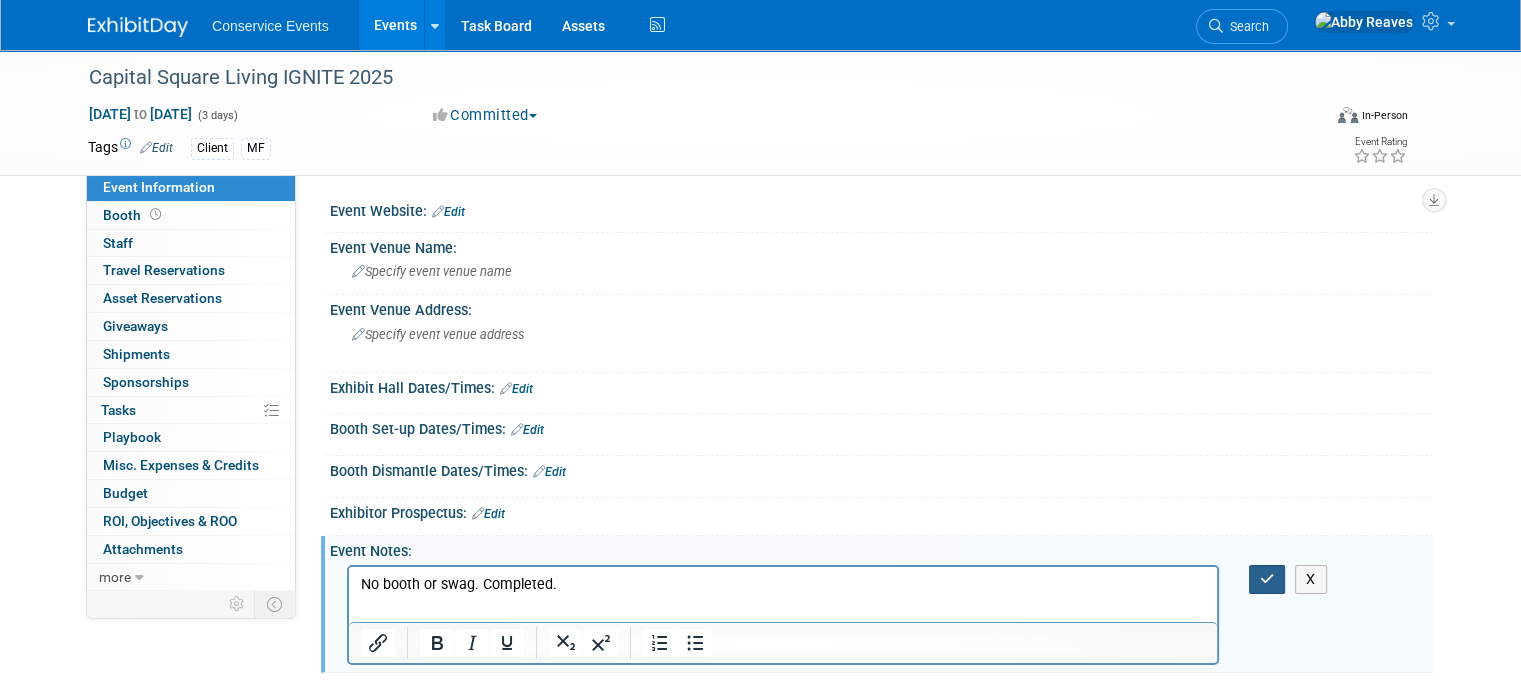 click at bounding box center [1267, 579] 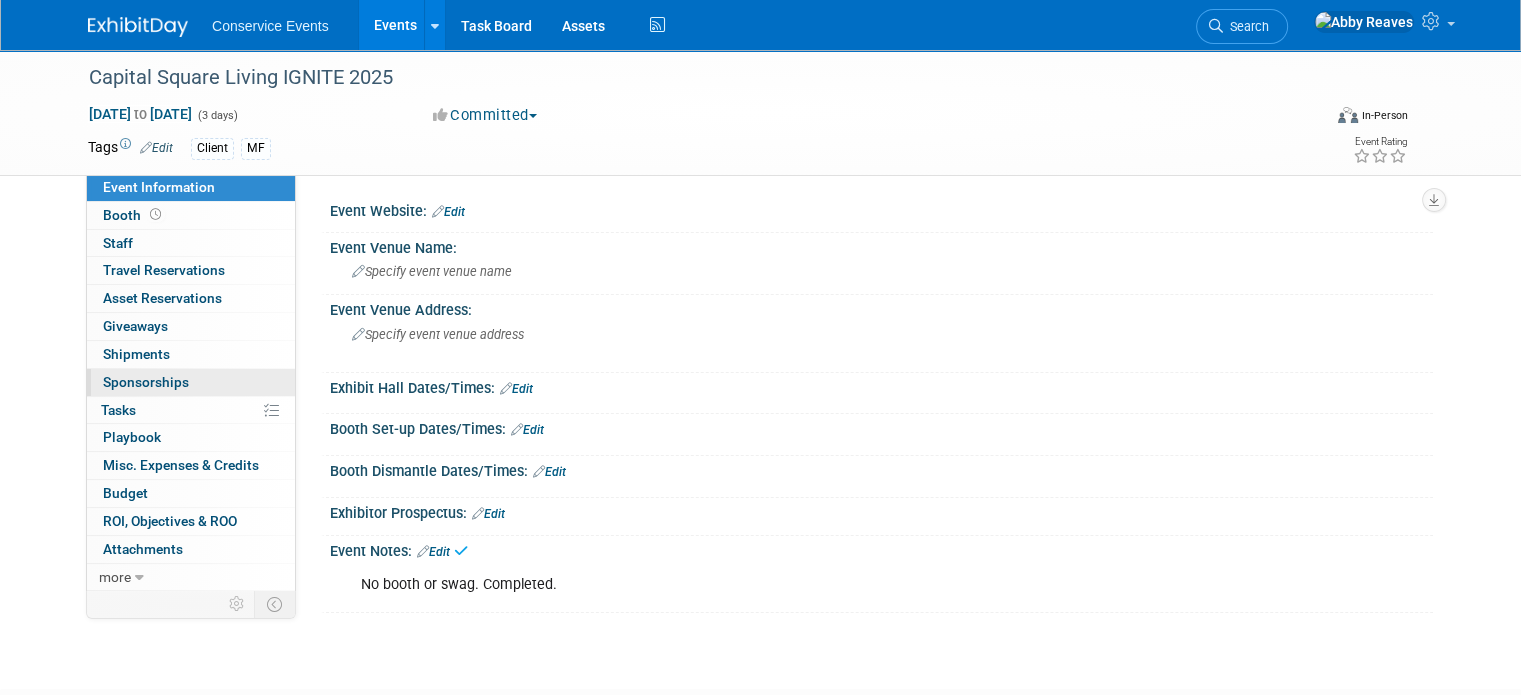 click on "Sponsorships 0" at bounding box center [146, 382] 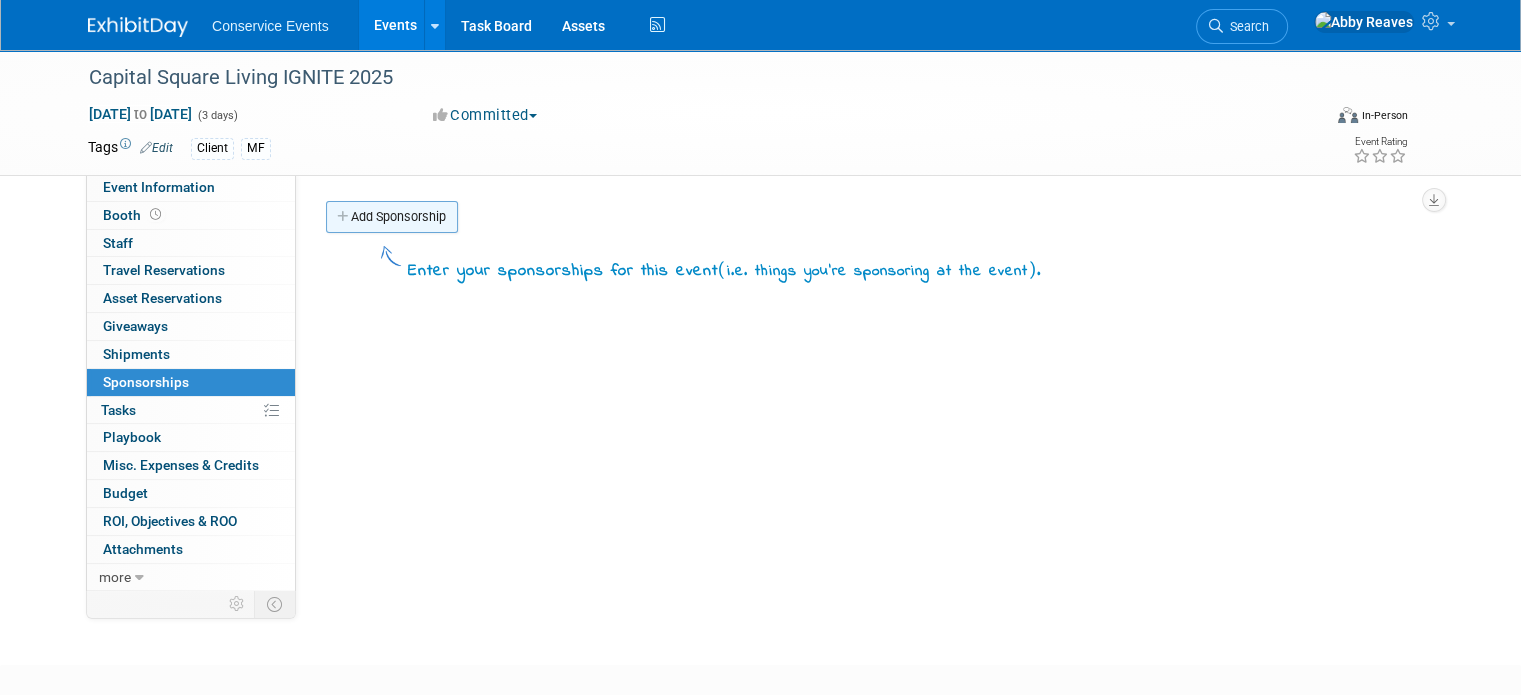 click on "Add Sponsorship" at bounding box center [392, 217] 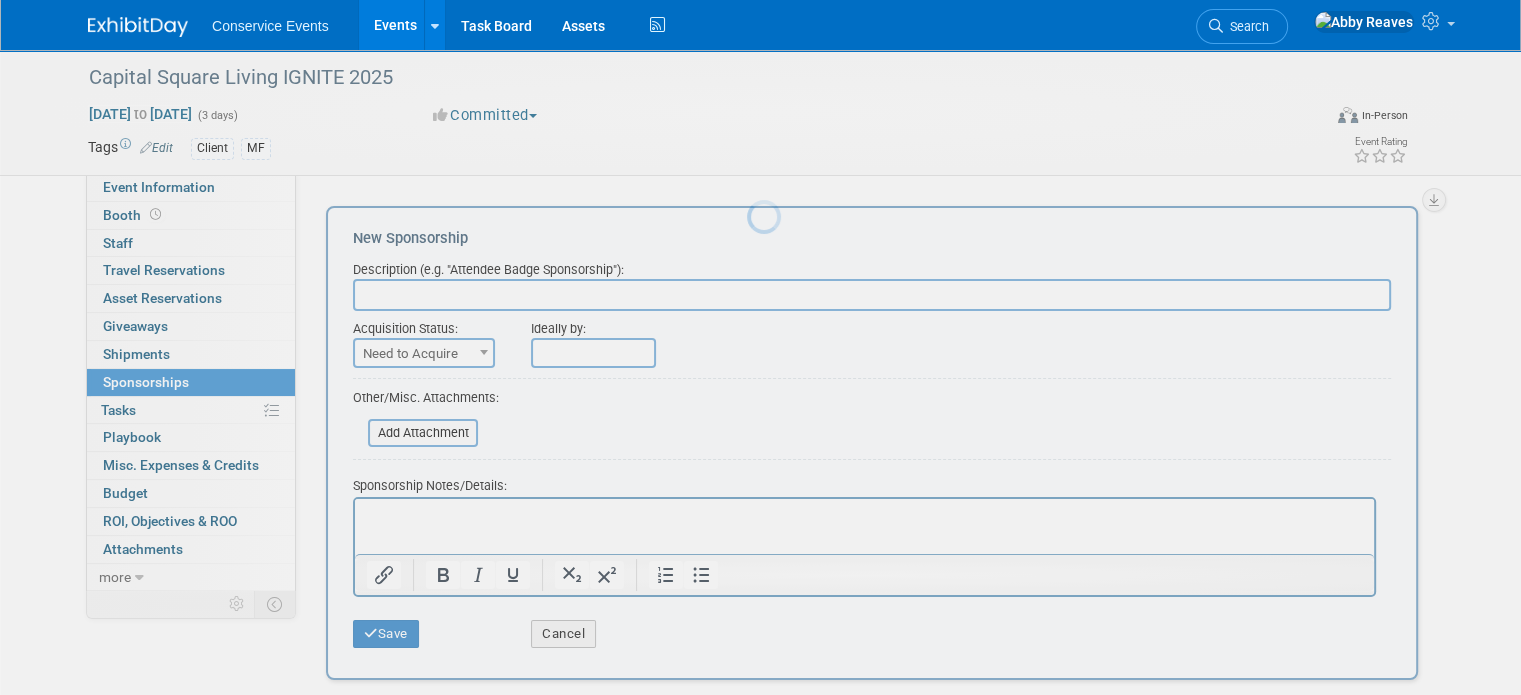scroll, scrollTop: 0, scrollLeft: 0, axis: both 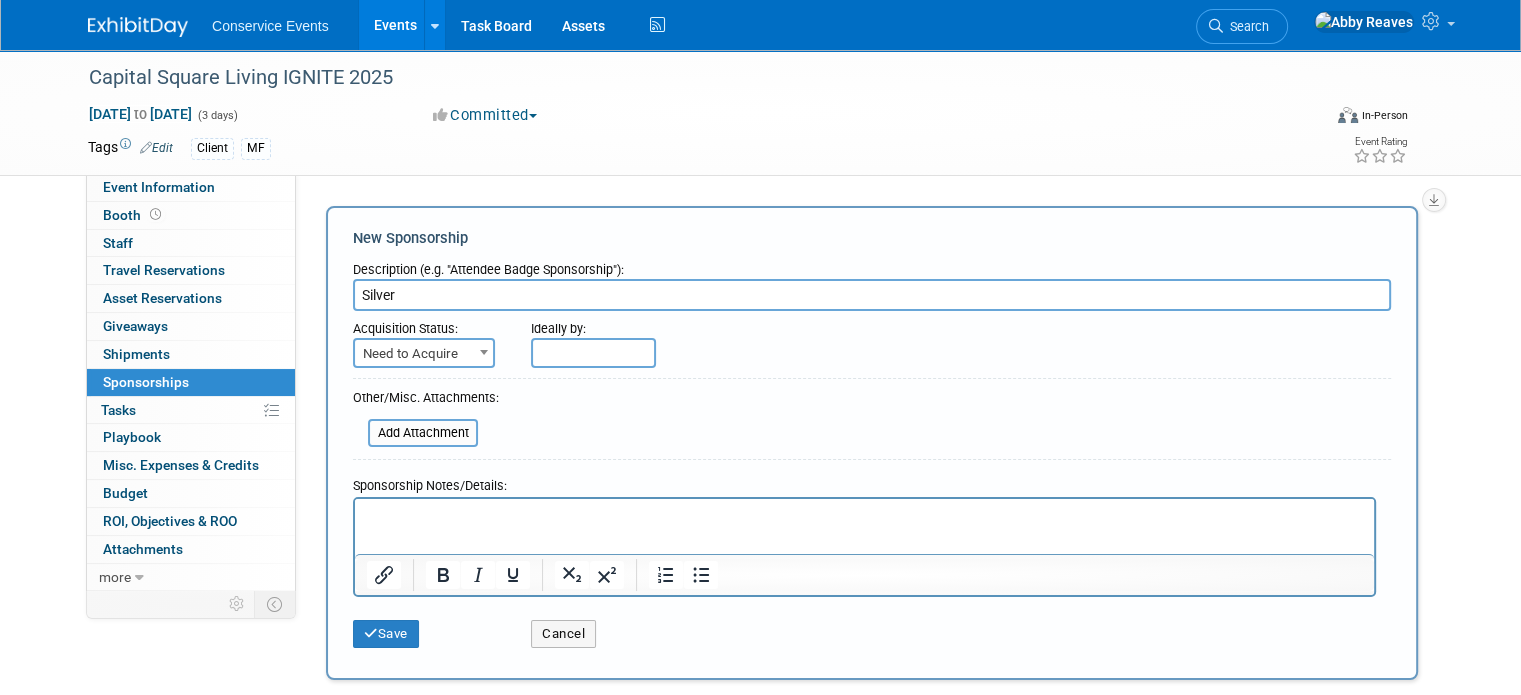 type on "Silver" 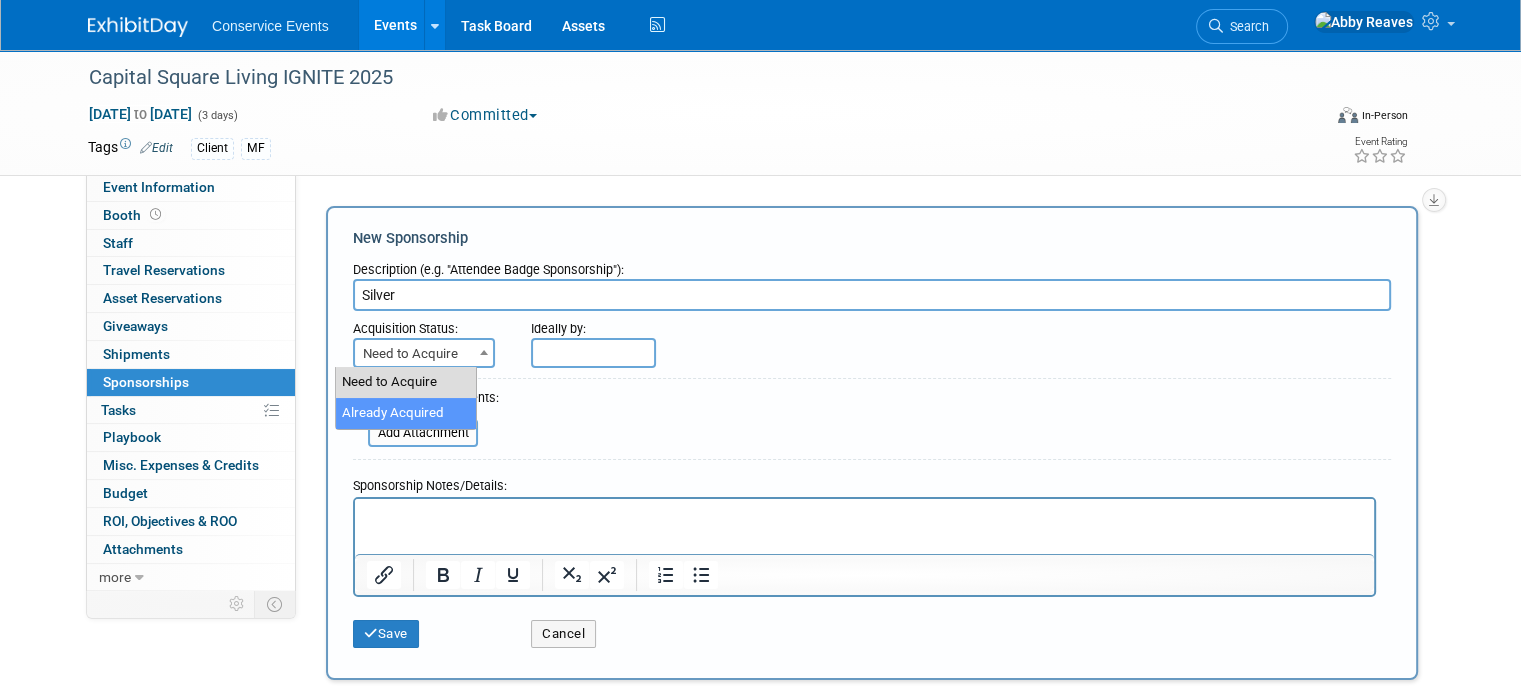 select on "2" 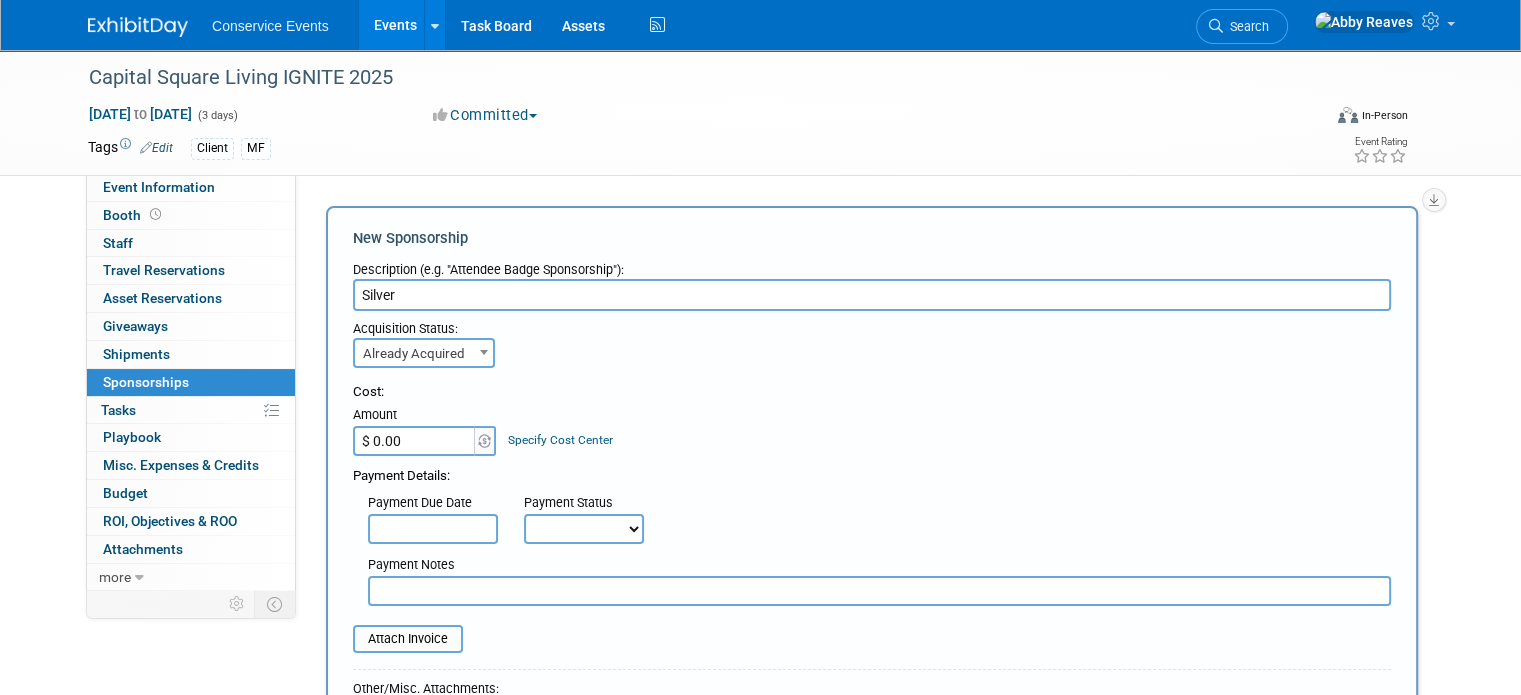 click on "$ 0.00" at bounding box center [415, 441] 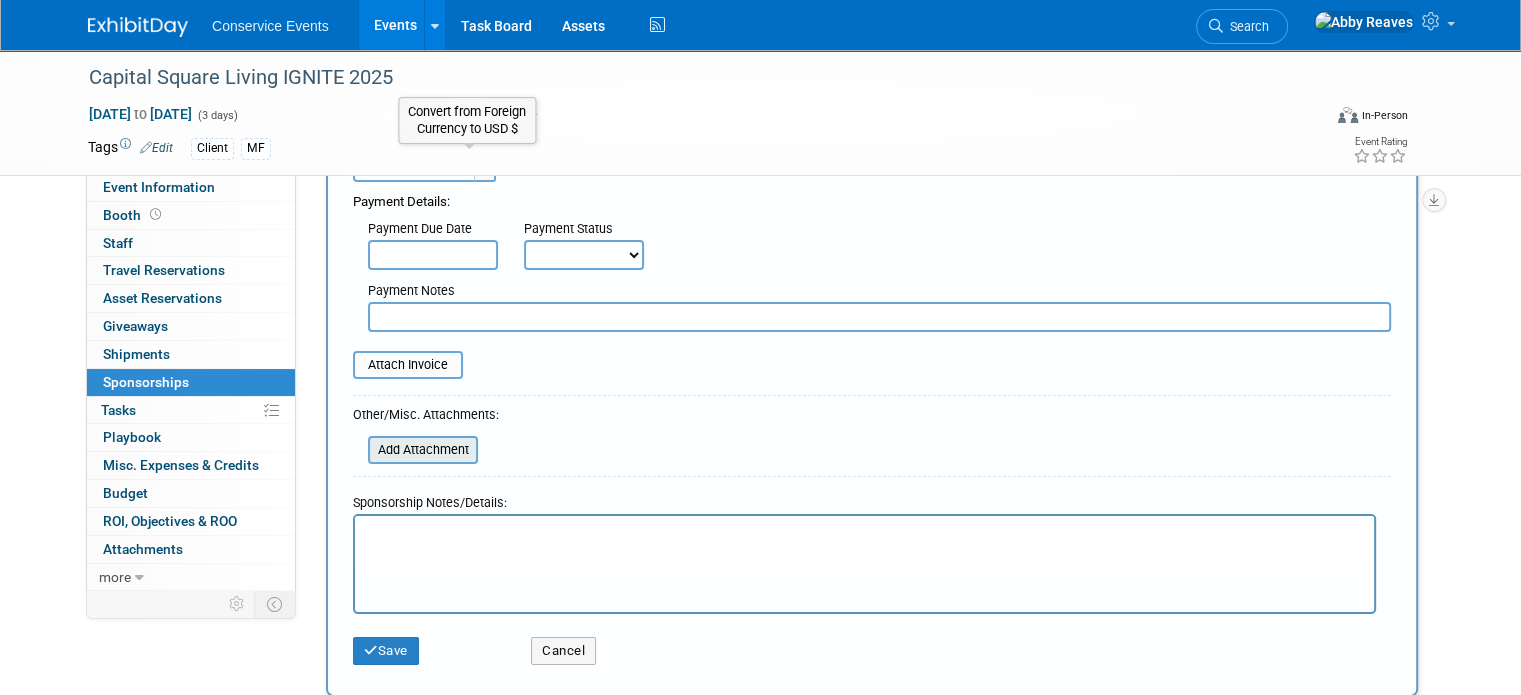 scroll, scrollTop: 300, scrollLeft: 0, axis: vertical 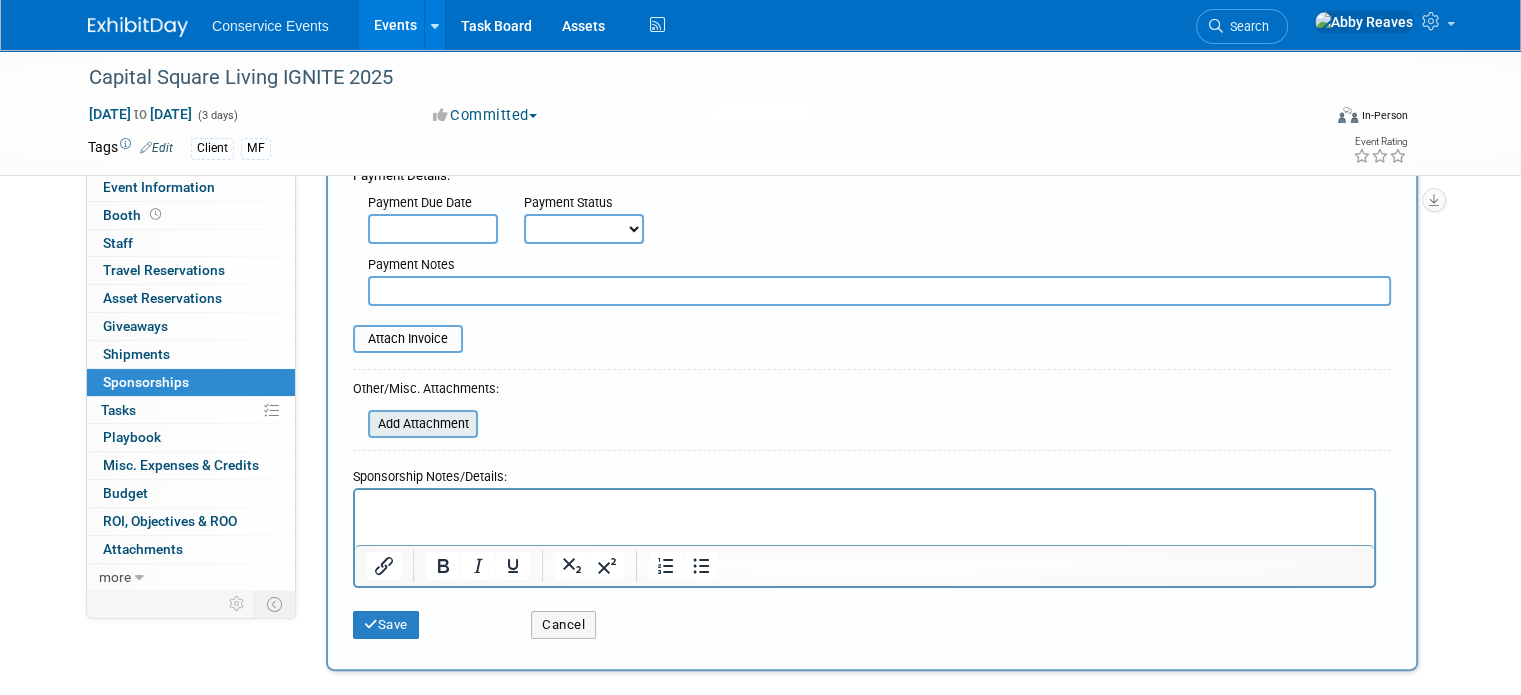 type on "$ 1,000.00" 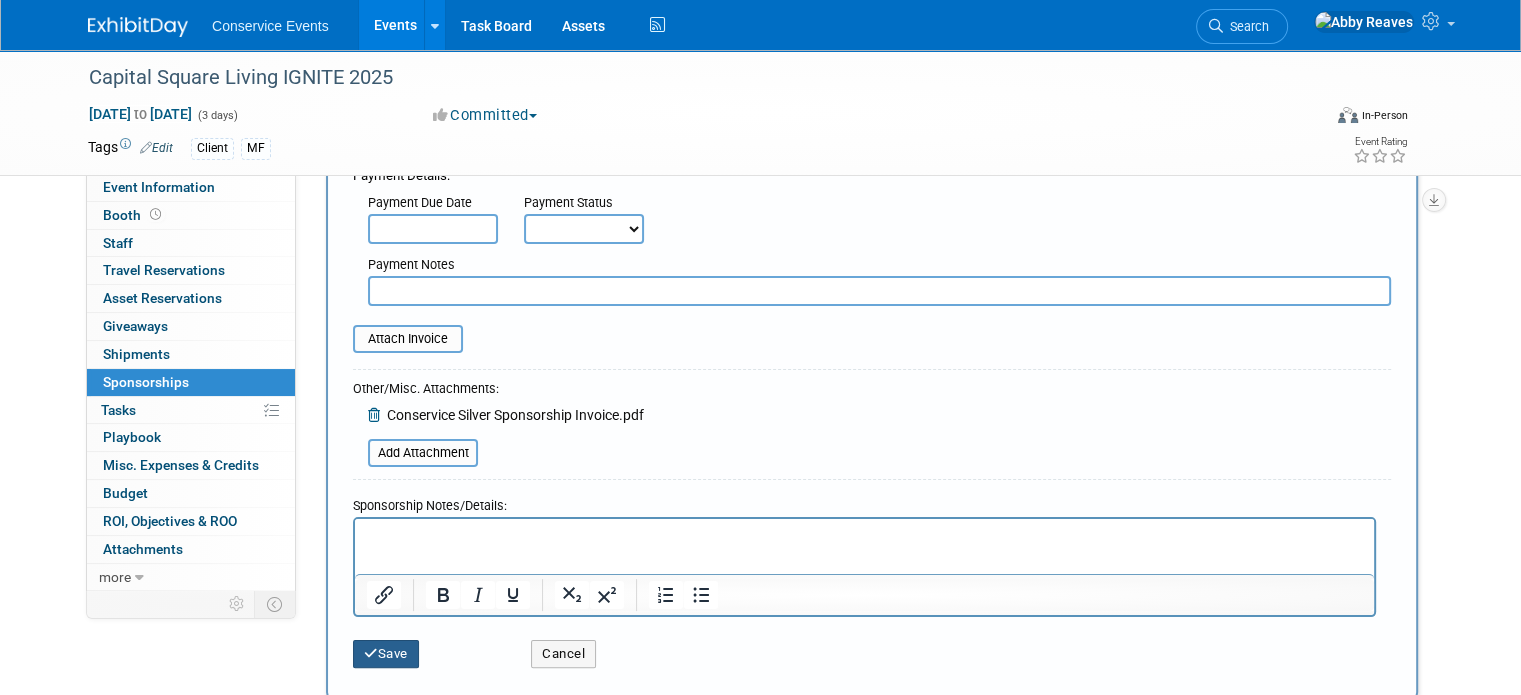 click on "Save" at bounding box center [386, 654] 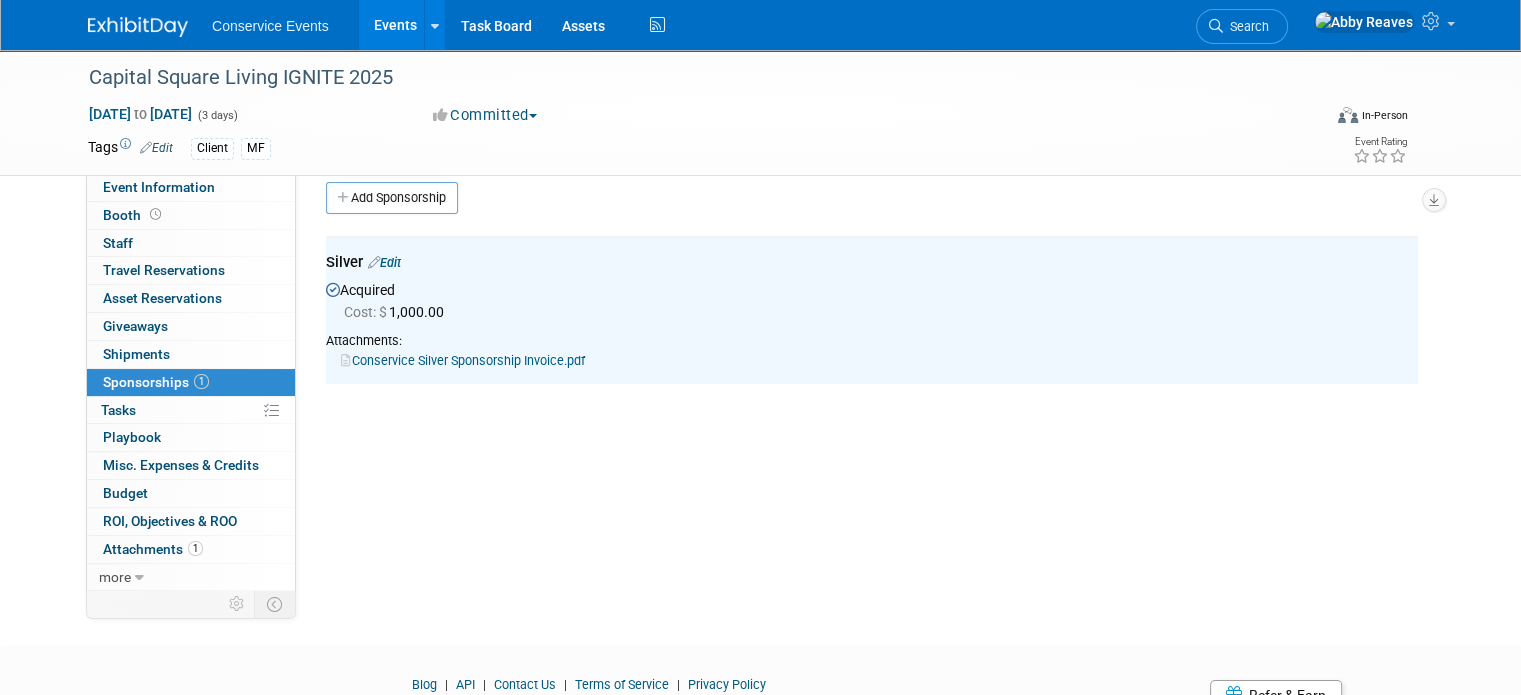 scroll, scrollTop: 0, scrollLeft: 0, axis: both 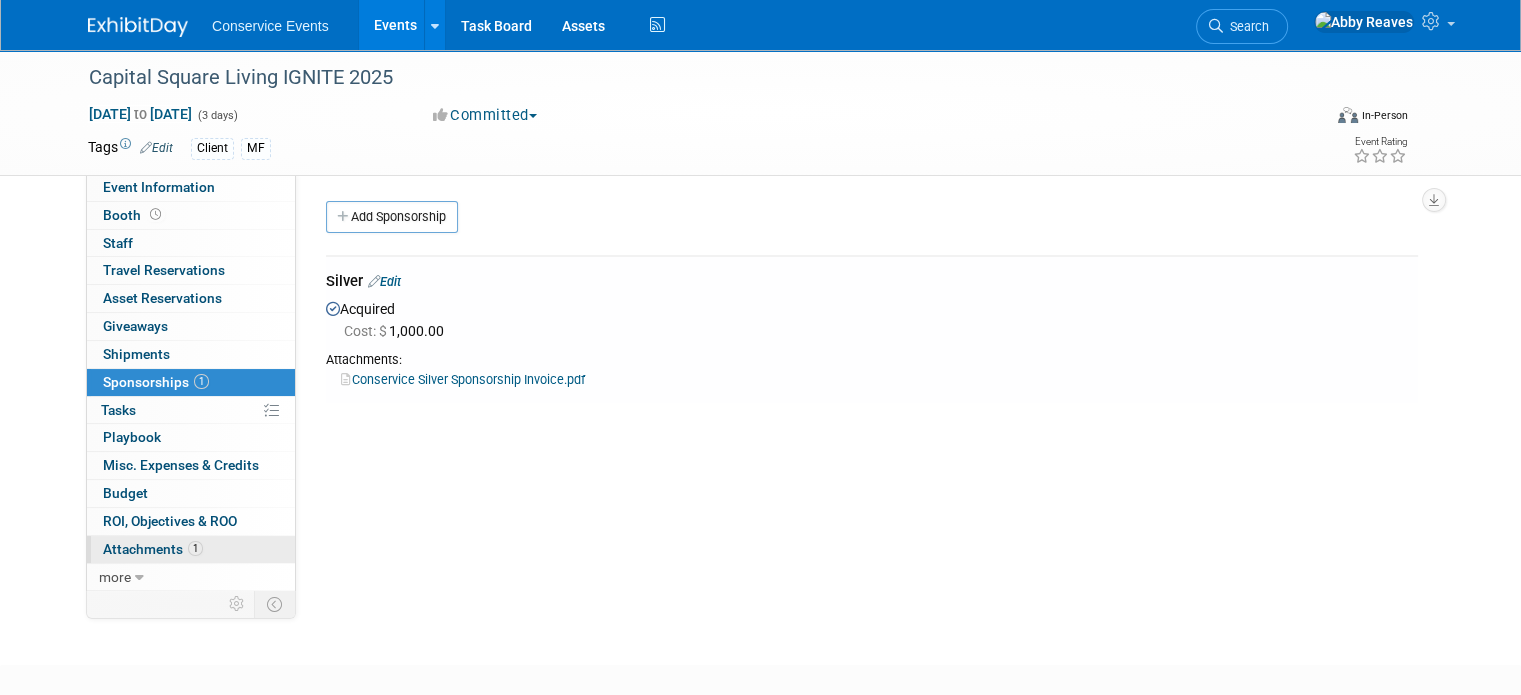click on "1
Attachments 1" at bounding box center [191, 549] 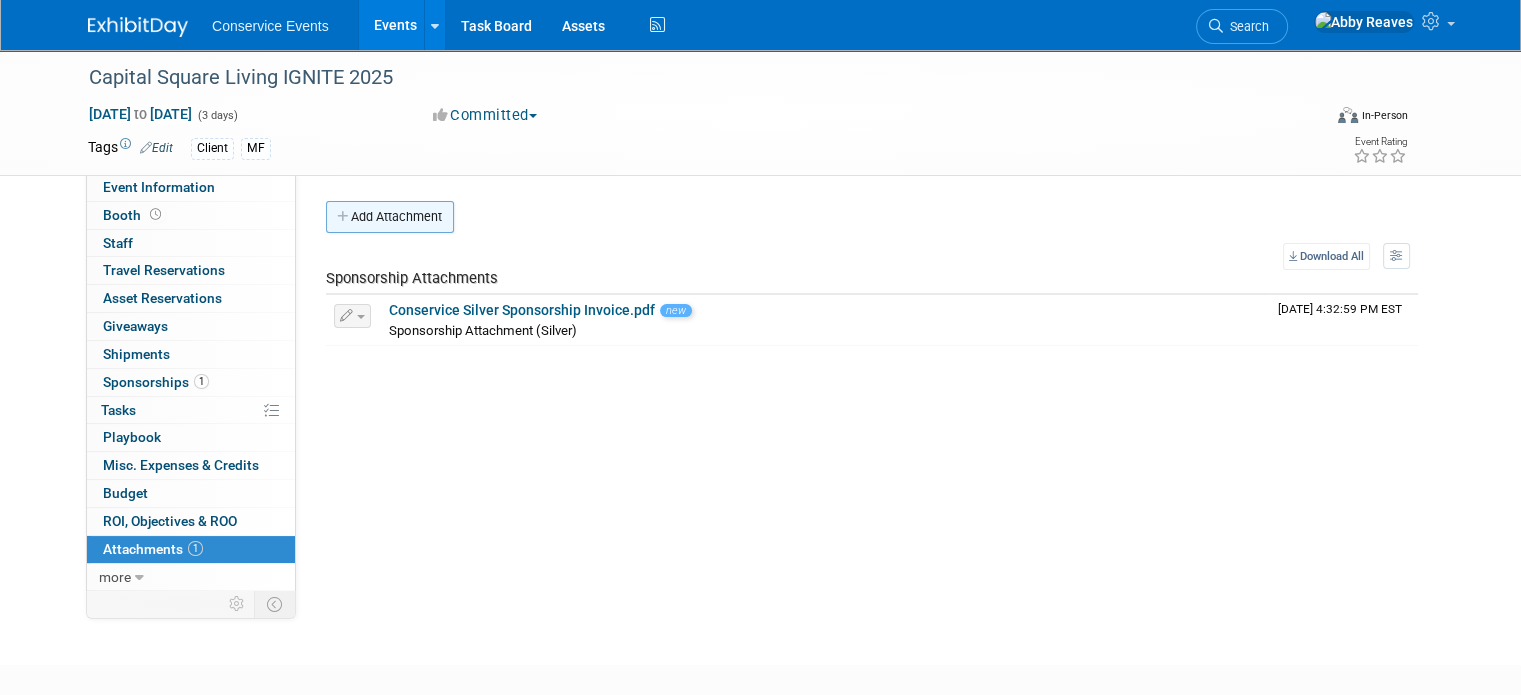click on "Add Attachment" at bounding box center [390, 217] 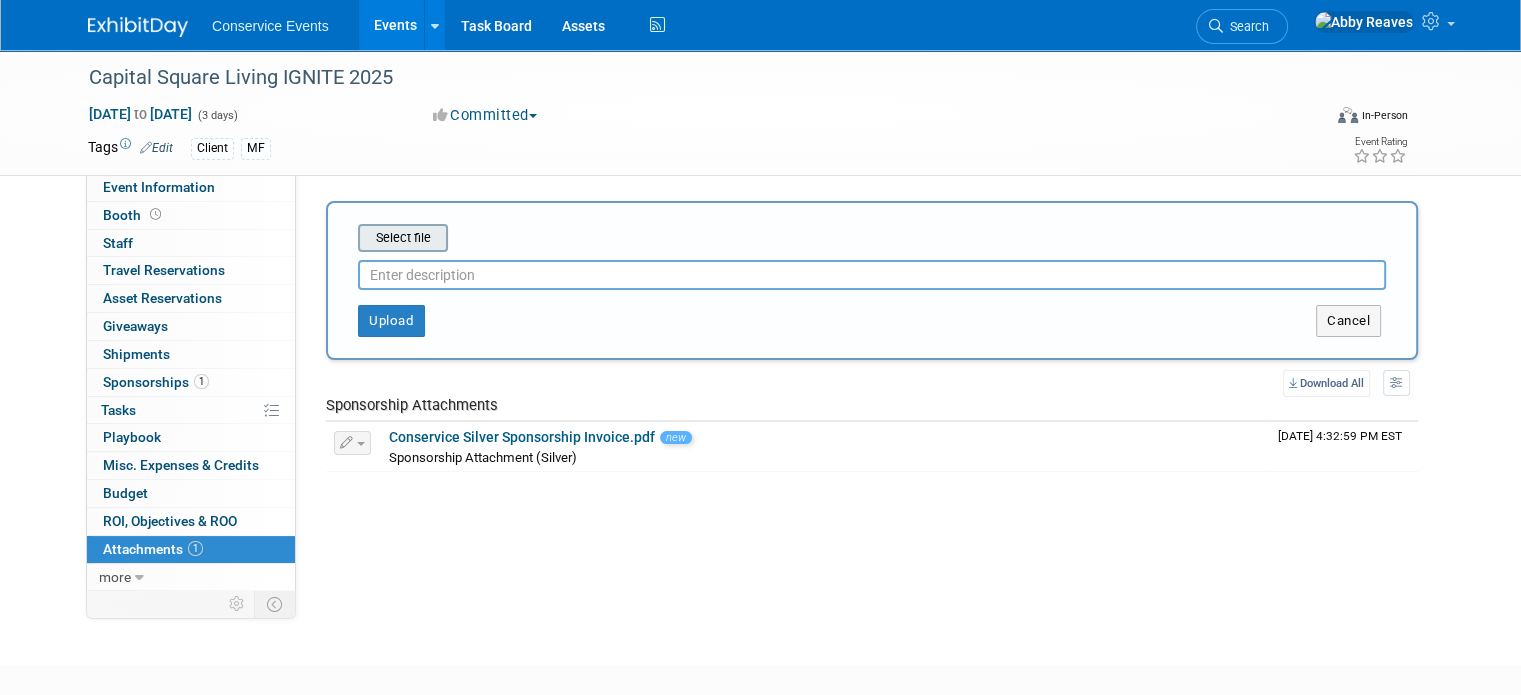 click at bounding box center (327, 238) 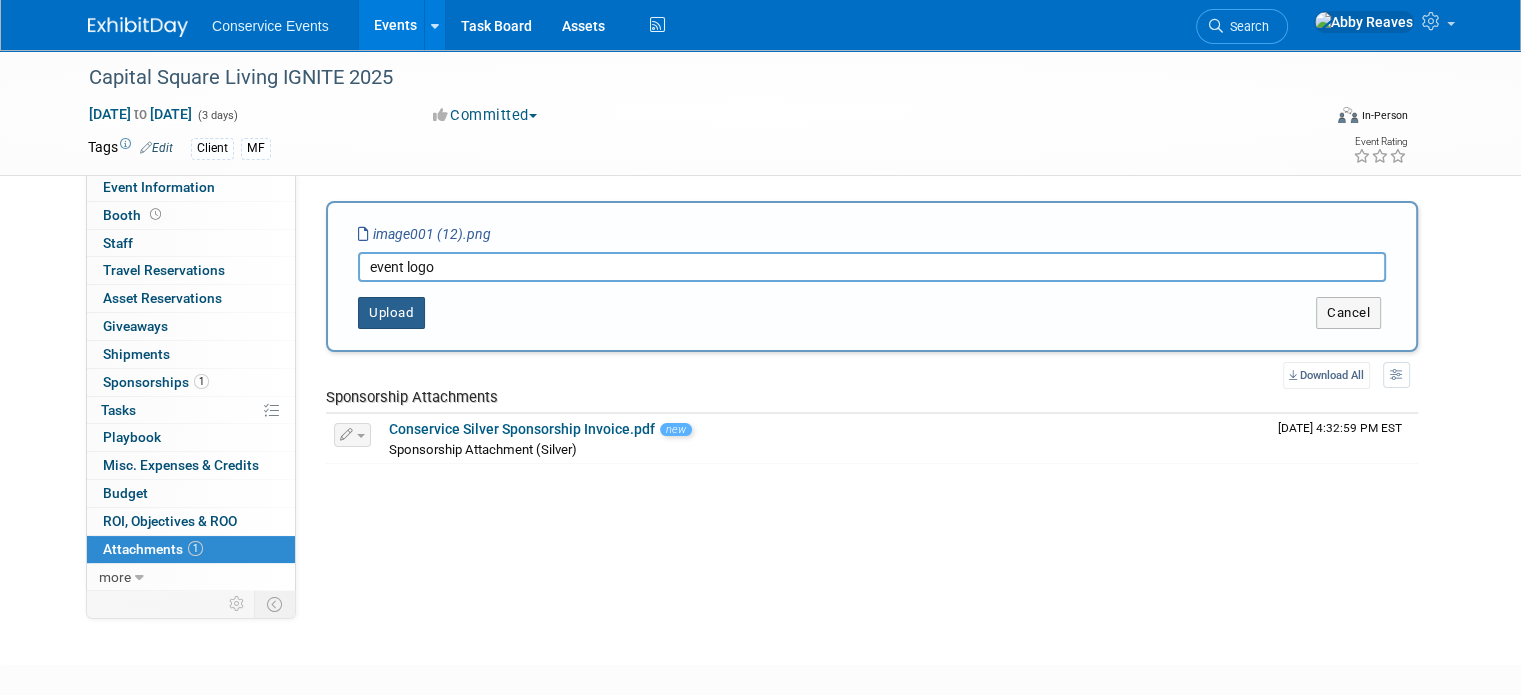 type on "event logo" 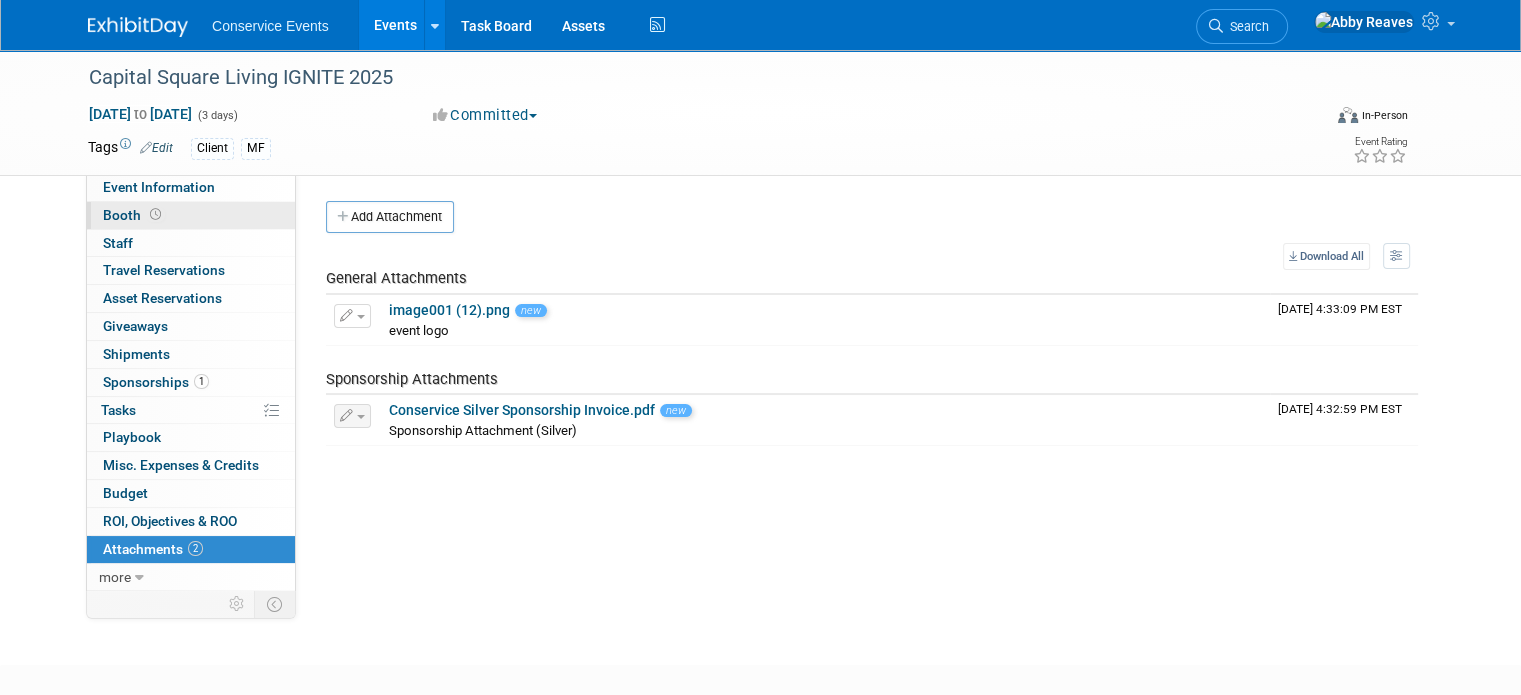 click on "Booth" at bounding box center (191, 215) 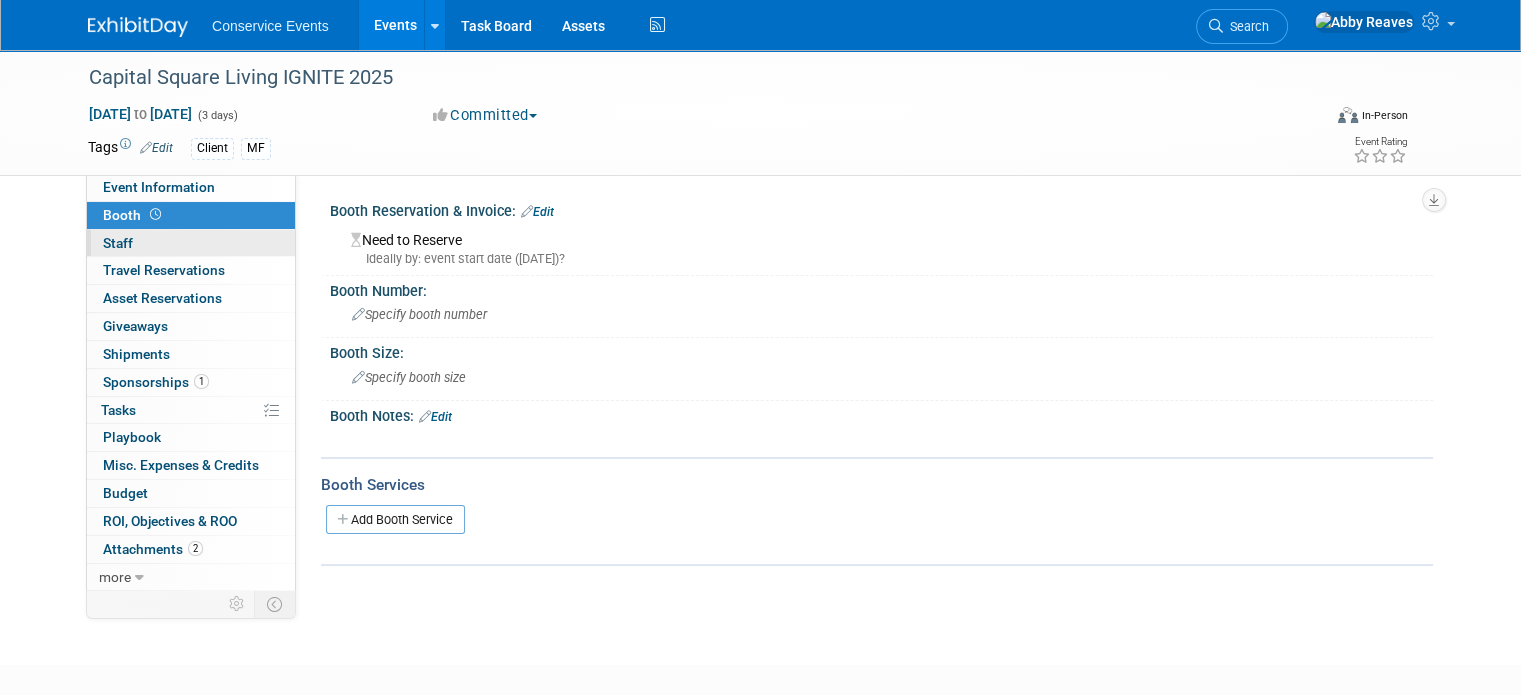 click on "0
Staff 0" at bounding box center (191, 243) 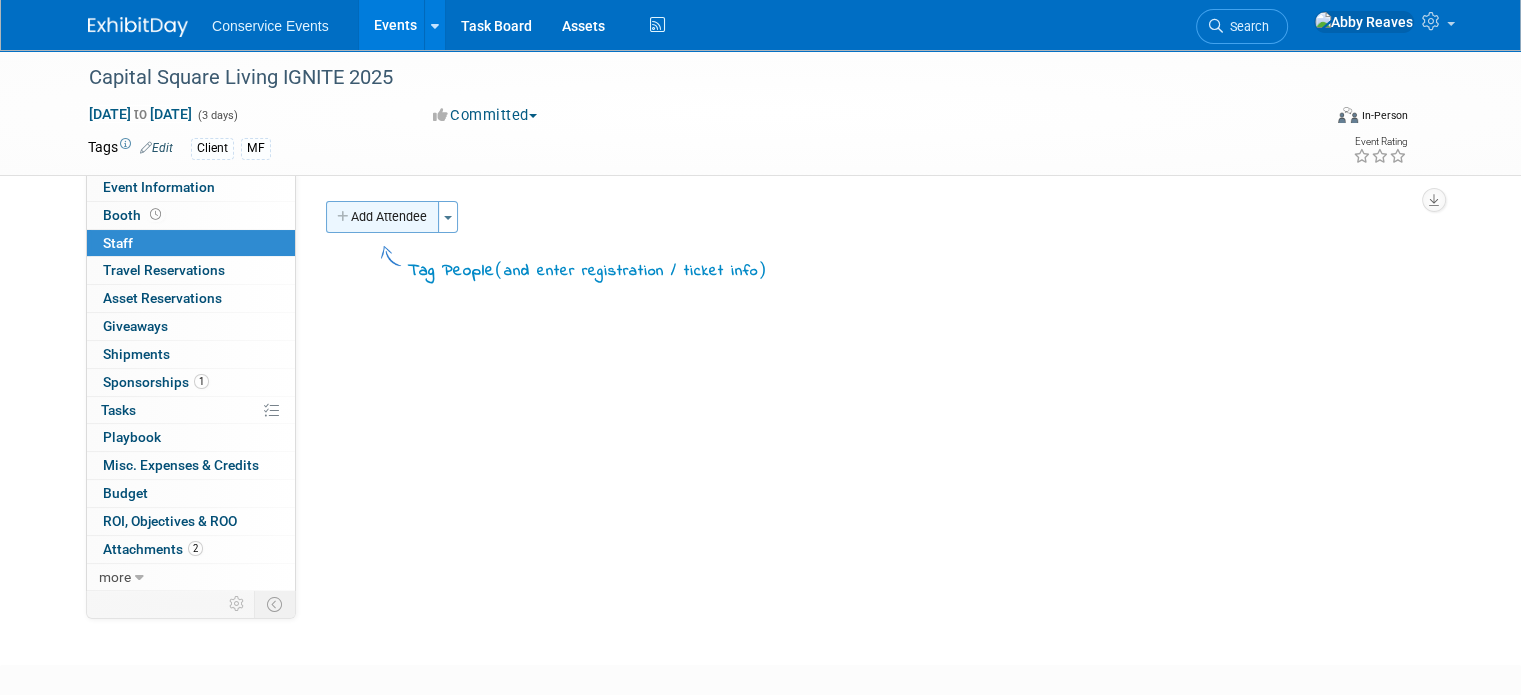 click on "Add Attendee" at bounding box center (382, 217) 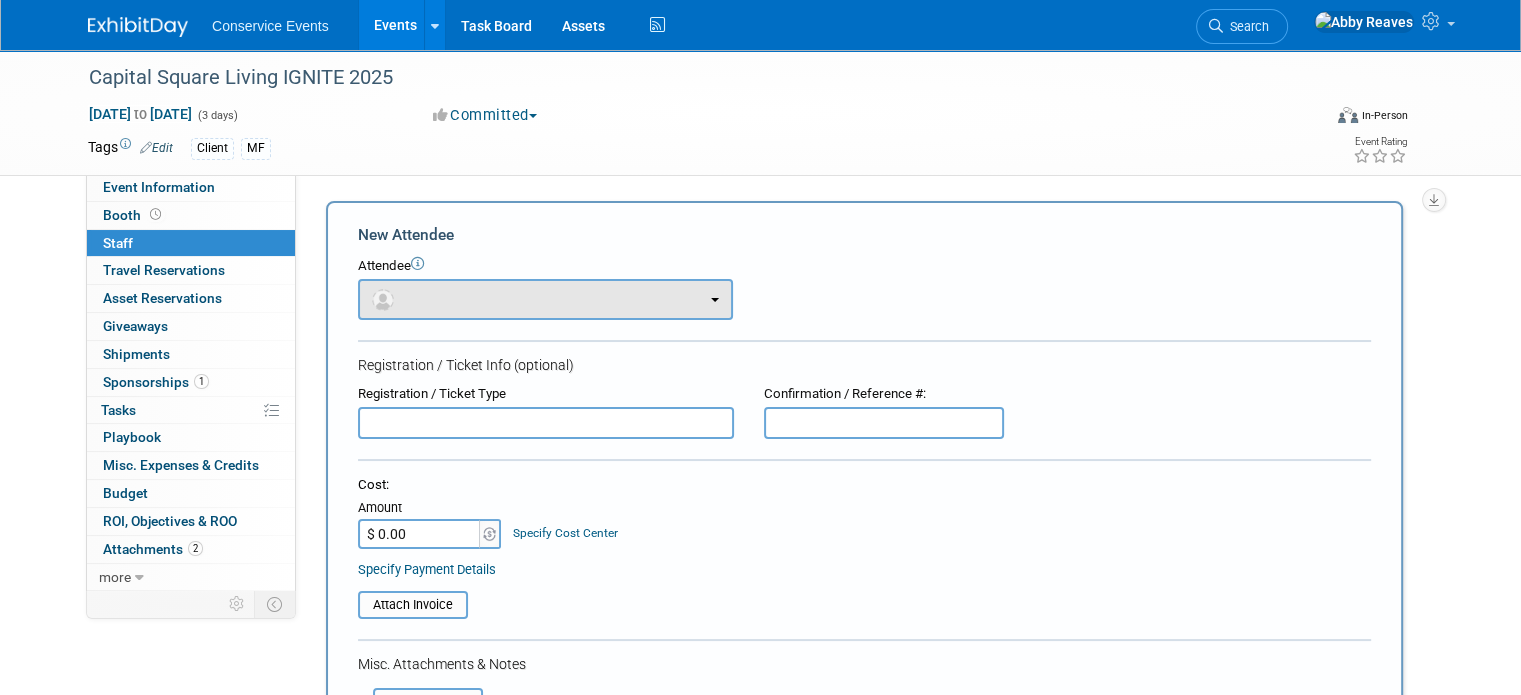 scroll, scrollTop: 0, scrollLeft: 0, axis: both 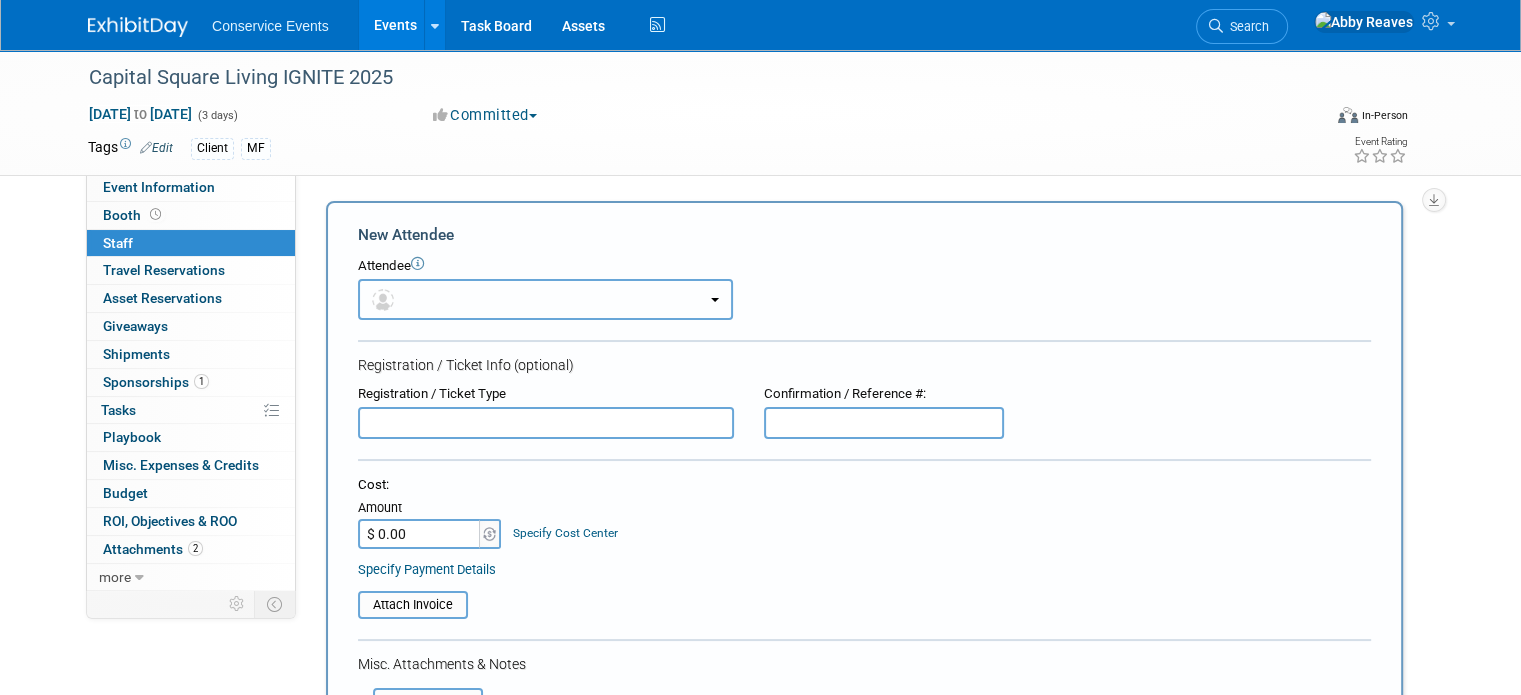 drag, startPoint x: 440, startPoint y: 281, endPoint x: 422, endPoint y: 335, distance: 56.920998 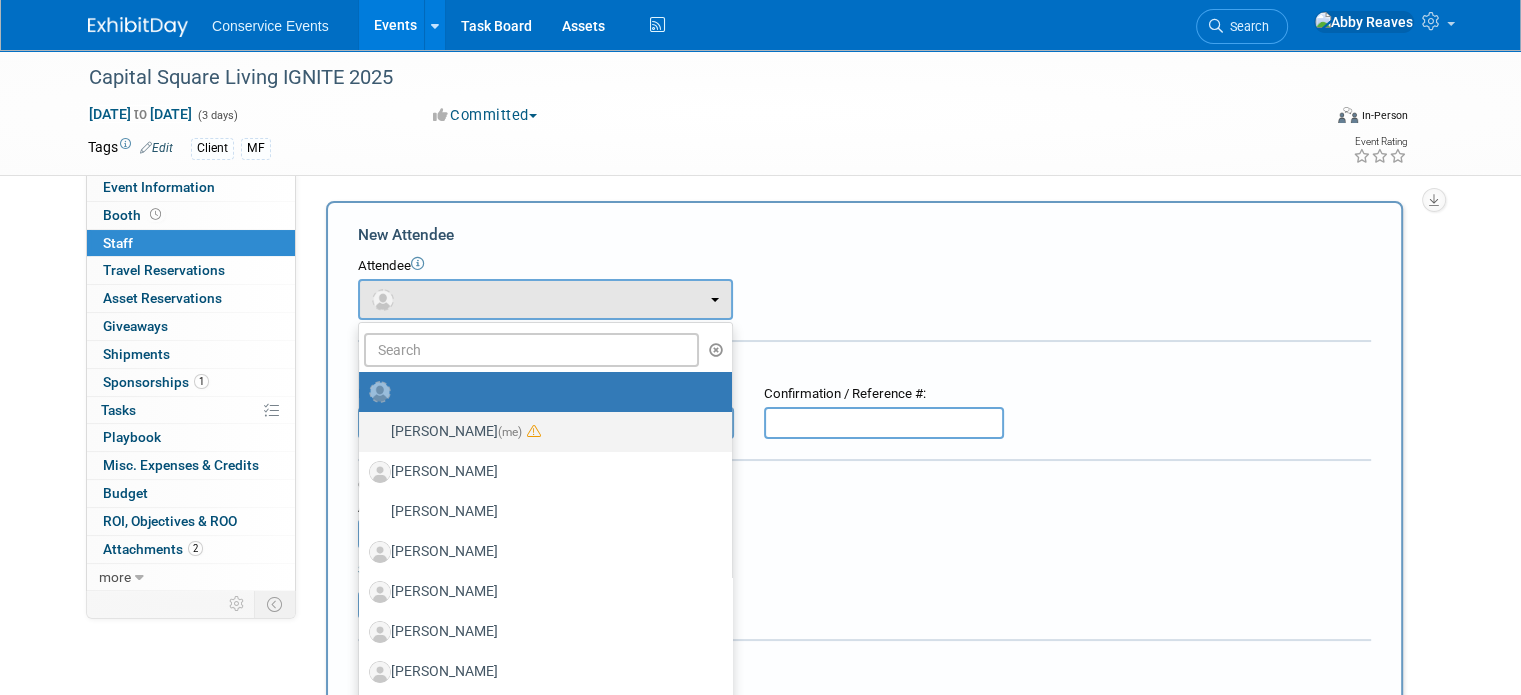 click on "Abby Reaves
(me)" at bounding box center [540, 432] 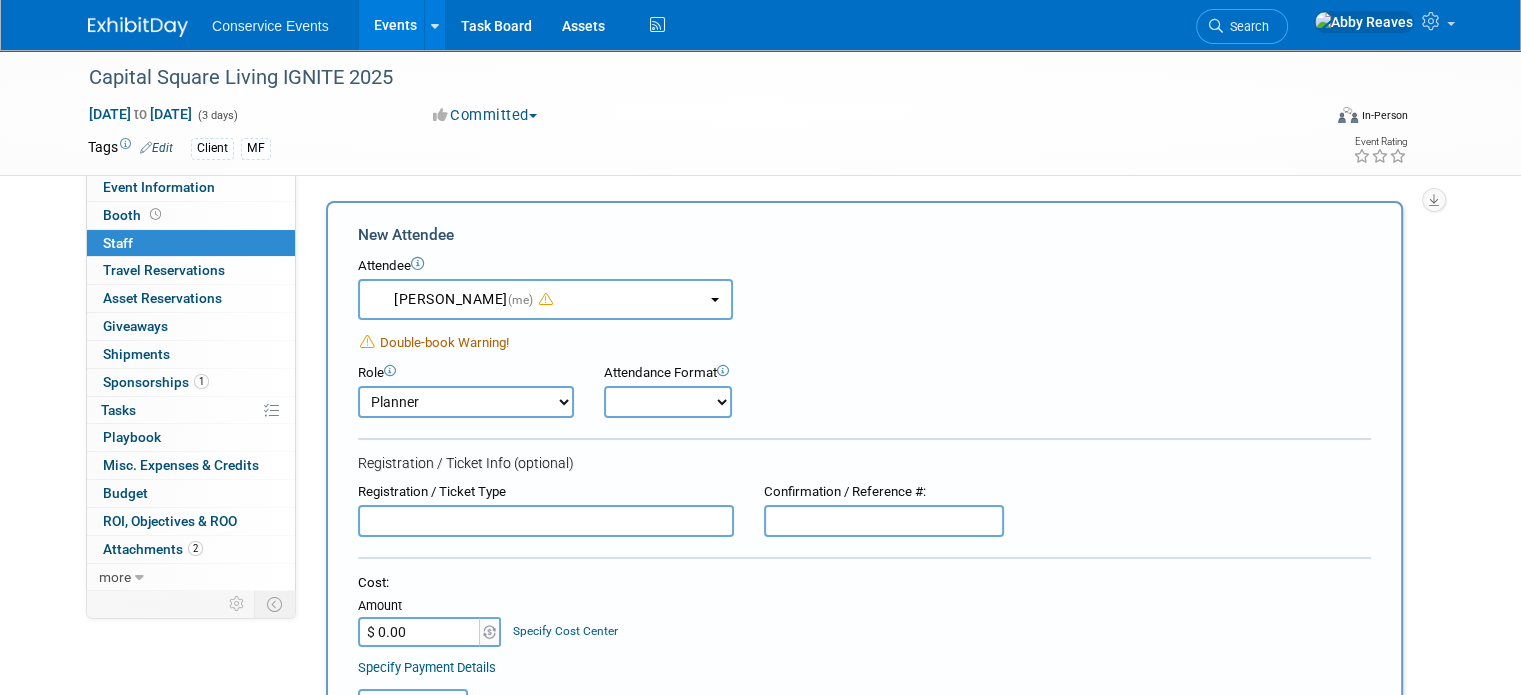 click on "Onsite
Remote" at bounding box center (668, 402) 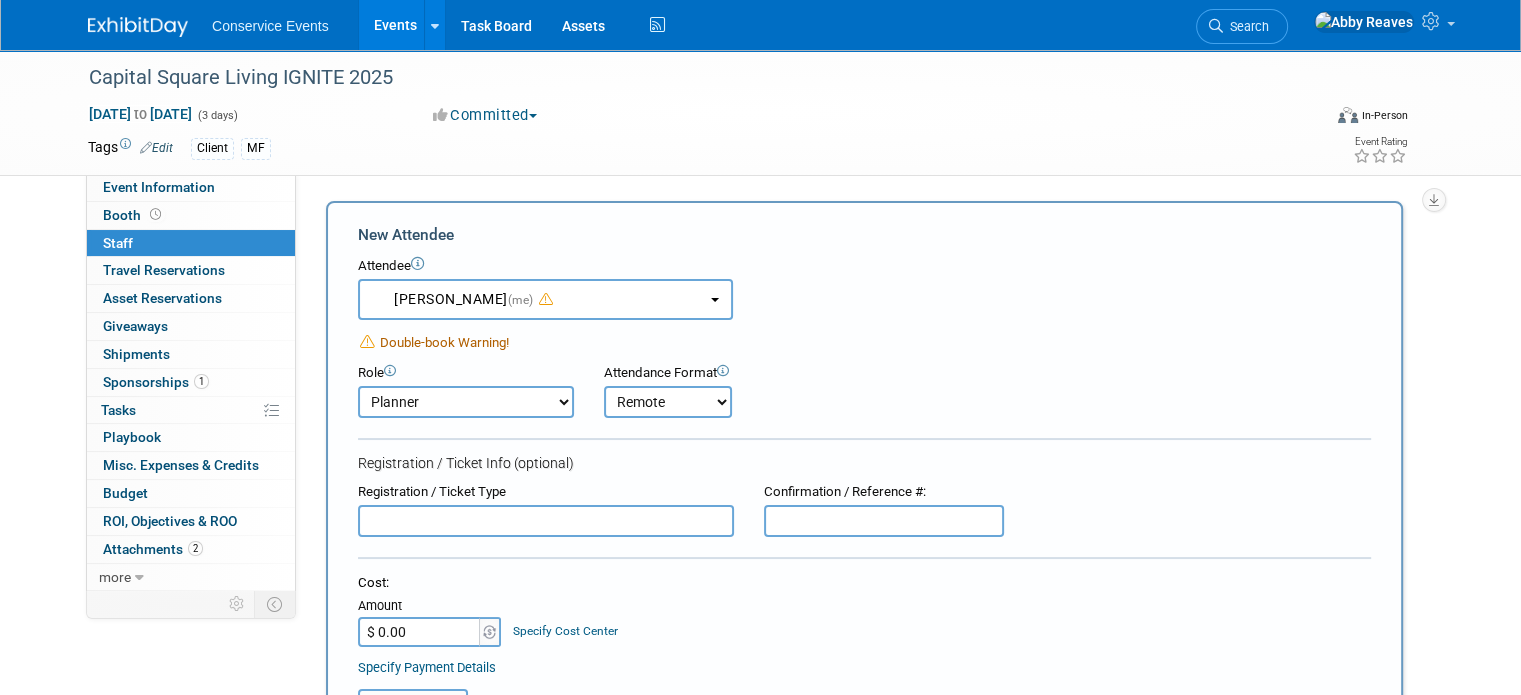 click on "Onsite
Remote" at bounding box center (668, 402) 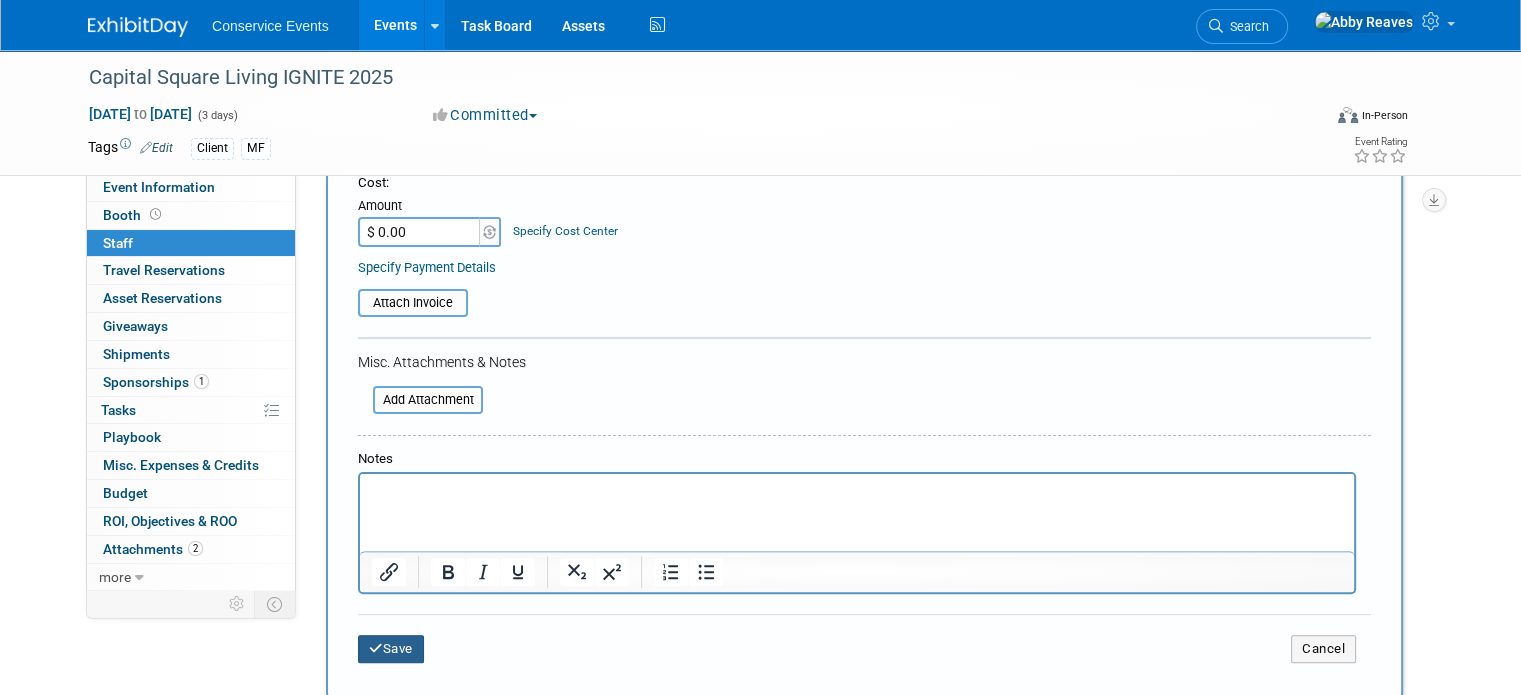click on "Save" at bounding box center [391, 649] 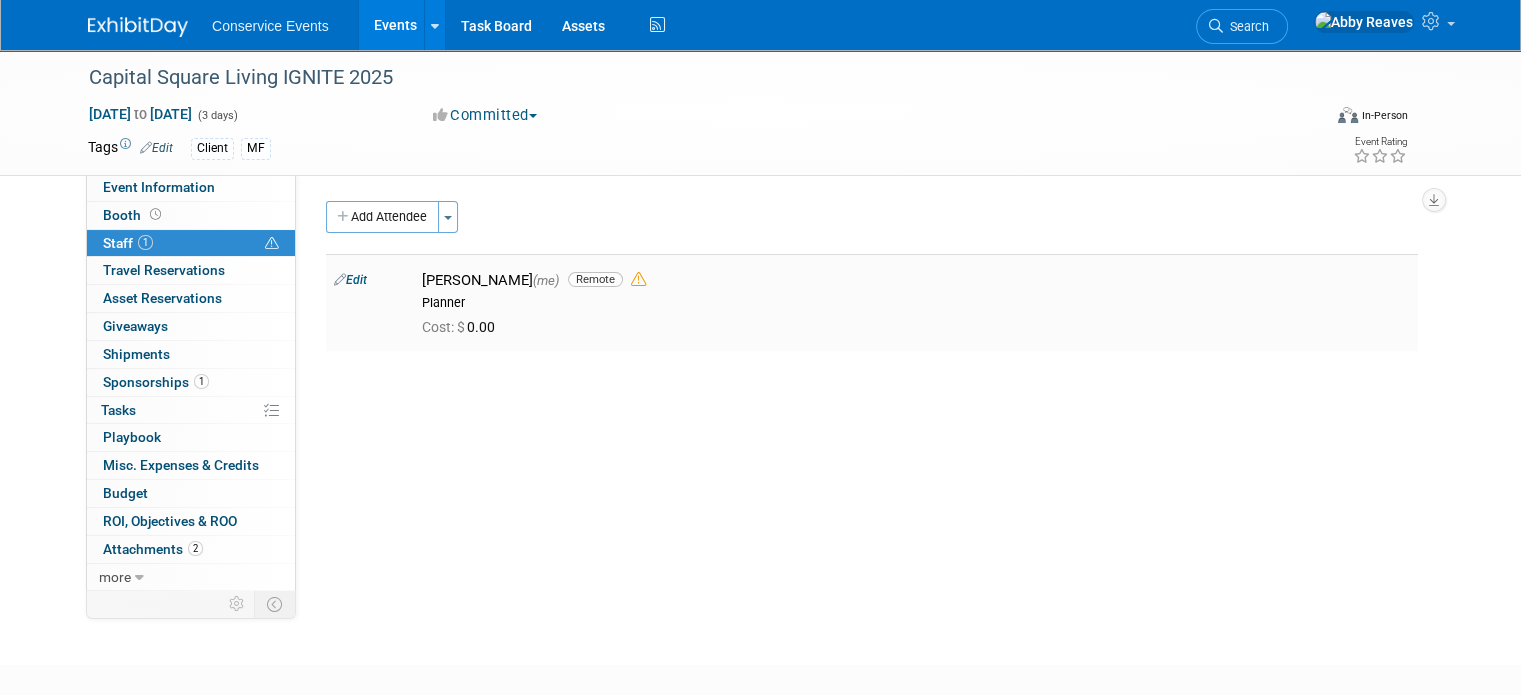 scroll, scrollTop: 0, scrollLeft: 0, axis: both 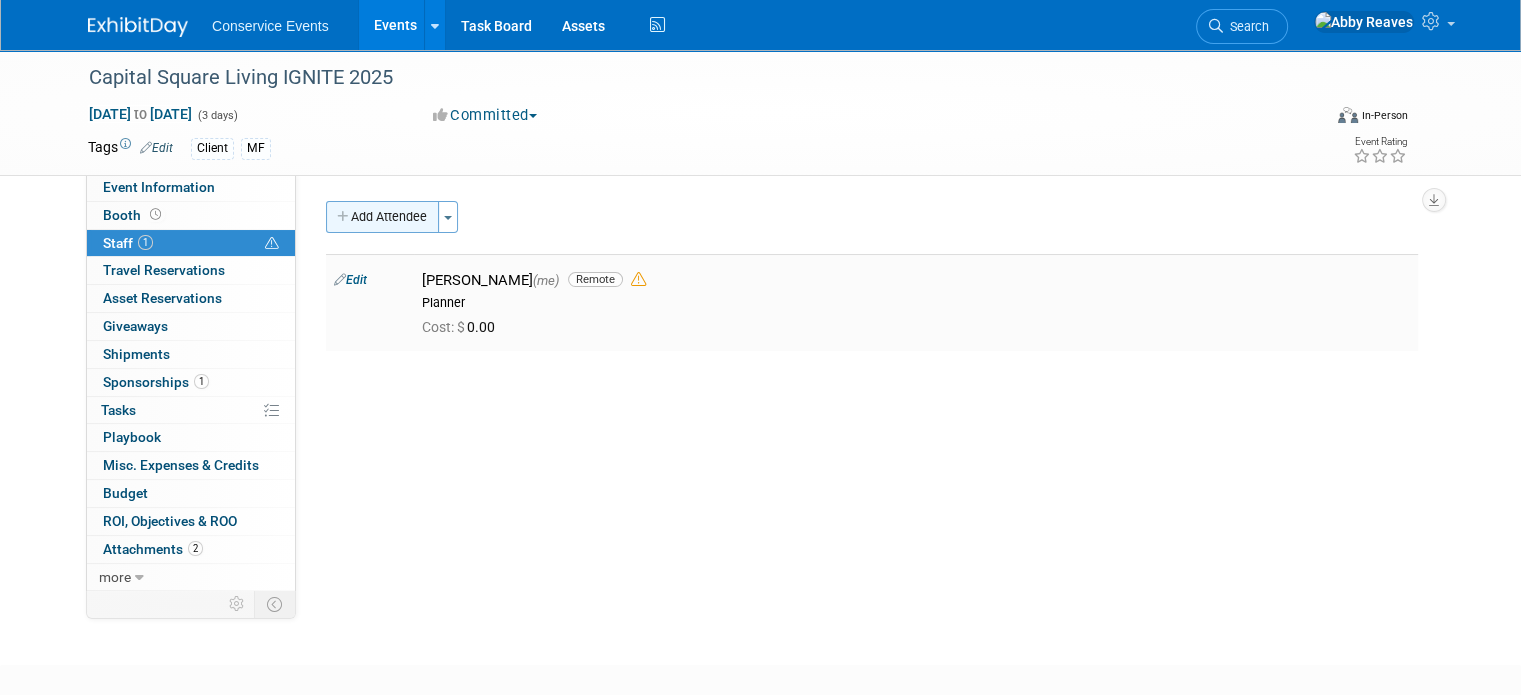 click on "Add Attendee" at bounding box center [382, 217] 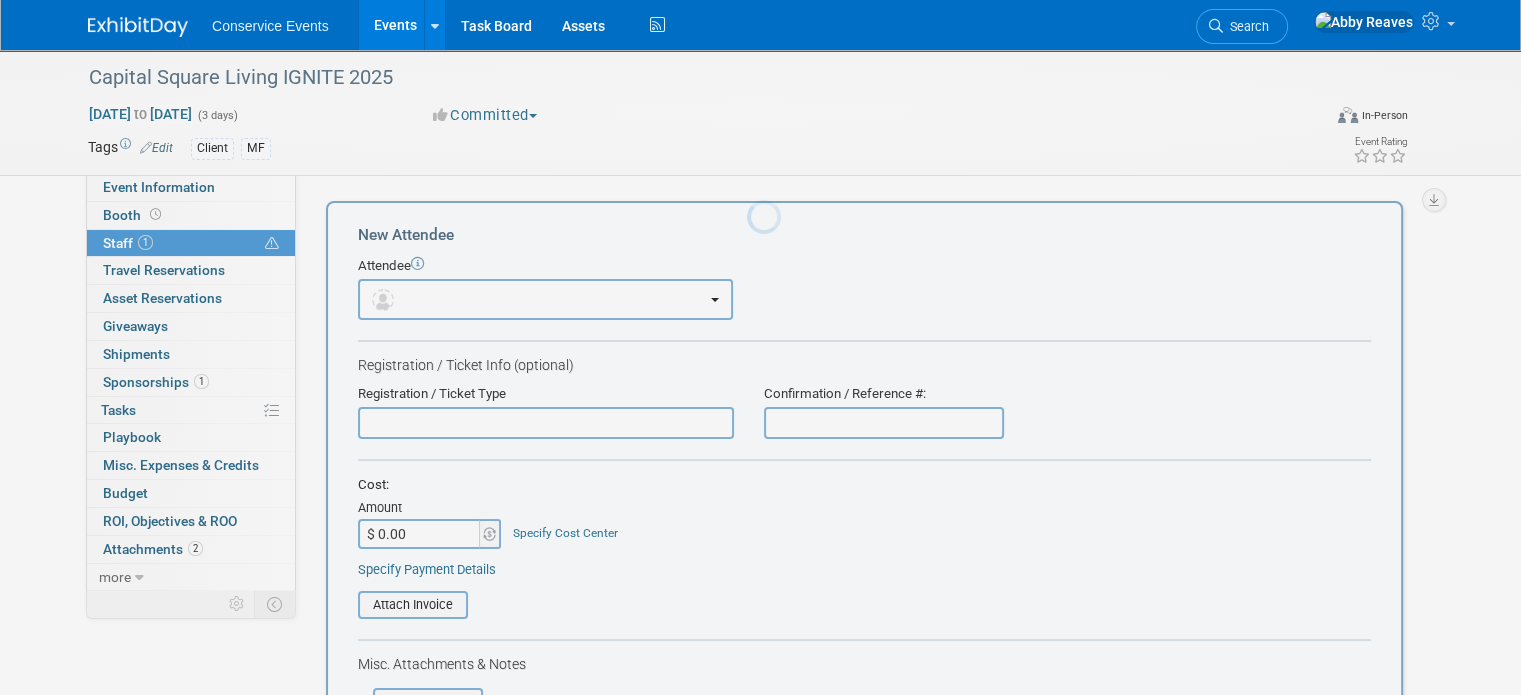 scroll, scrollTop: 0, scrollLeft: 0, axis: both 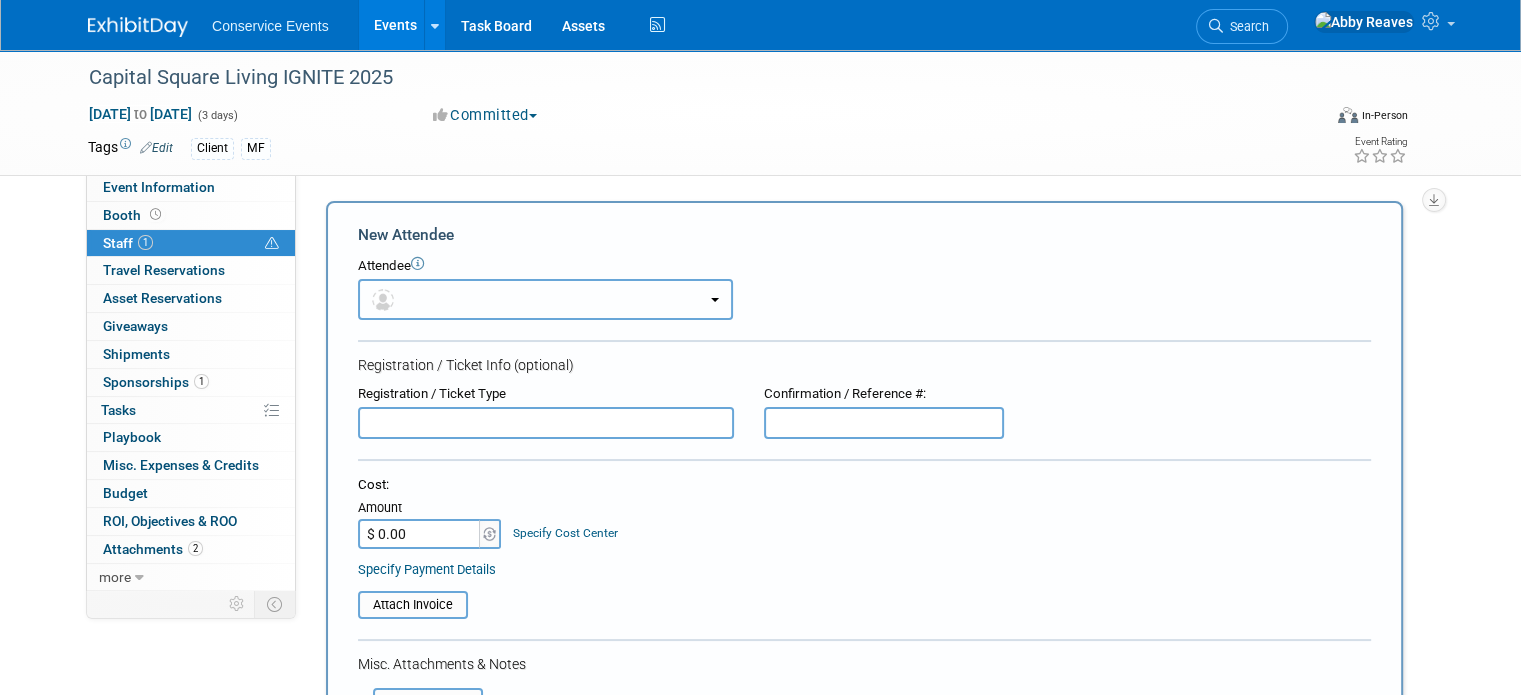 click at bounding box center [545, 299] 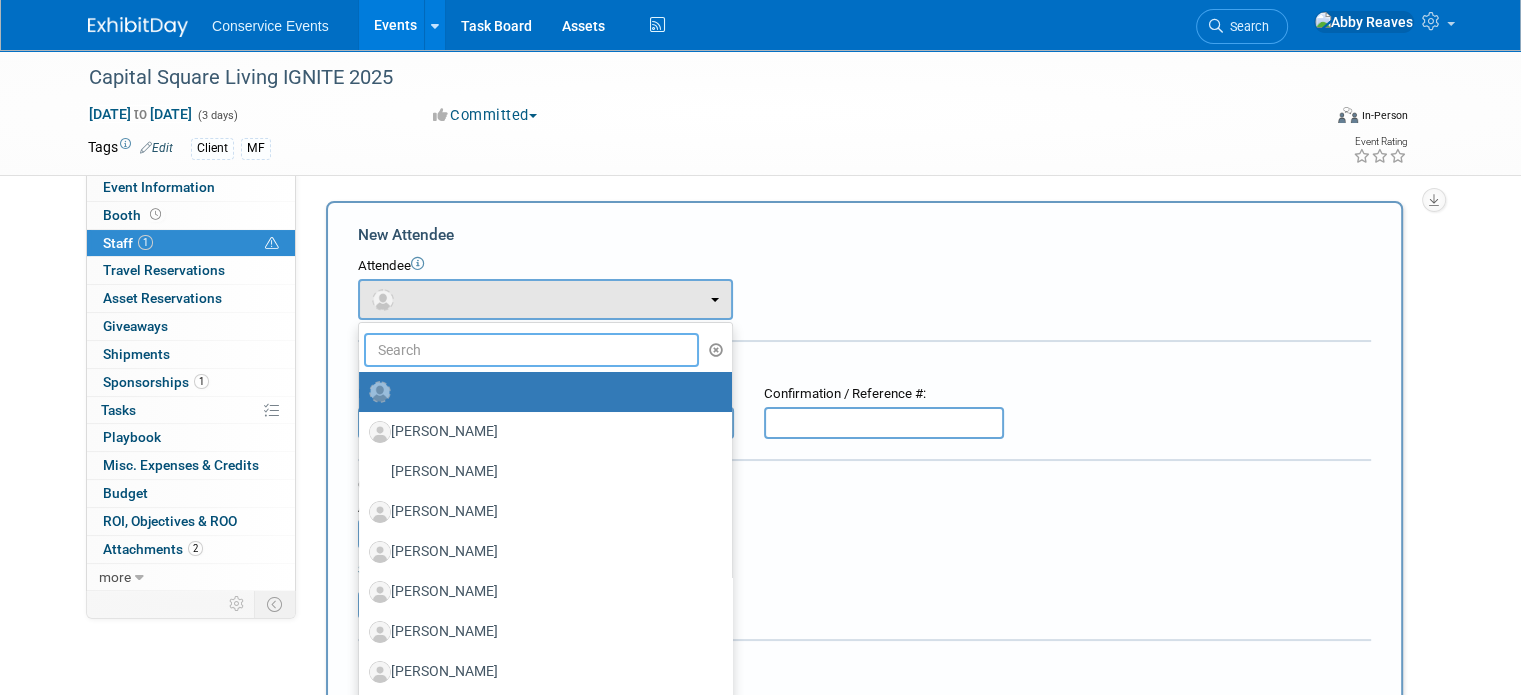 click at bounding box center [531, 350] 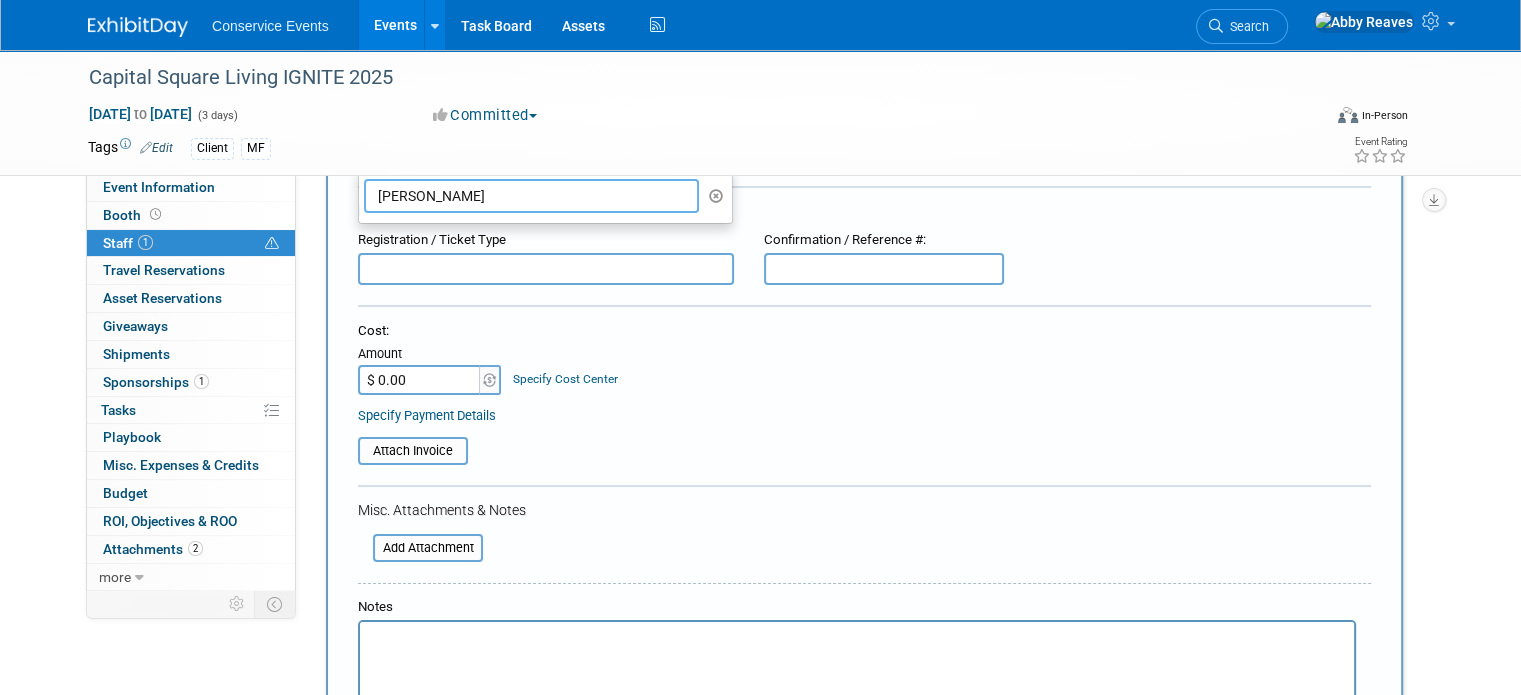 scroll, scrollTop: 600, scrollLeft: 0, axis: vertical 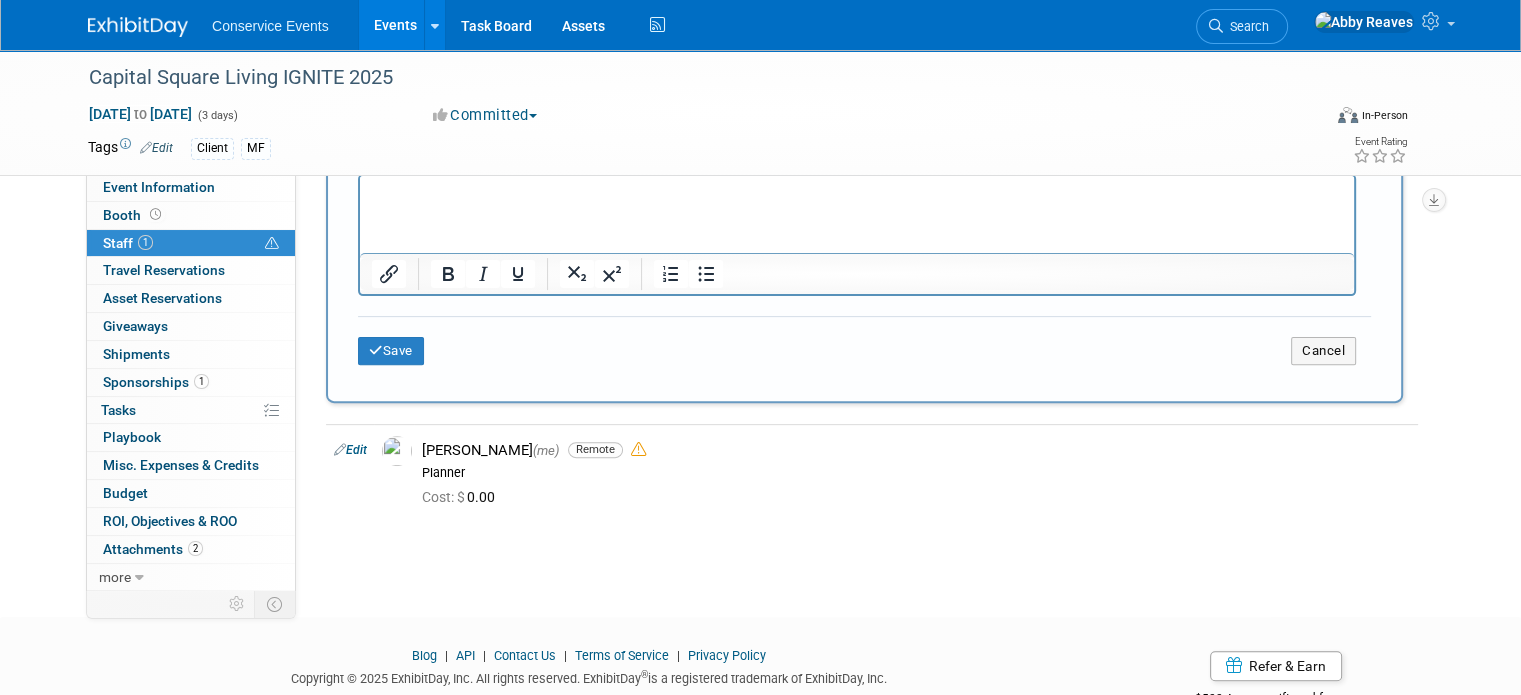 type on "kail" 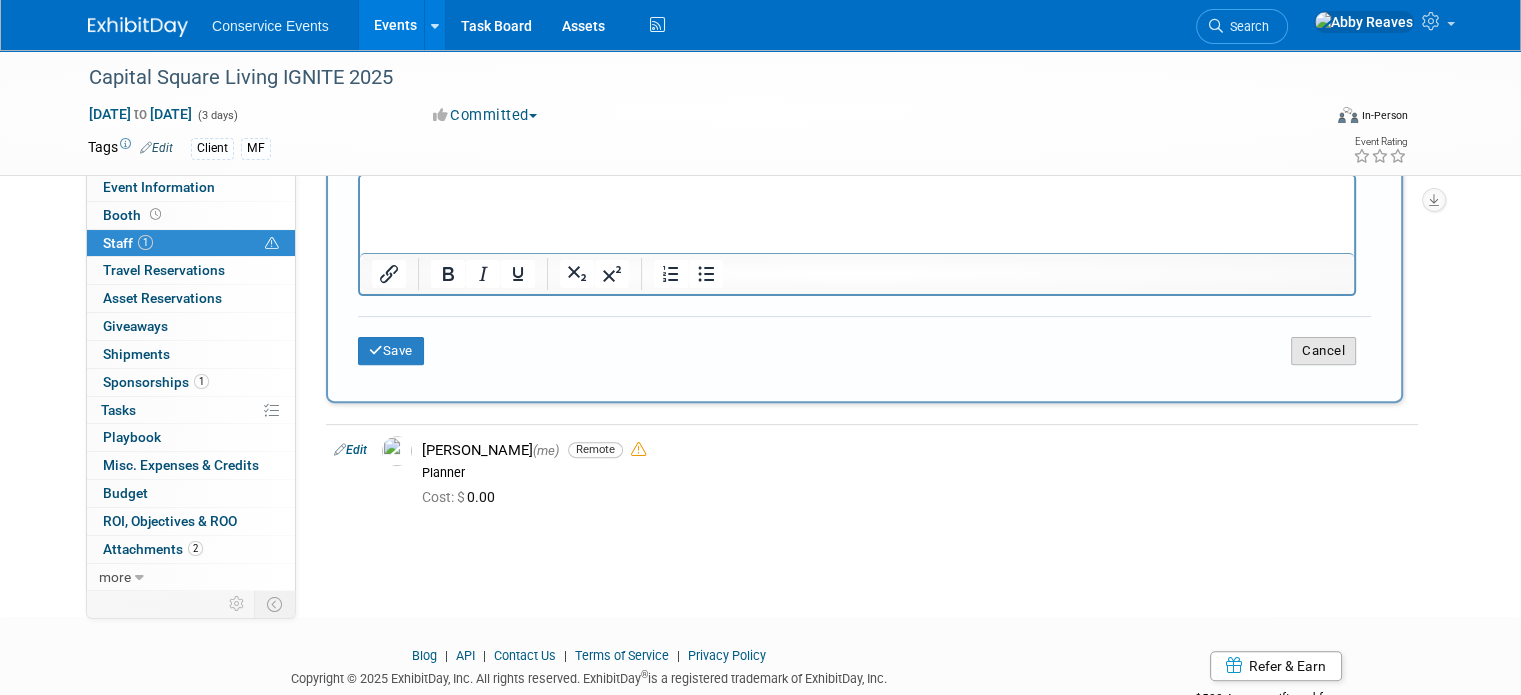 click on "Cancel" at bounding box center [1323, 351] 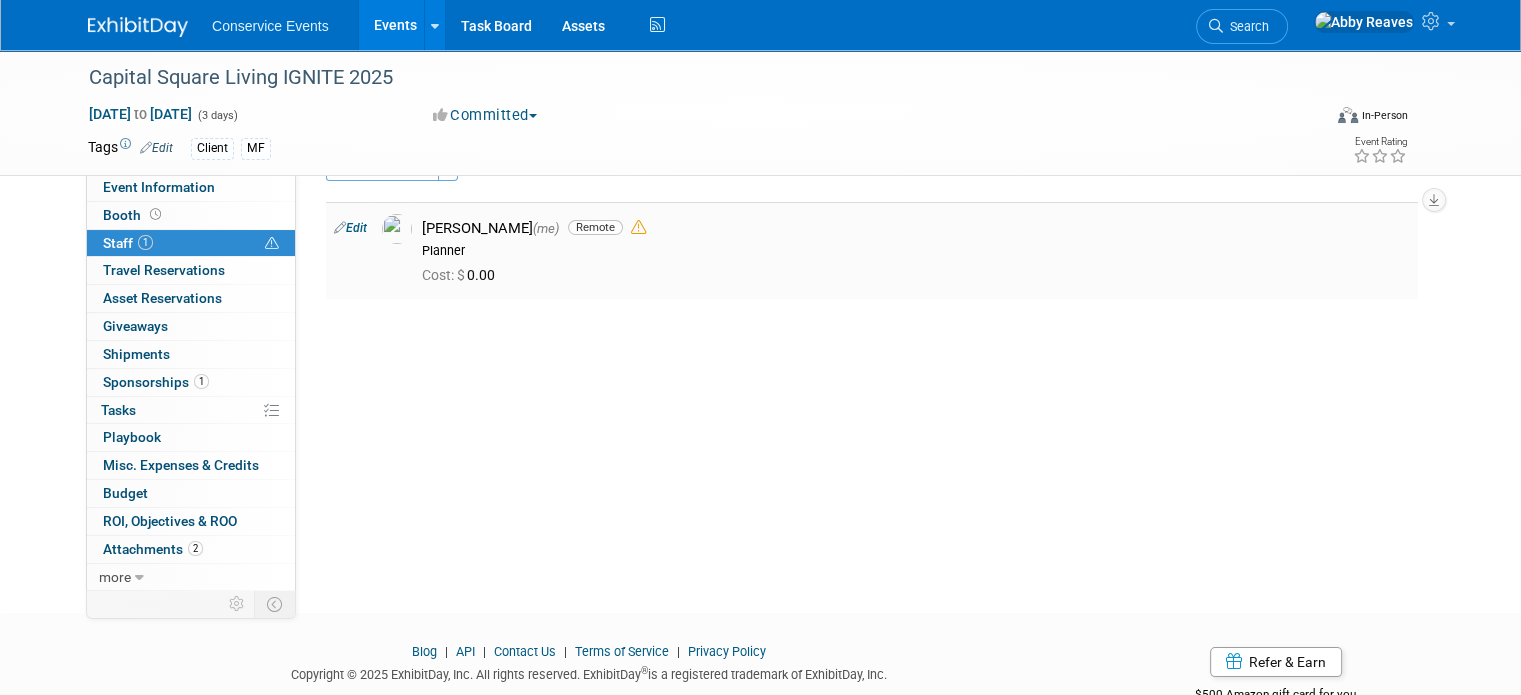 scroll, scrollTop: 0, scrollLeft: 0, axis: both 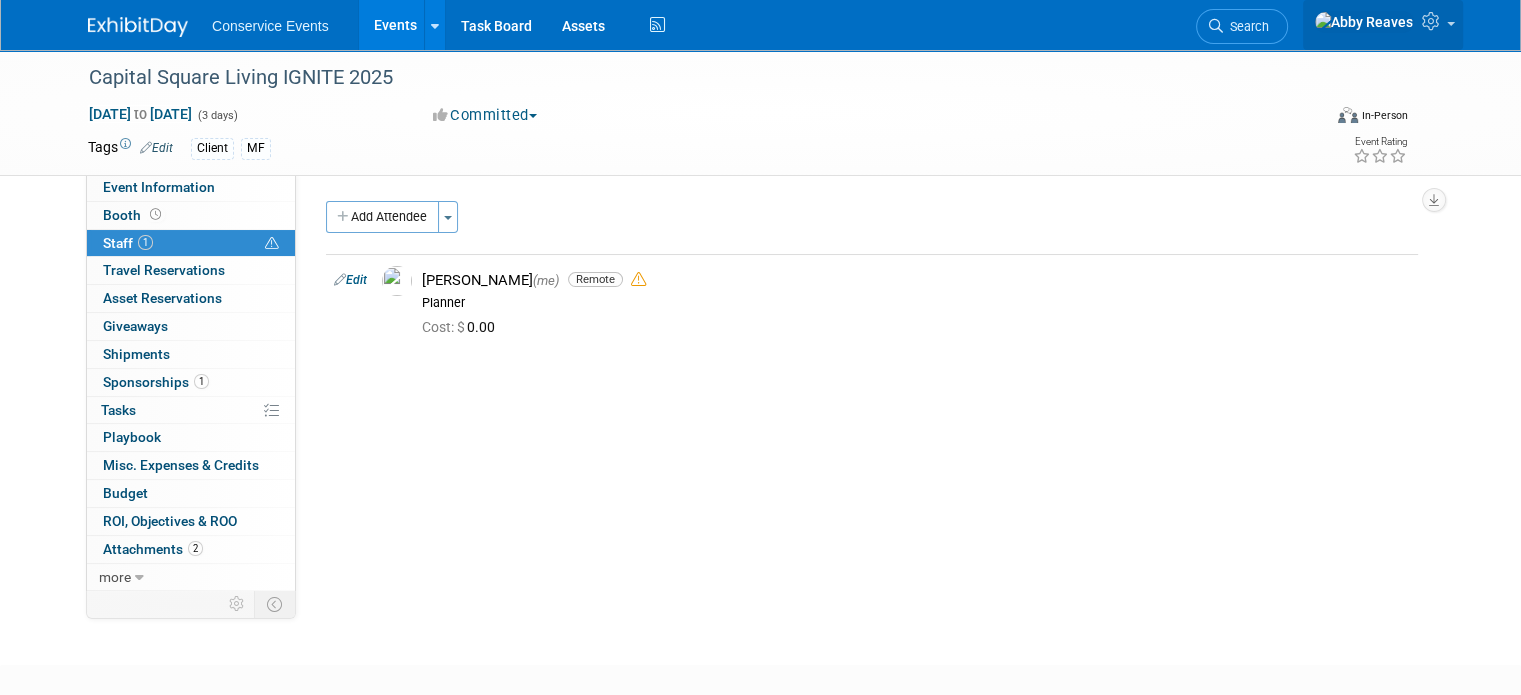 click at bounding box center (1383, 25) 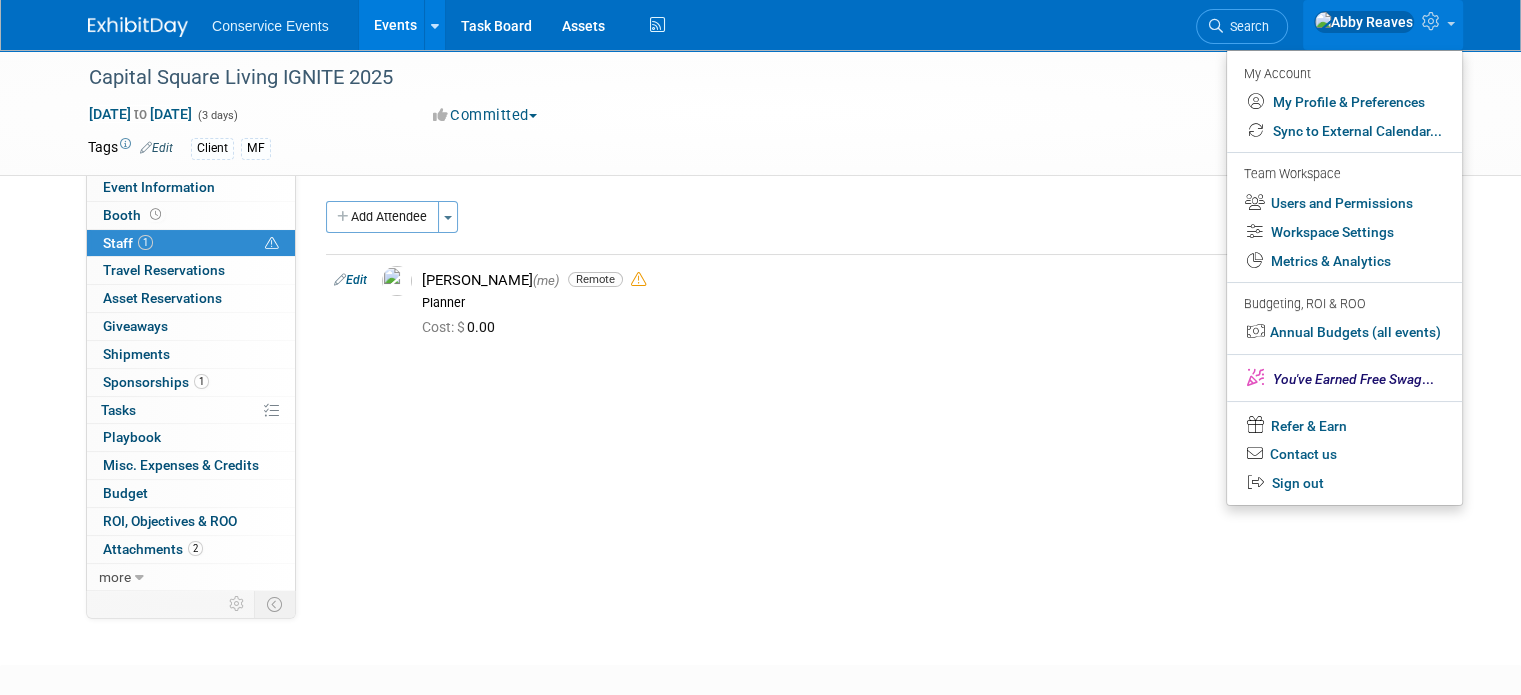 click on "Client
MF" at bounding box center [687, 149] 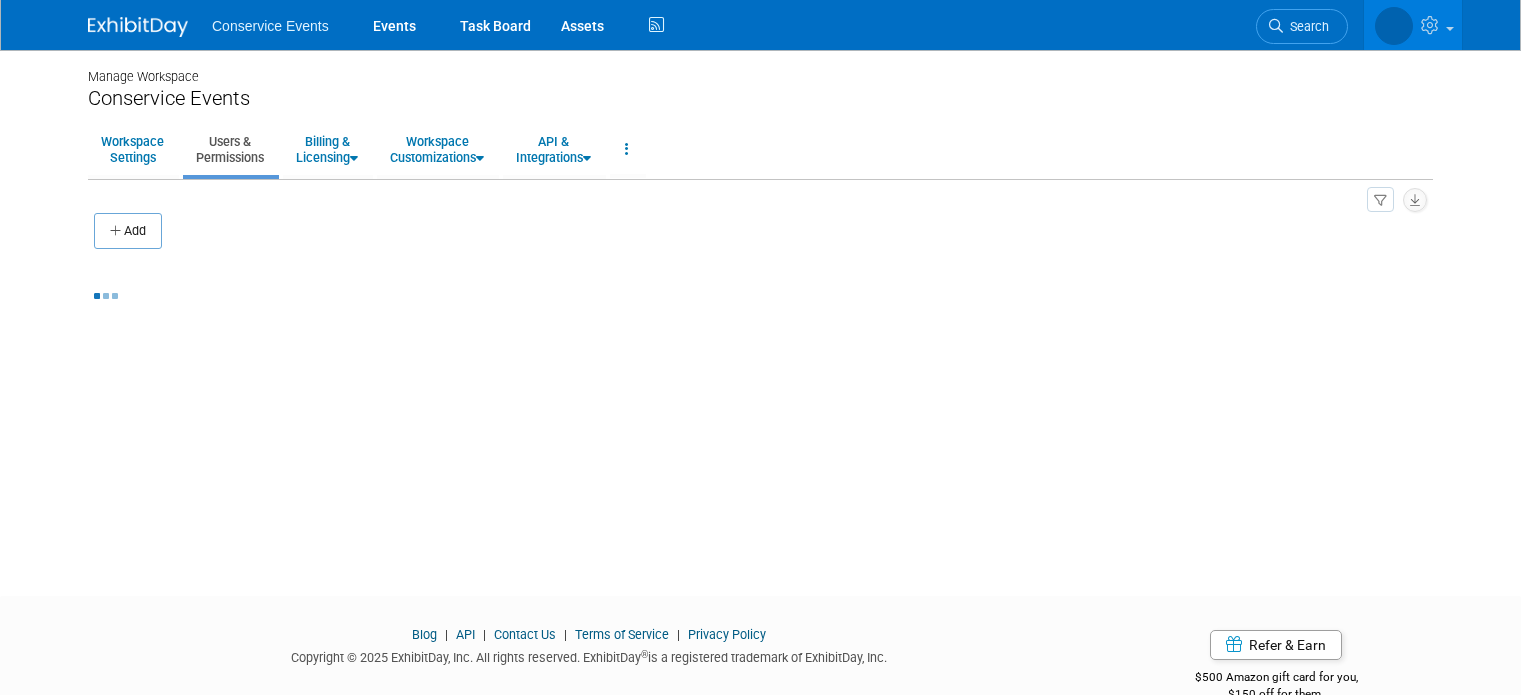 scroll, scrollTop: 0, scrollLeft: 0, axis: both 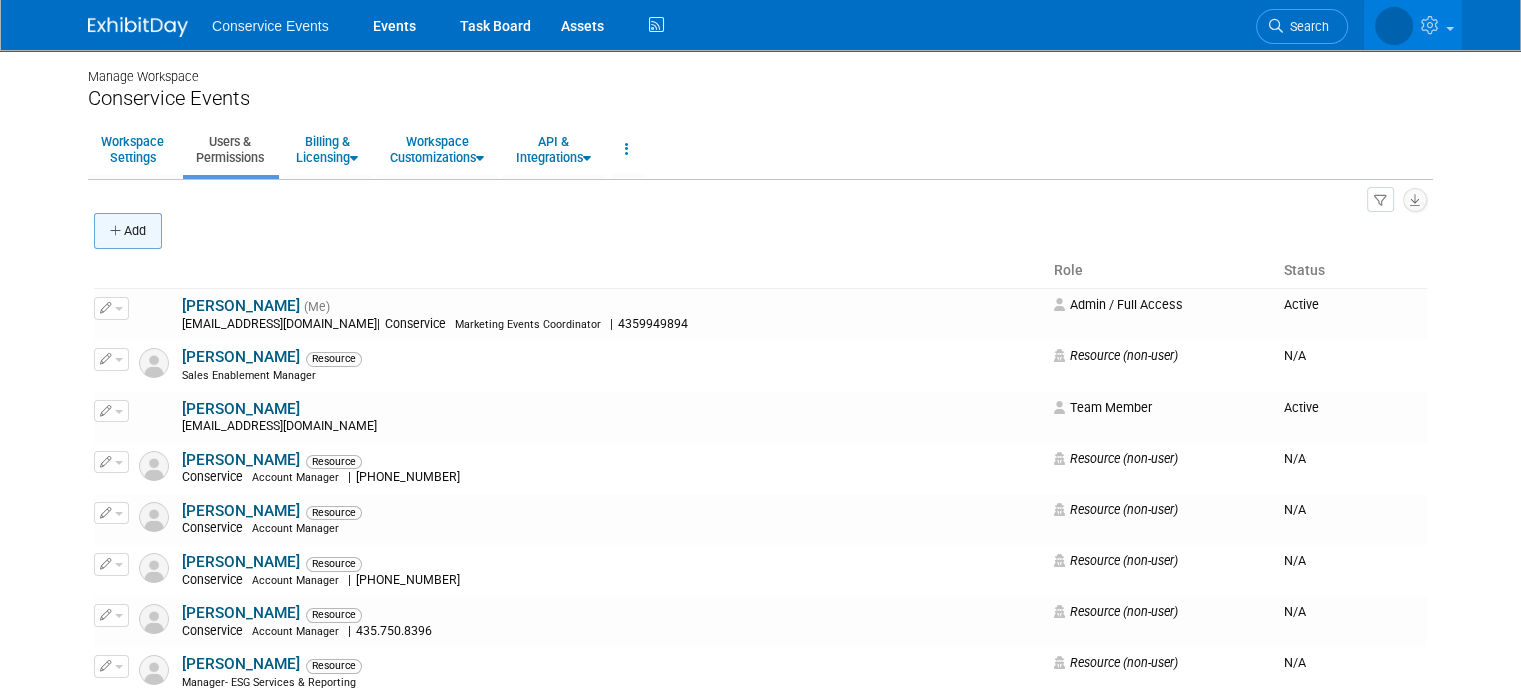 click on "Add" at bounding box center [128, 231] 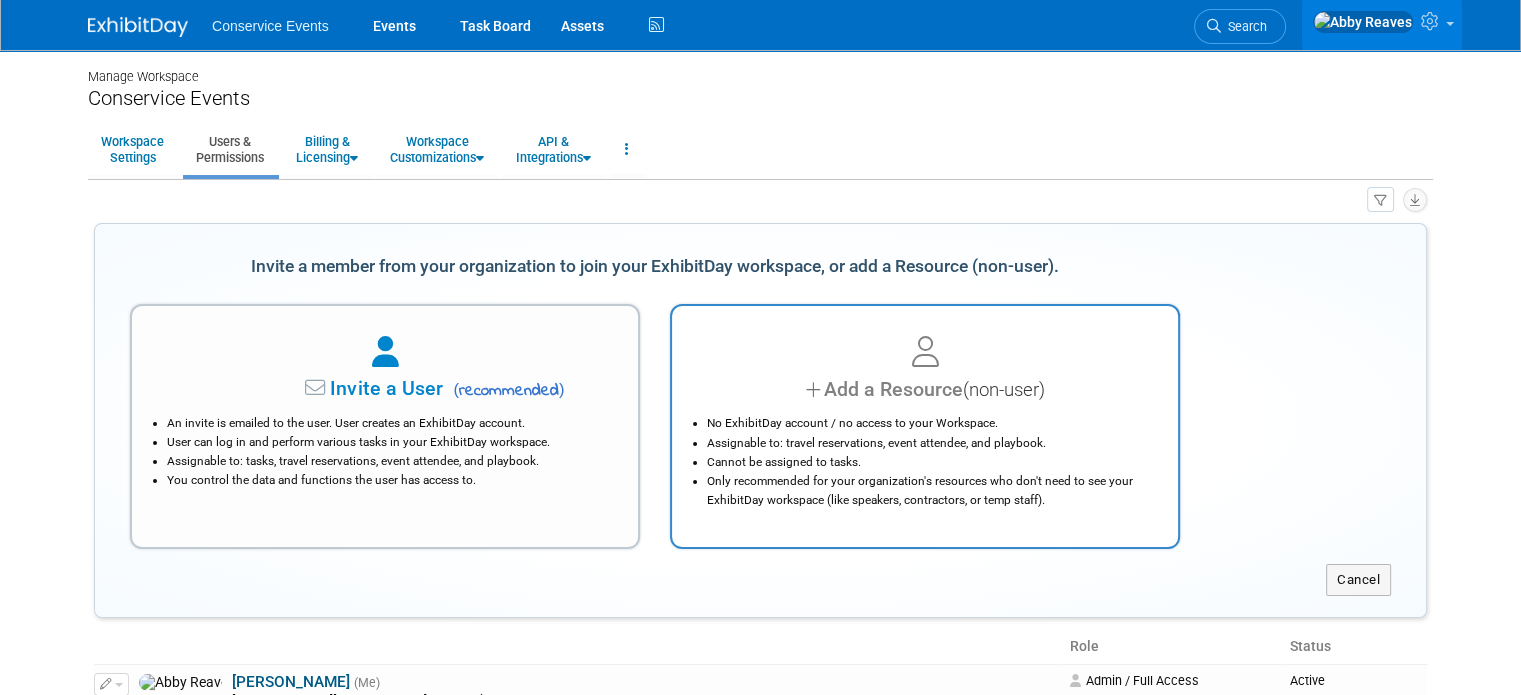 click on "No ExhibitDay account / no access to your Workspace." at bounding box center (930, 423) 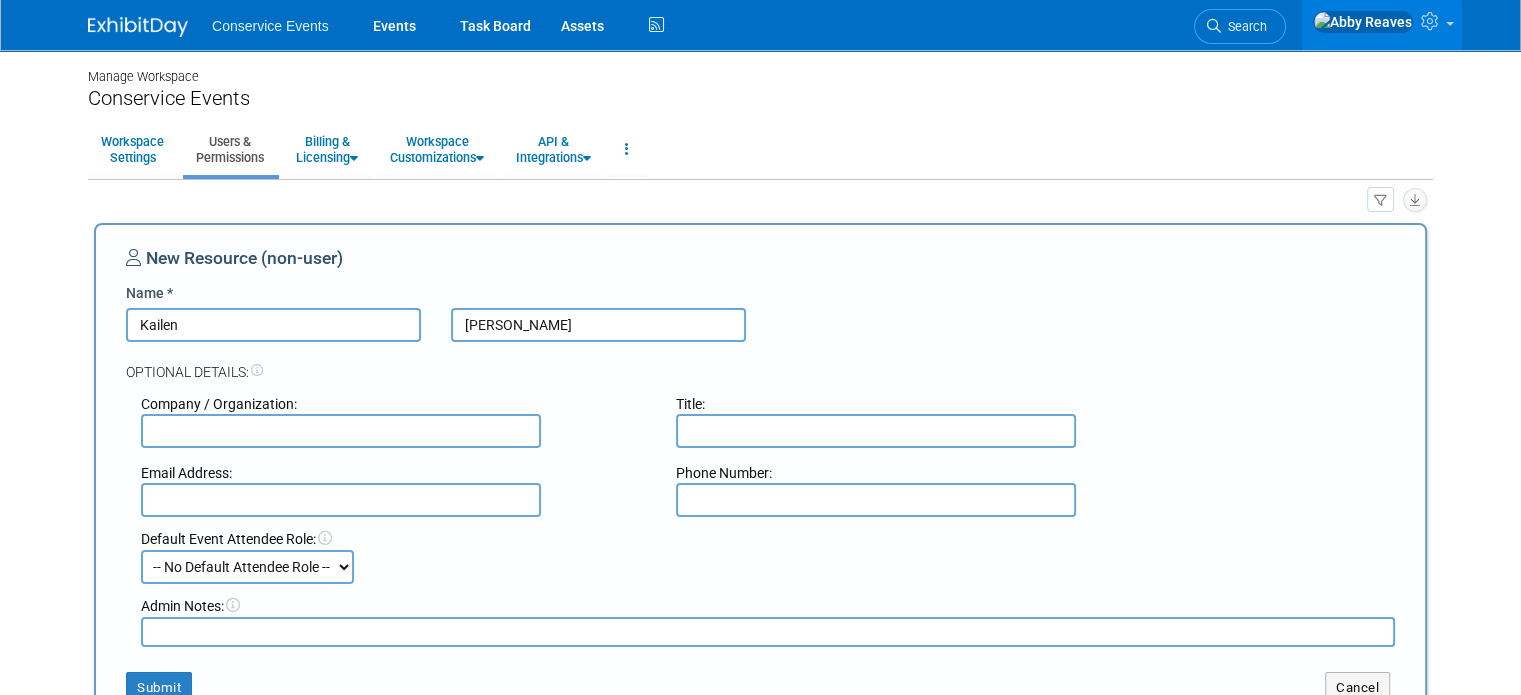 type on "Wright" 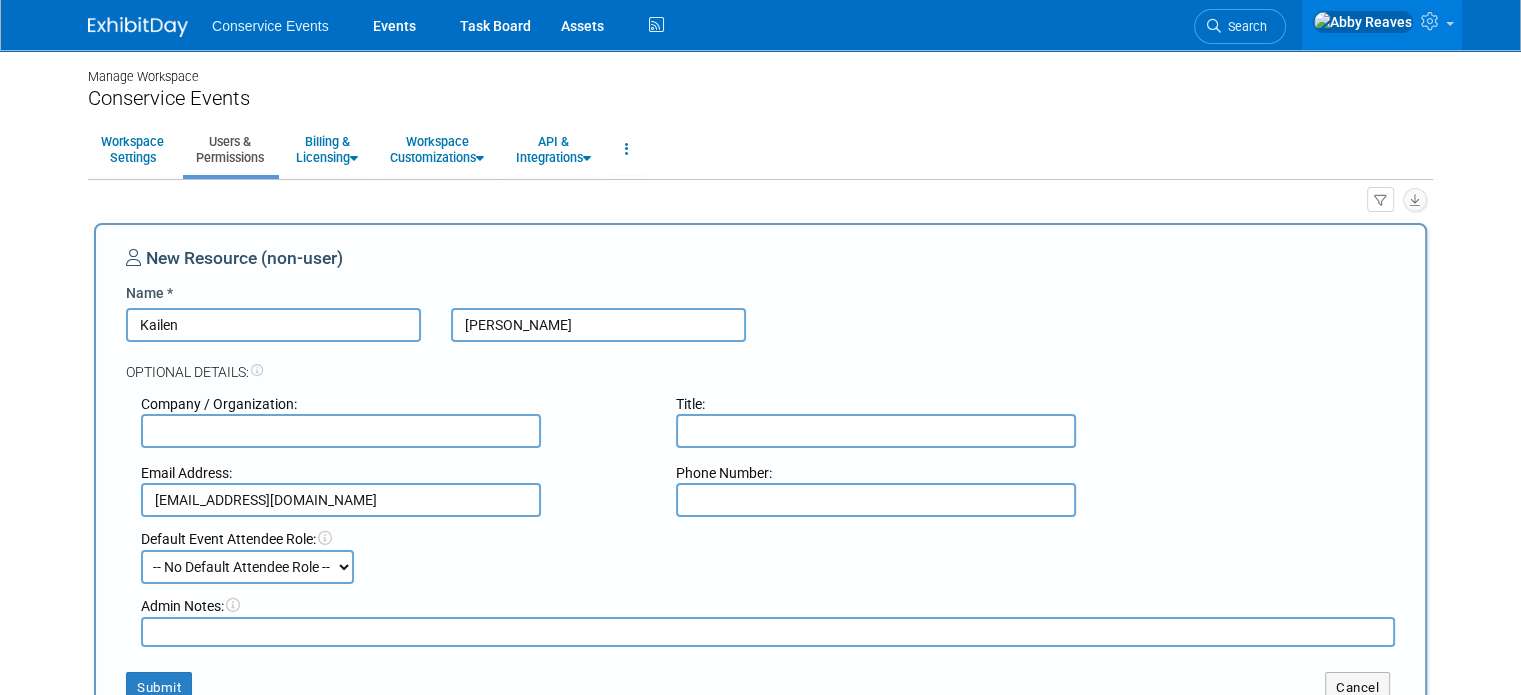 type on "kwright@conservice.com" 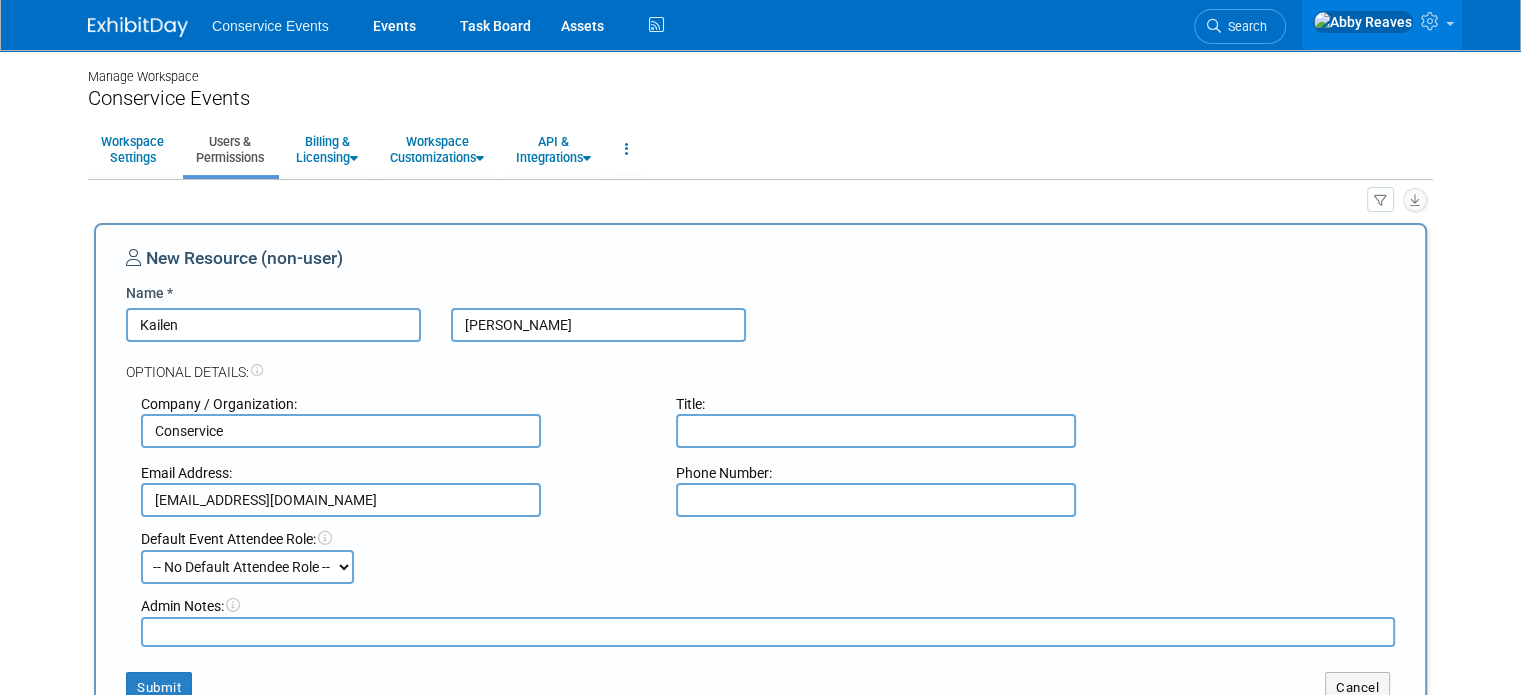 type on "Conservice" 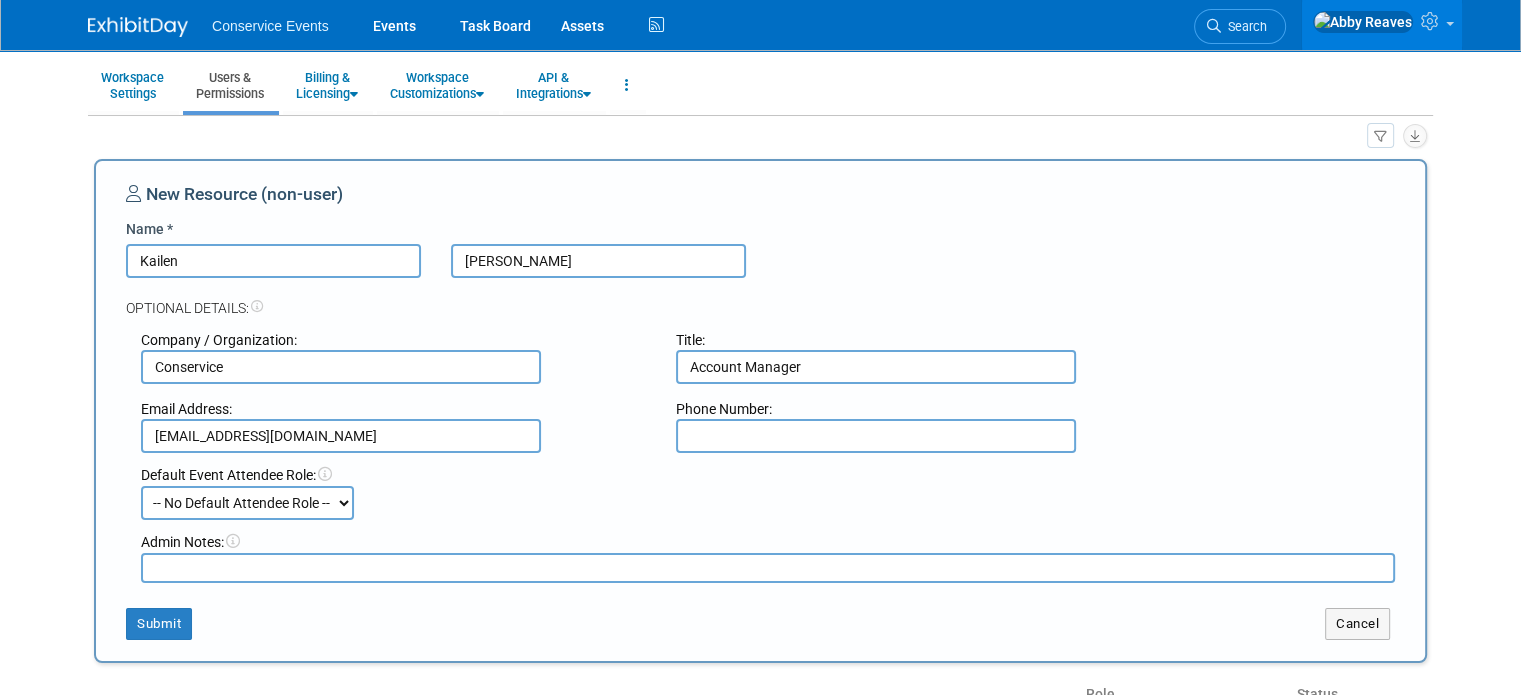 scroll, scrollTop: 100, scrollLeft: 0, axis: vertical 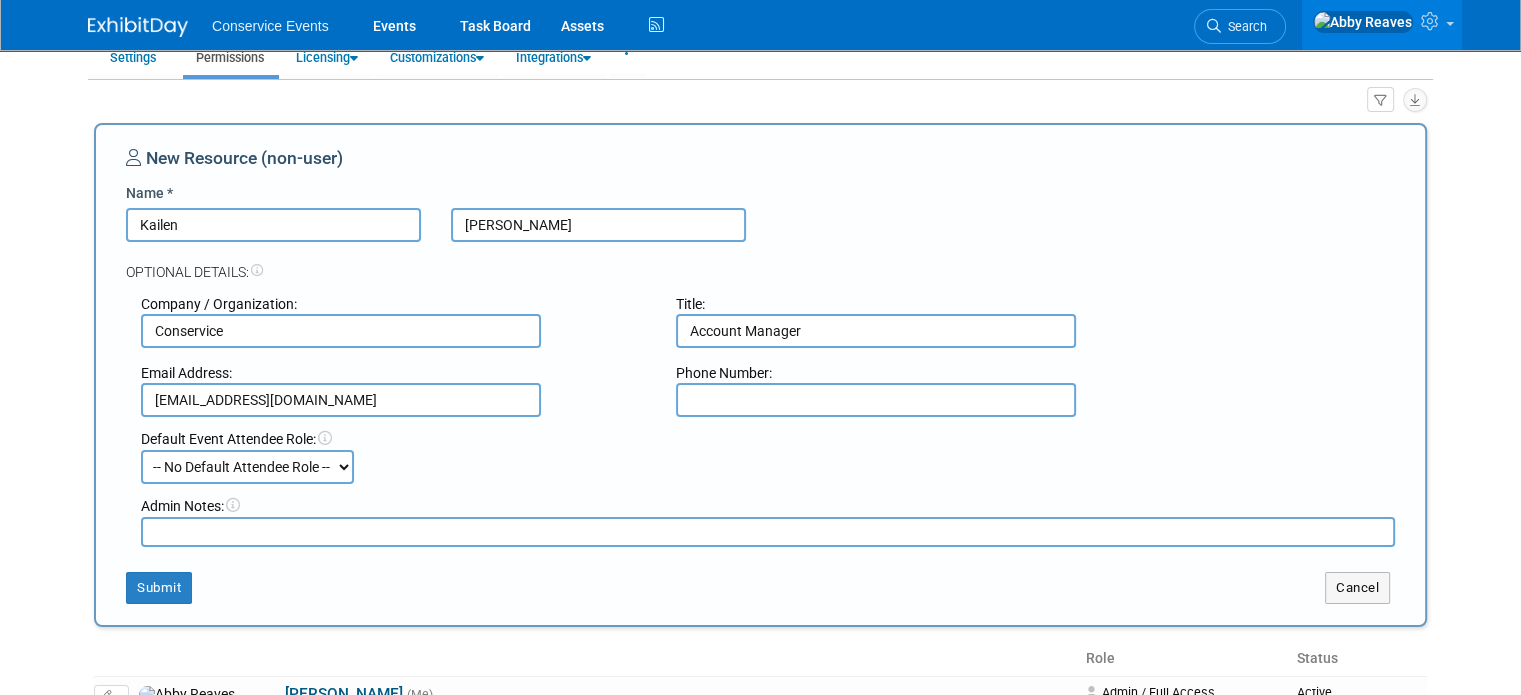 type on "Account Manager" 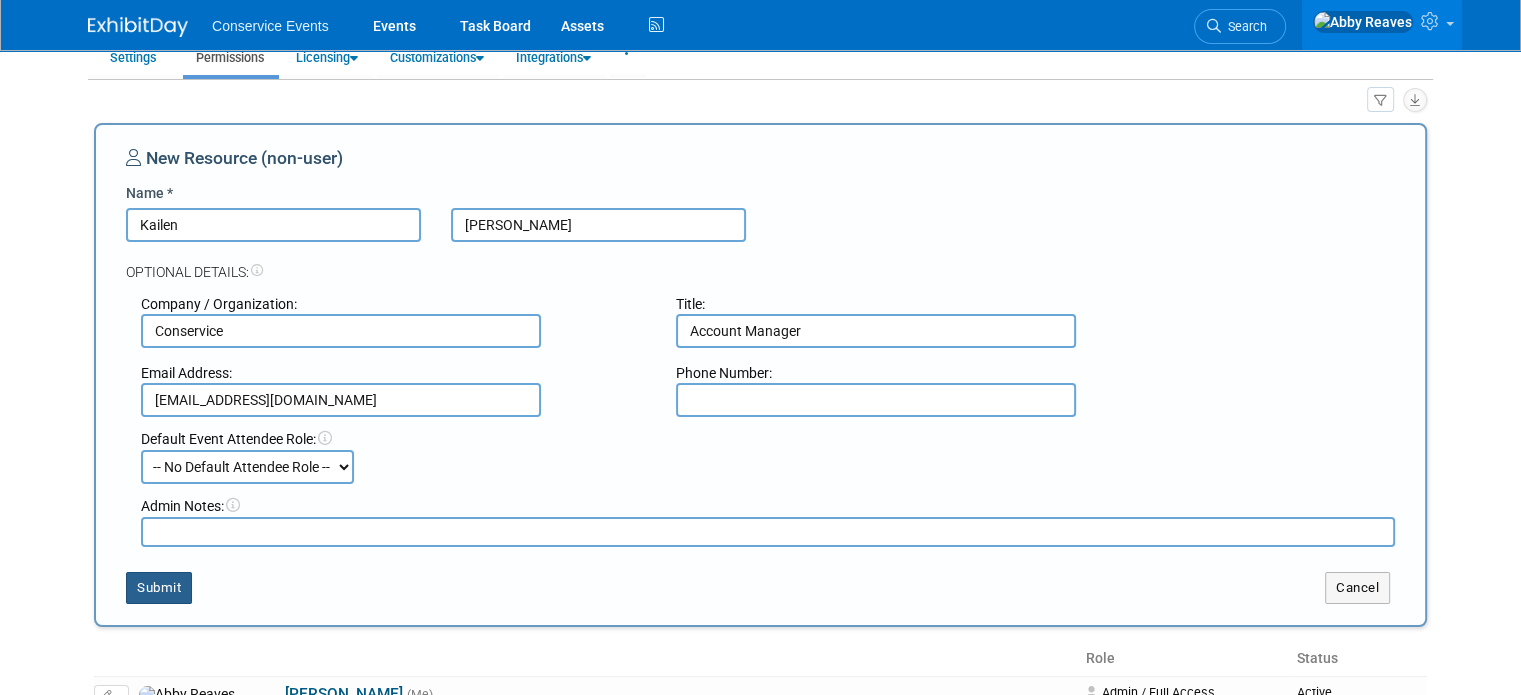 click on "Submit" at bounding box center (159, 588) 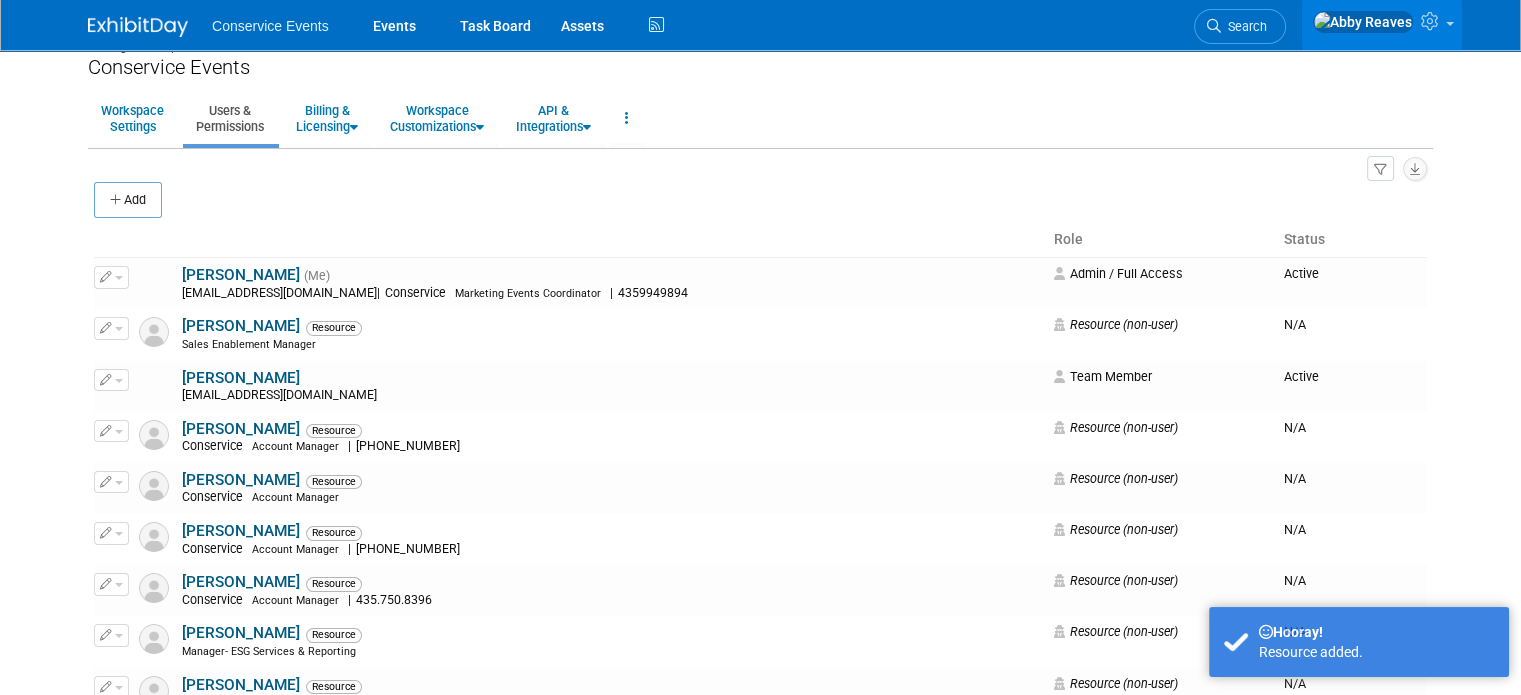 scroll, scrollTop: 0, scrollLeft: 0, axis: both 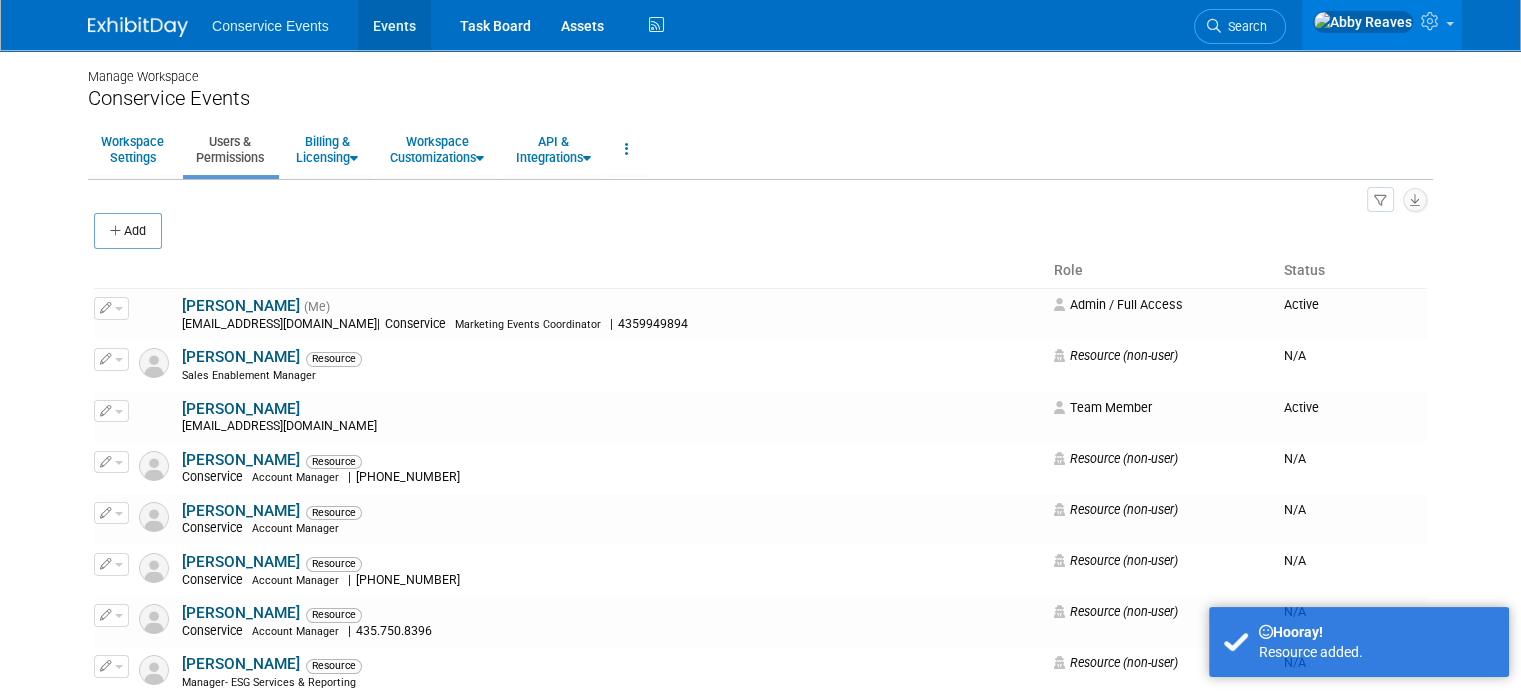 click on "Events" at bounding box center [394, 25] 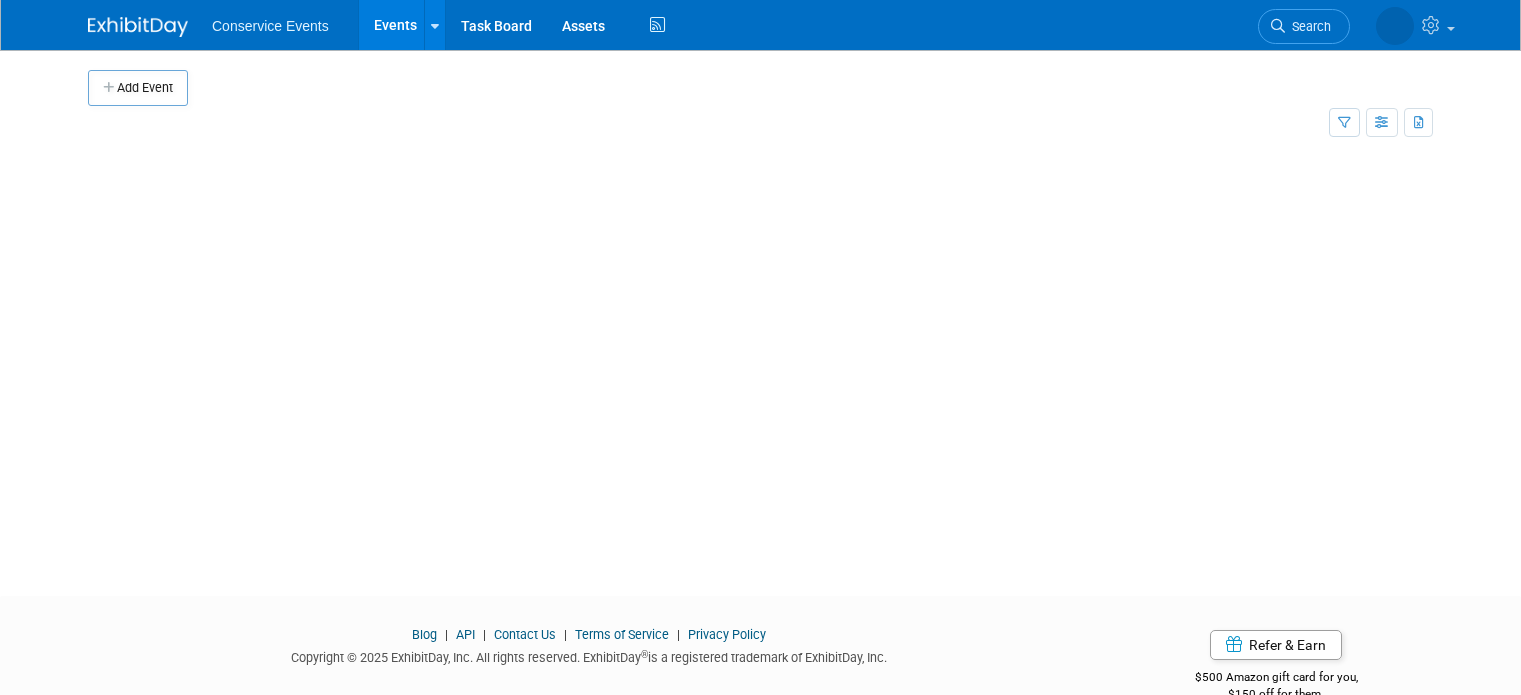 scroll, scrollTop: 0, scrollLeft: 0, axis: both 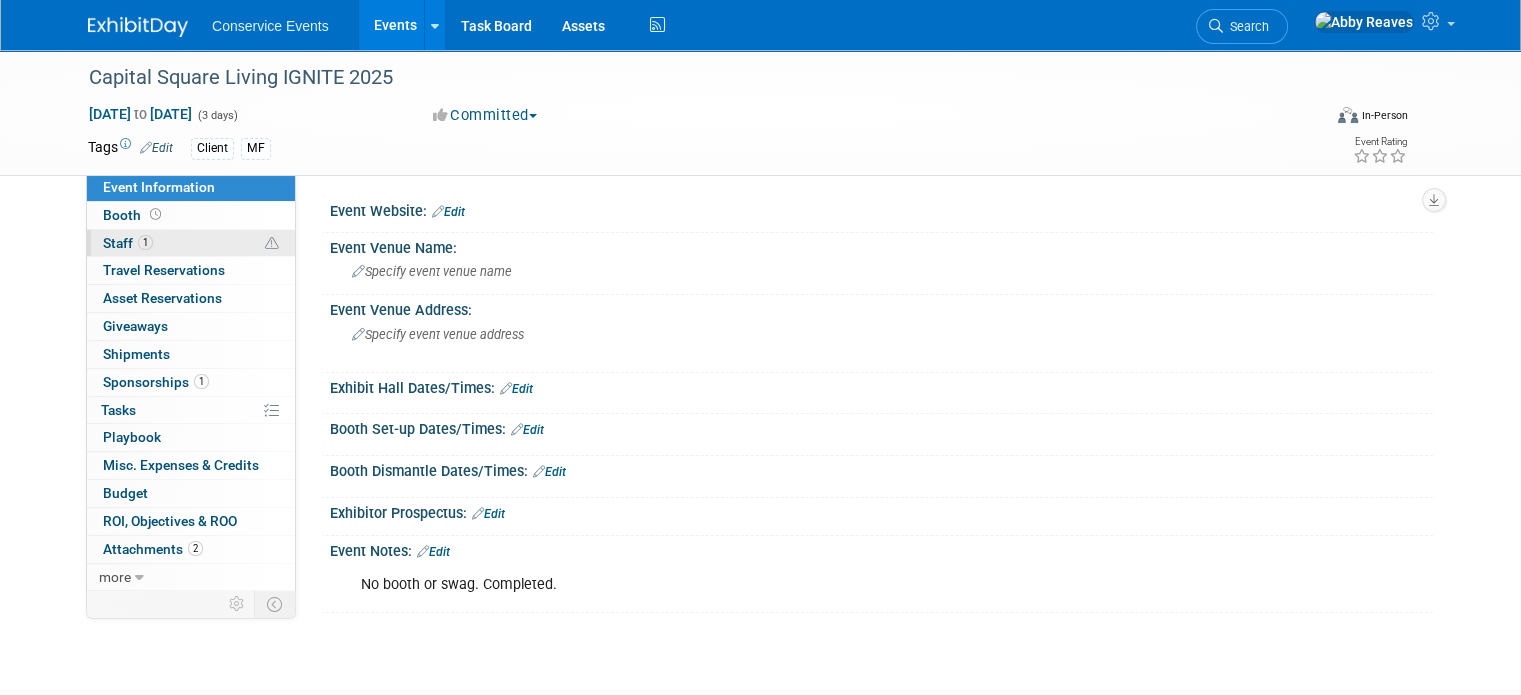 click on "1
Staff 1" at bounding box center [191, 243] 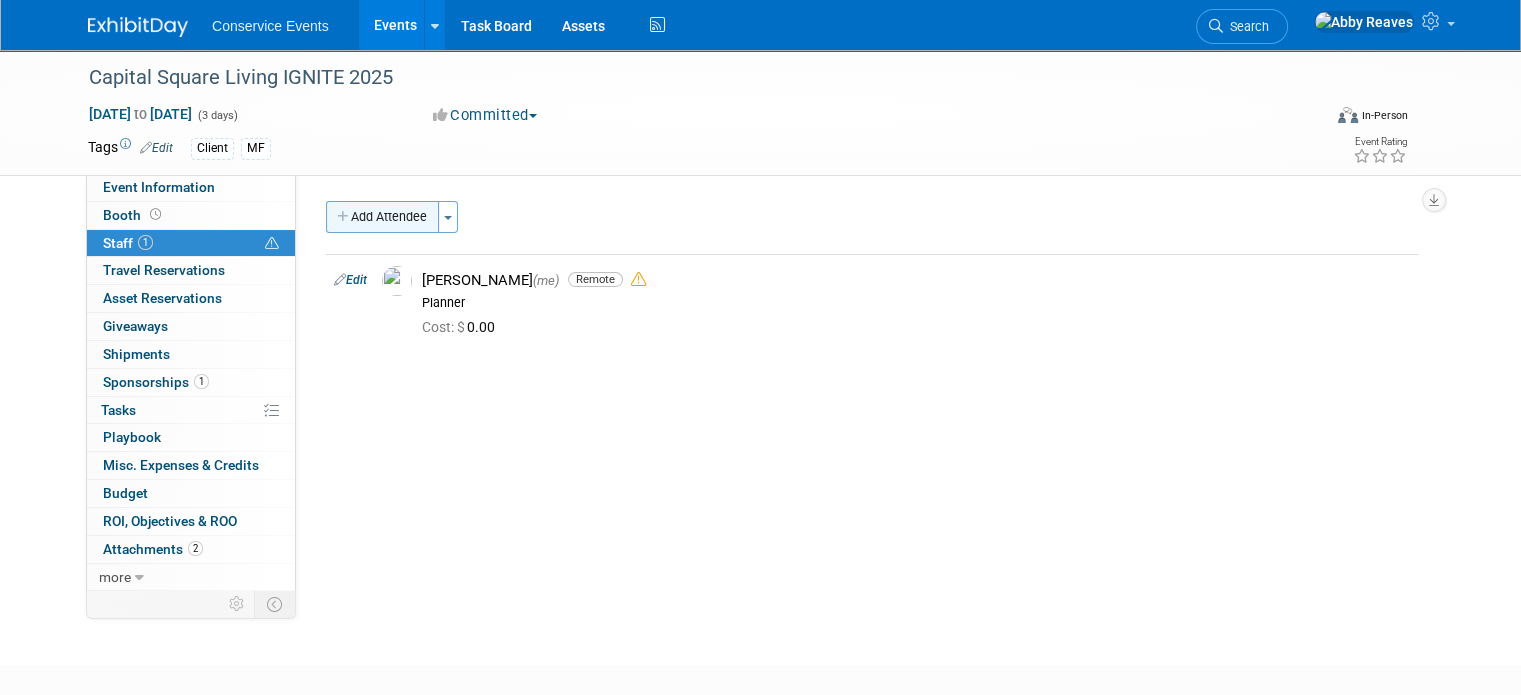 click on "Add Attendee" at bounding box center (382, 217) 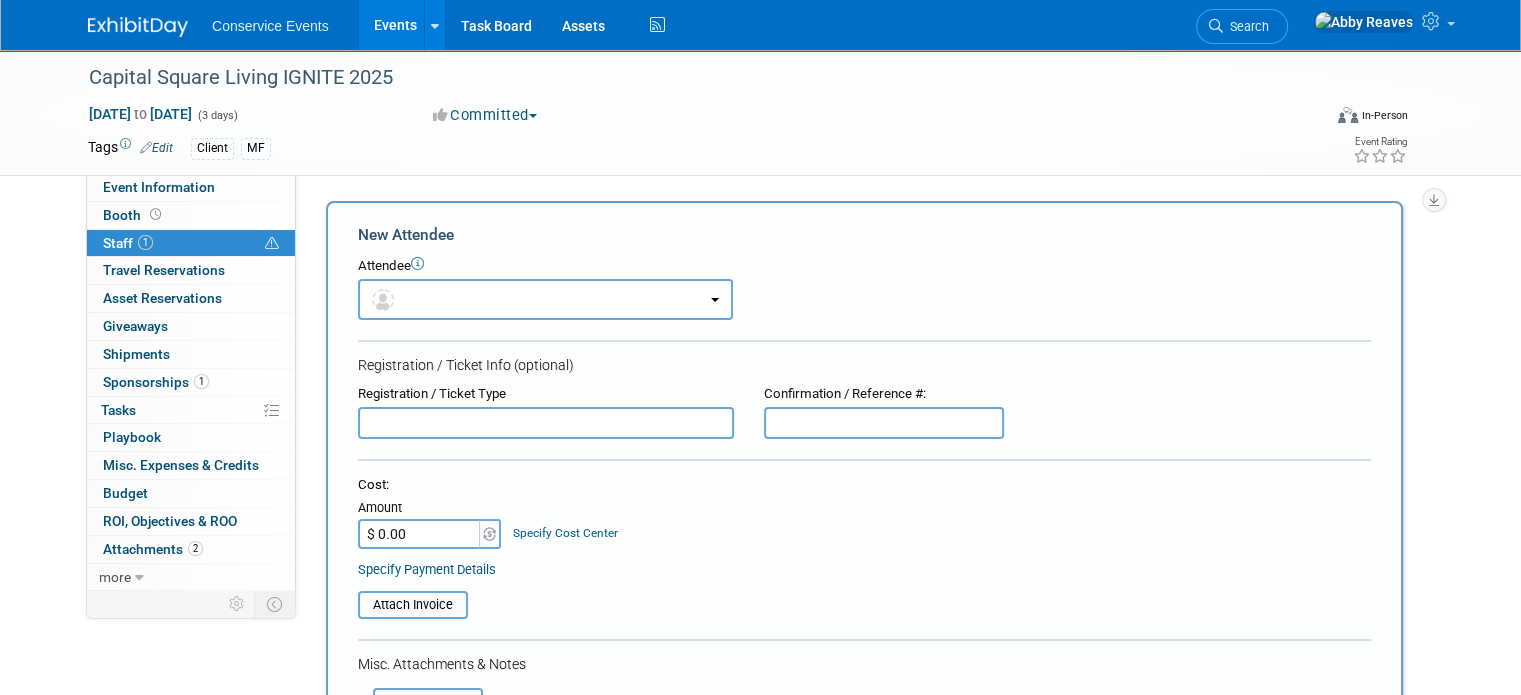 scroll, scrollTop: 0, scrollLeft: 0, axis: both 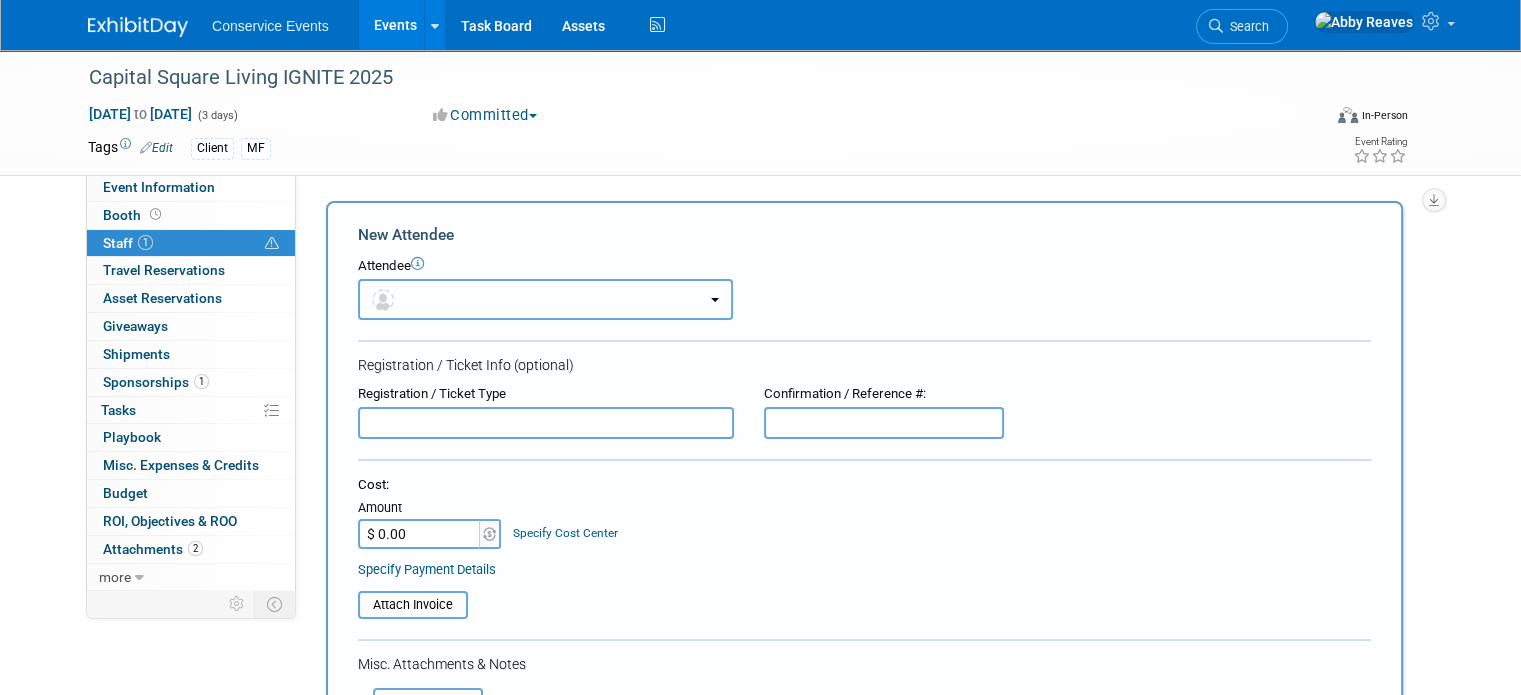 click at bounding box center [545, 299] 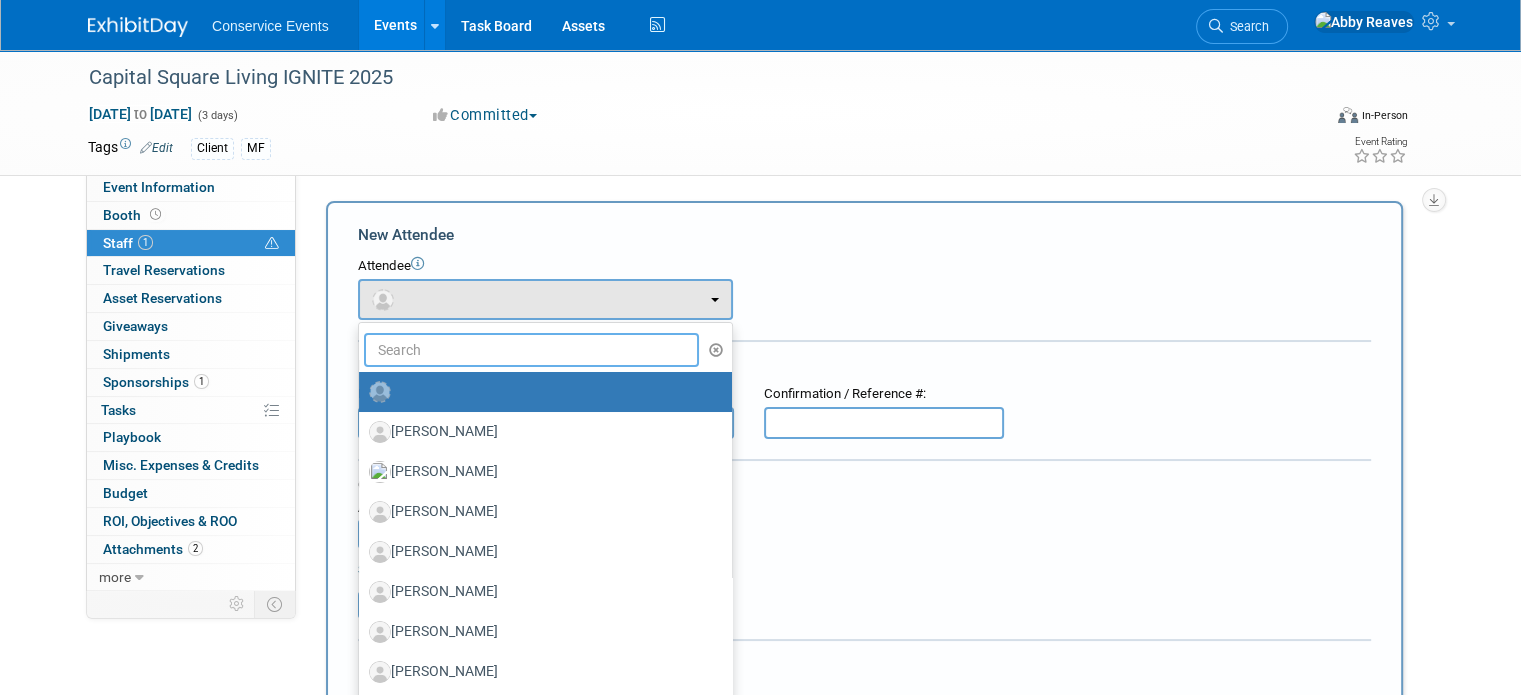 click at bounding box center [531, 350] 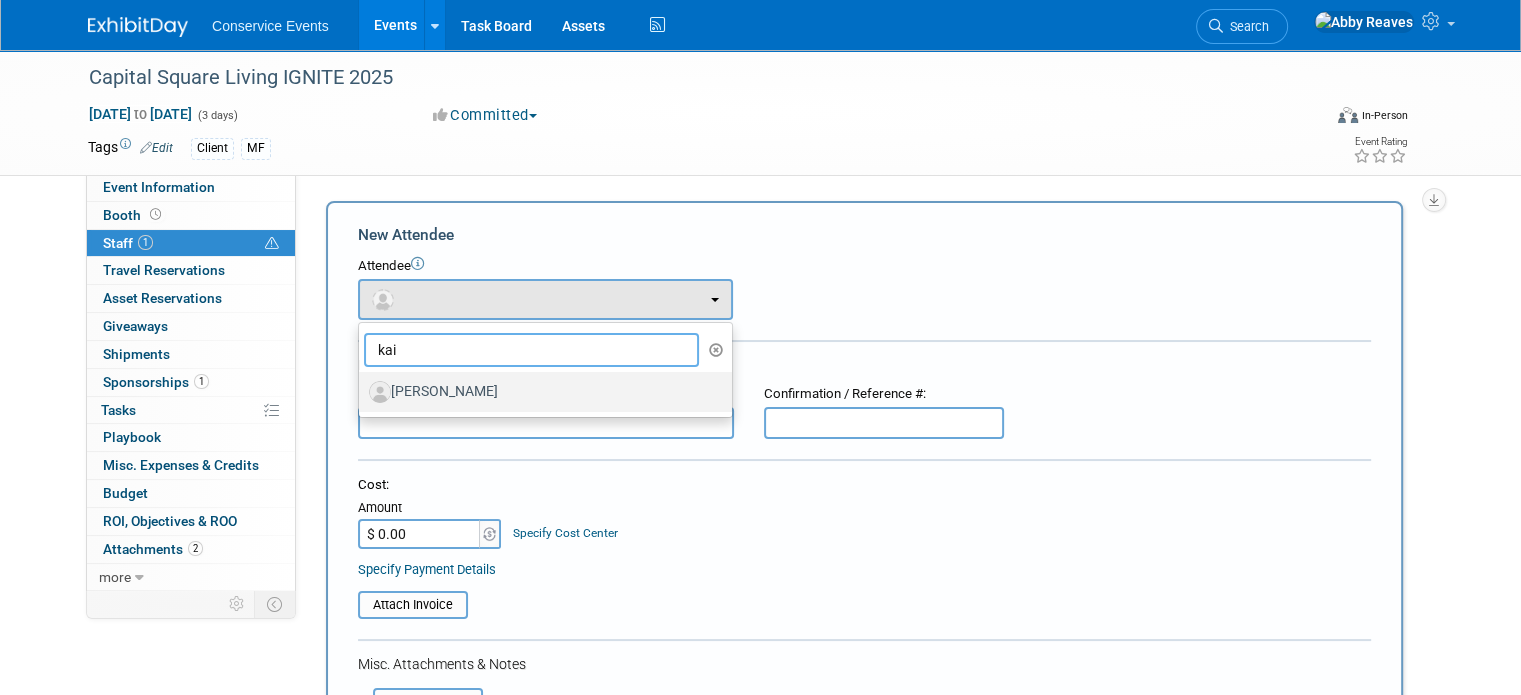 type on "kai" 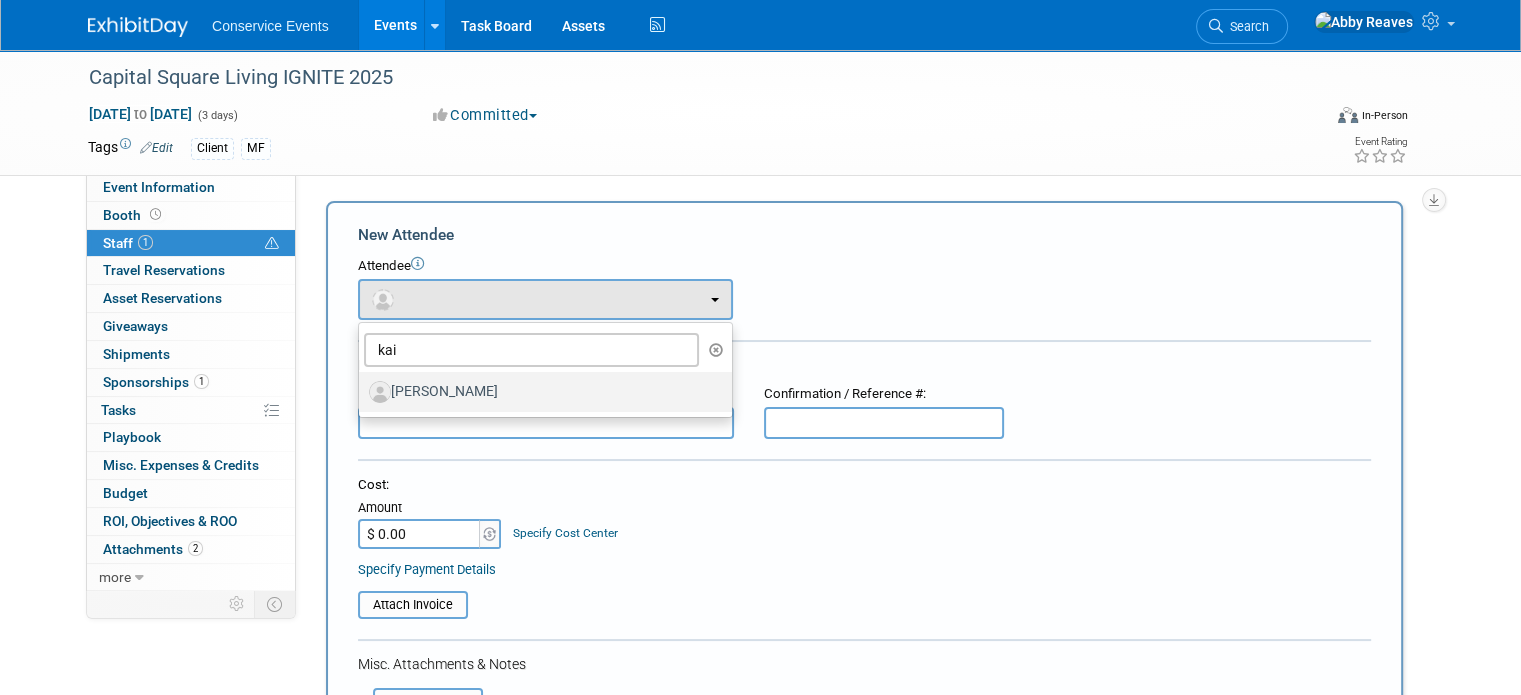 click on "Kailen Wright" at bounding box center (540, 392) 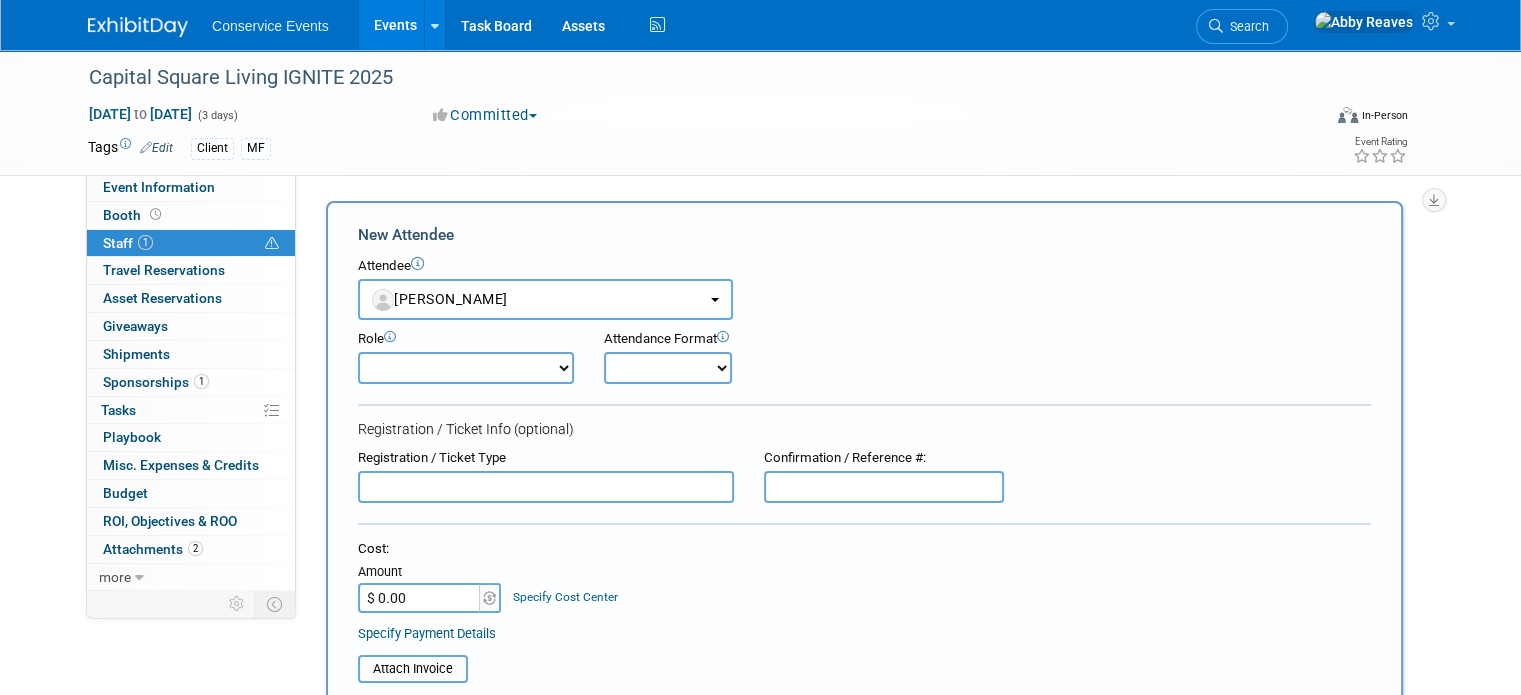 click on "Demonstrator
Host
Planner
Presenter
Sales Representative
Set-up/Dismantle Crew
Show Attendee" at bounding box center [466, 368] 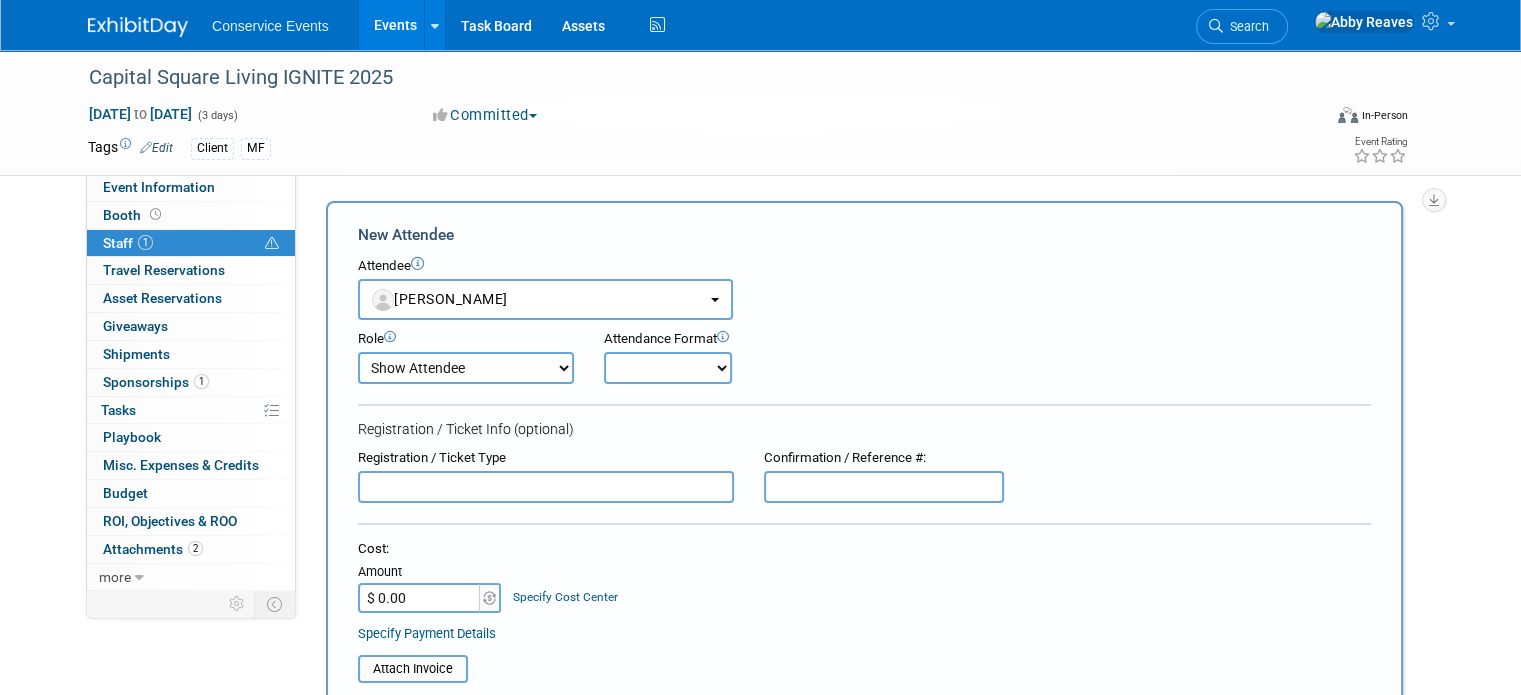 click on "Demonstrator
Host
Planner
Presenter
Sales Representative
Set-up/Dismantle Crew
Show Attendee" at bounding box center [466, 368] 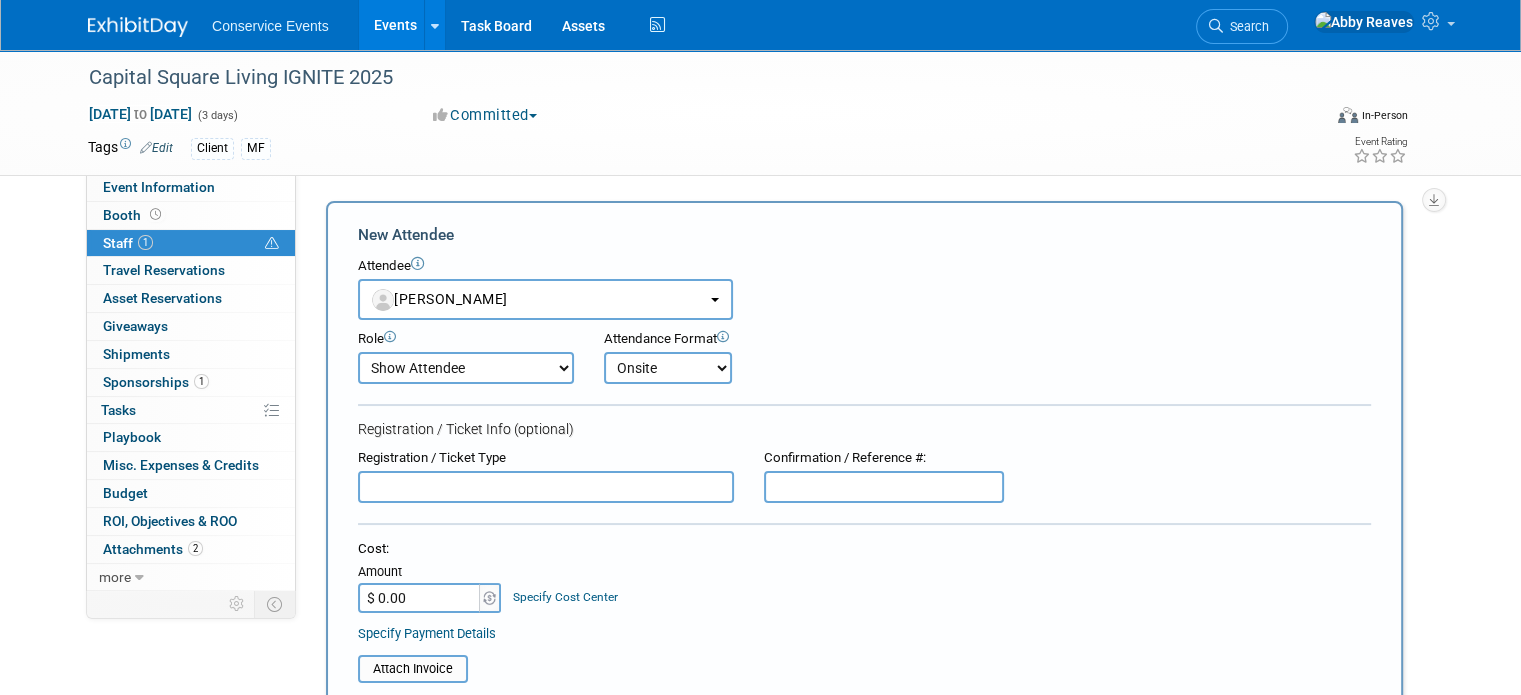 click on "Onsite
Remote" at bounding box center (668, 368) 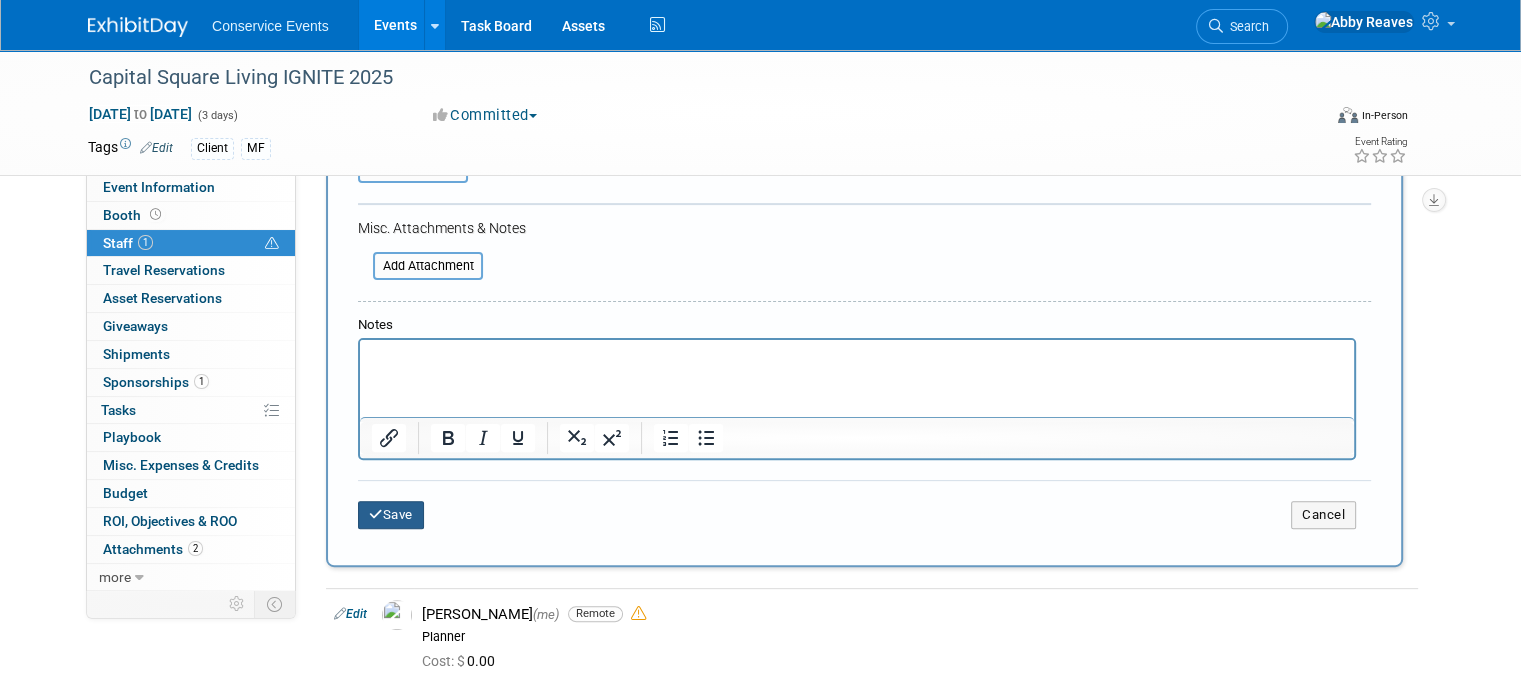 click on "Save" at bounding box center [391, 515] 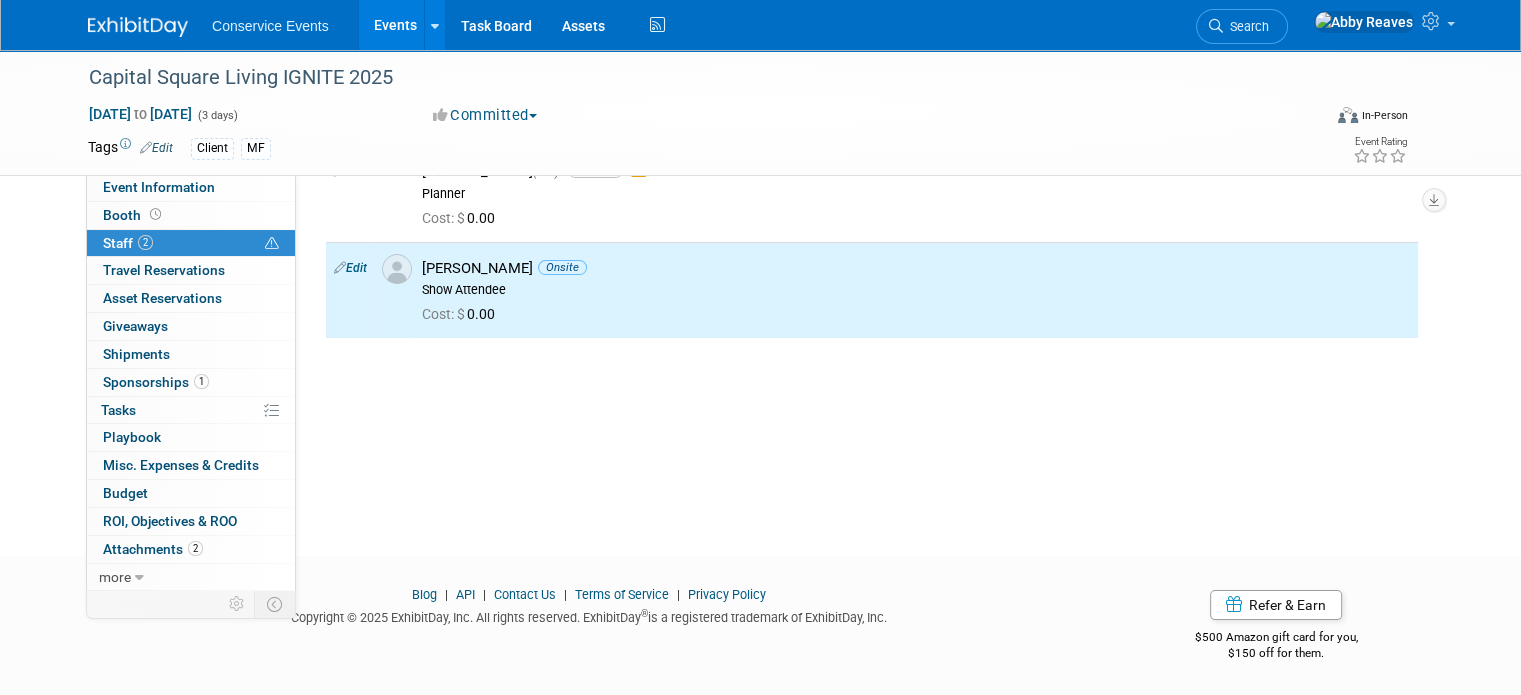 scroll, scrollTop: 0, scrollLeft: 0, axis: both 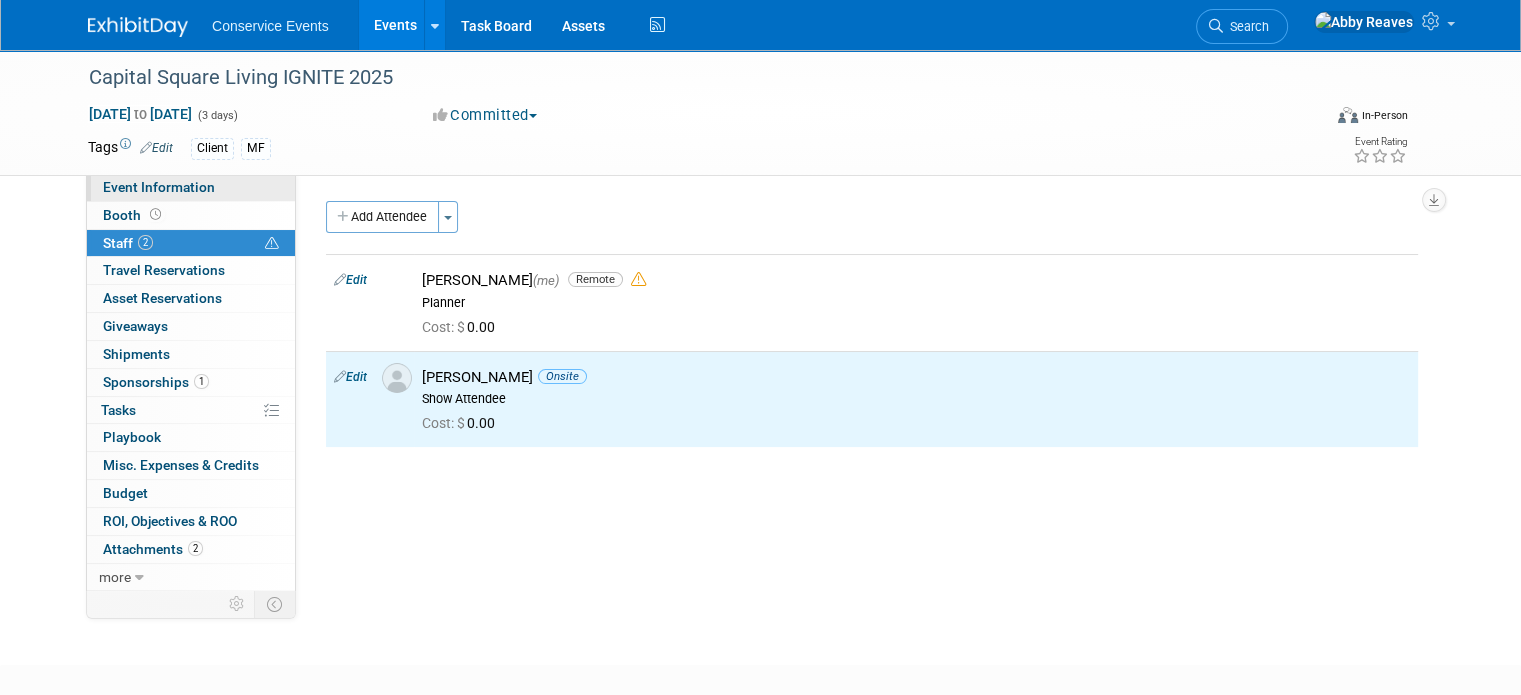 click on "Event Information" at bounding box center (159, 187) 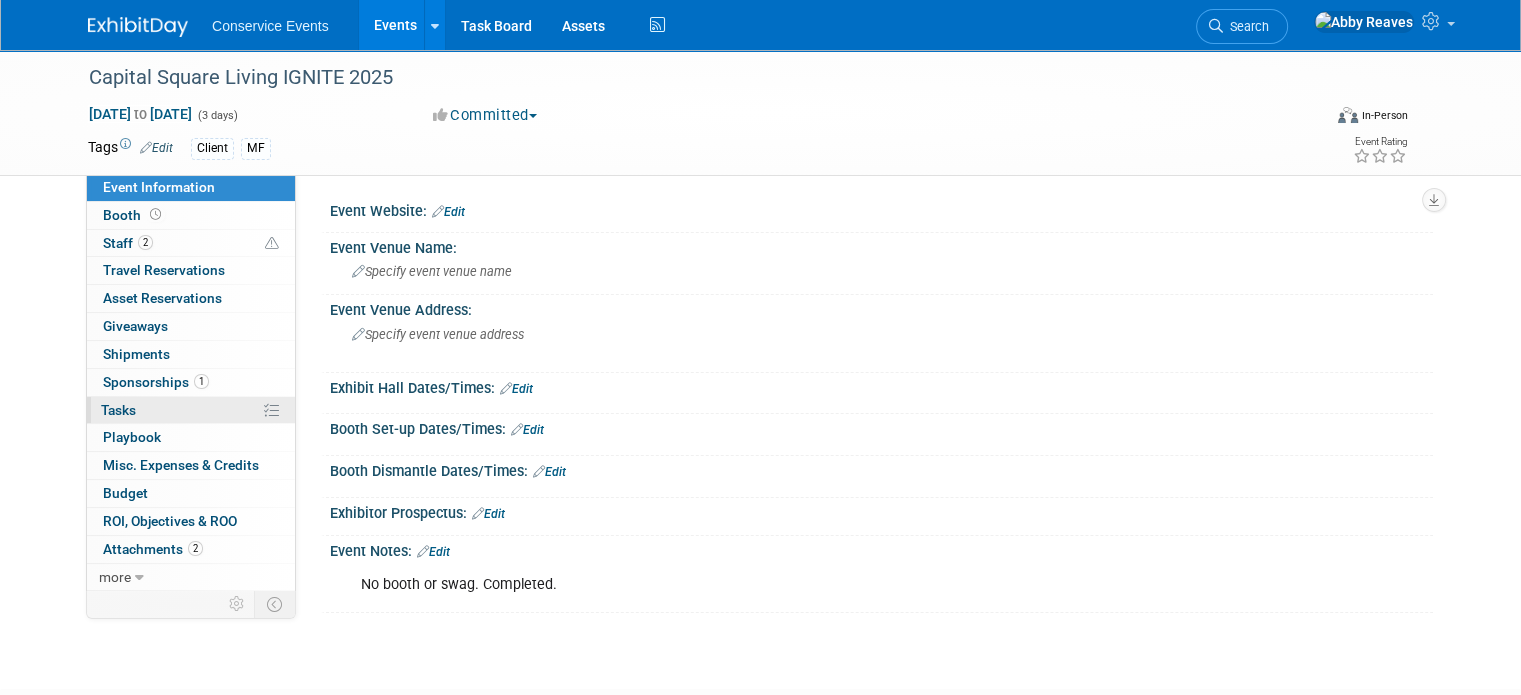 click on "0%
Tasks 0%" at bounding box center (191, 410) 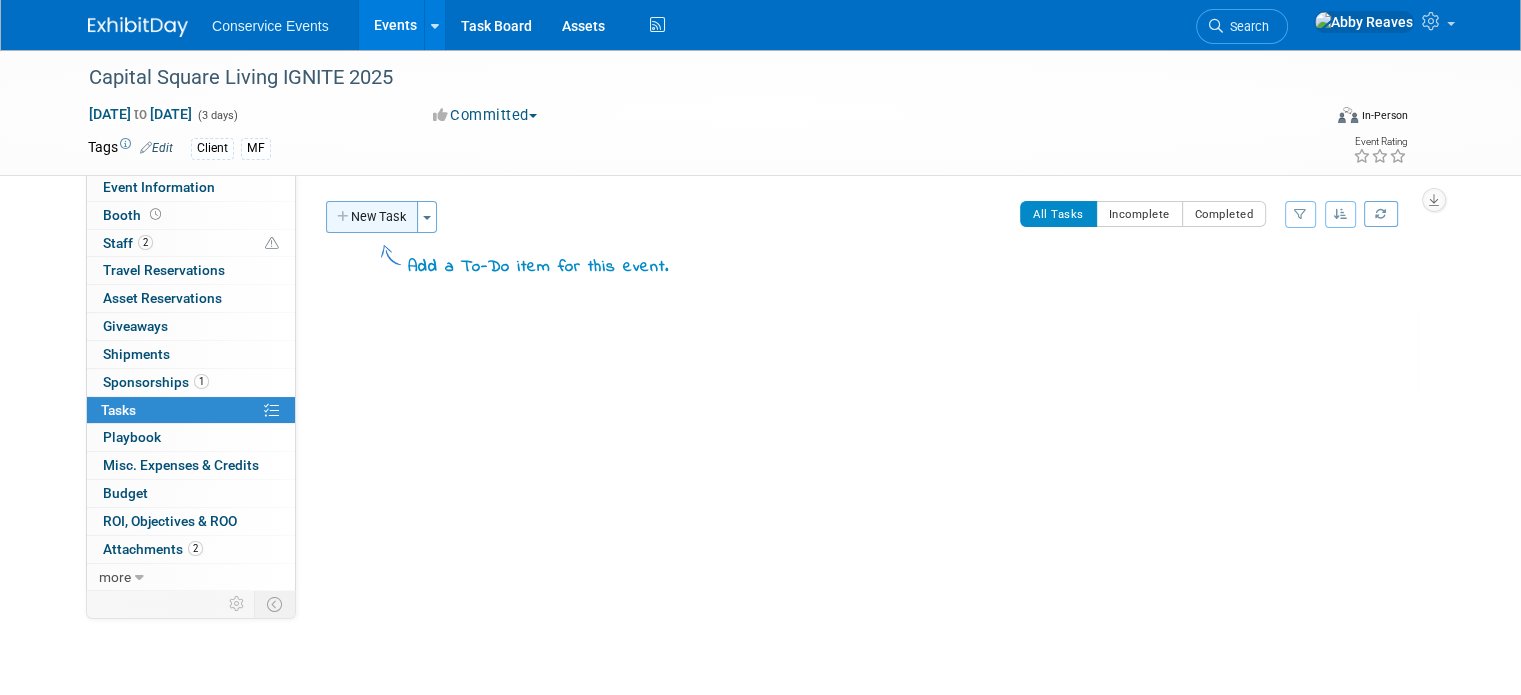 click on "New Task" at bounding box center [372, 217] 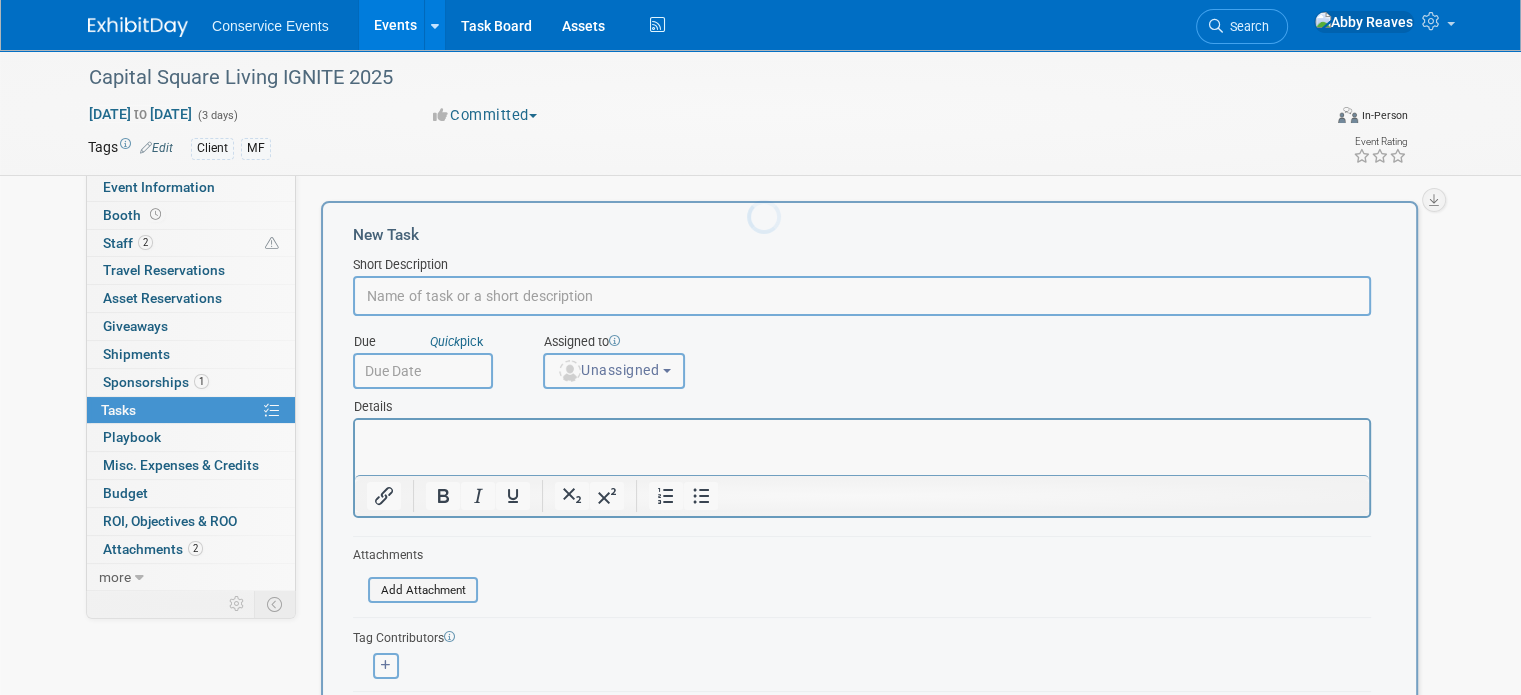 scroll, scrollTop: 0, scrollLeft: 0, axis: both 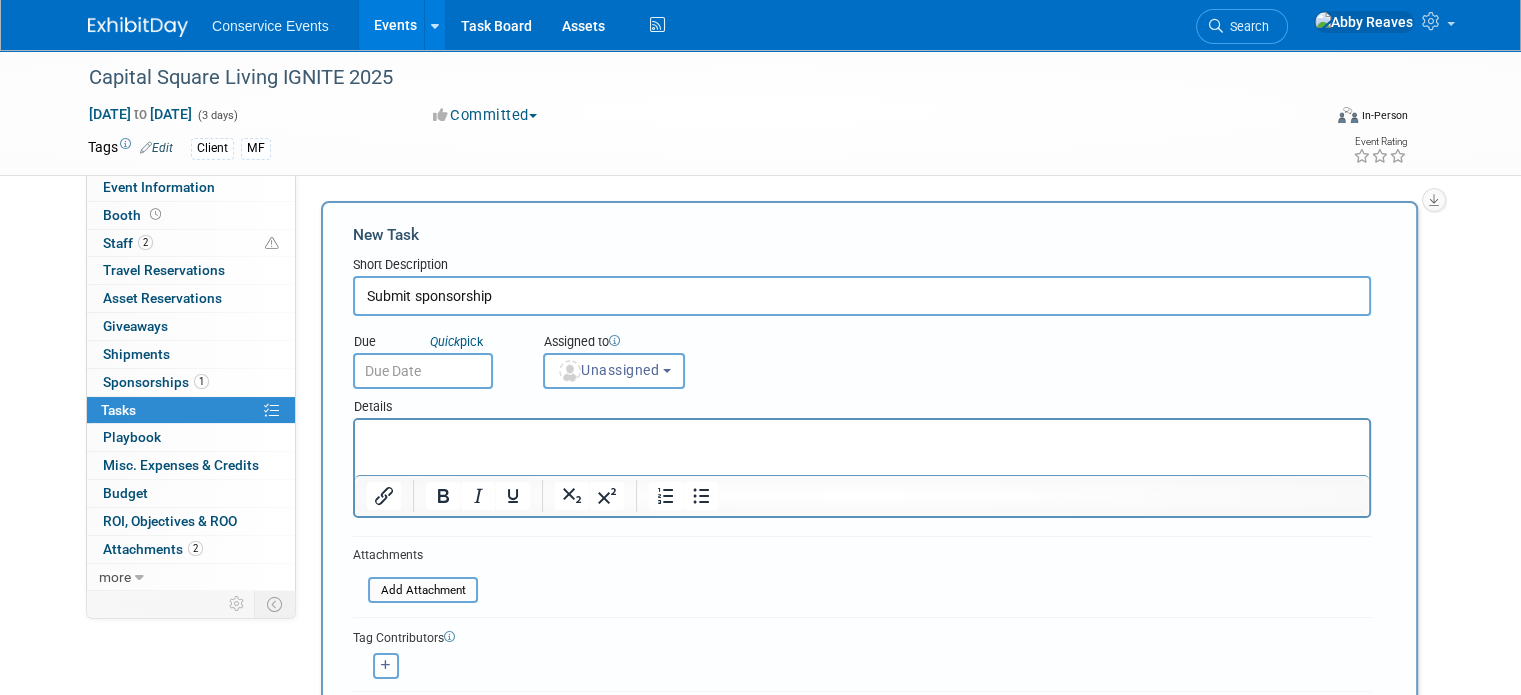 type on "Submit sponsorship" 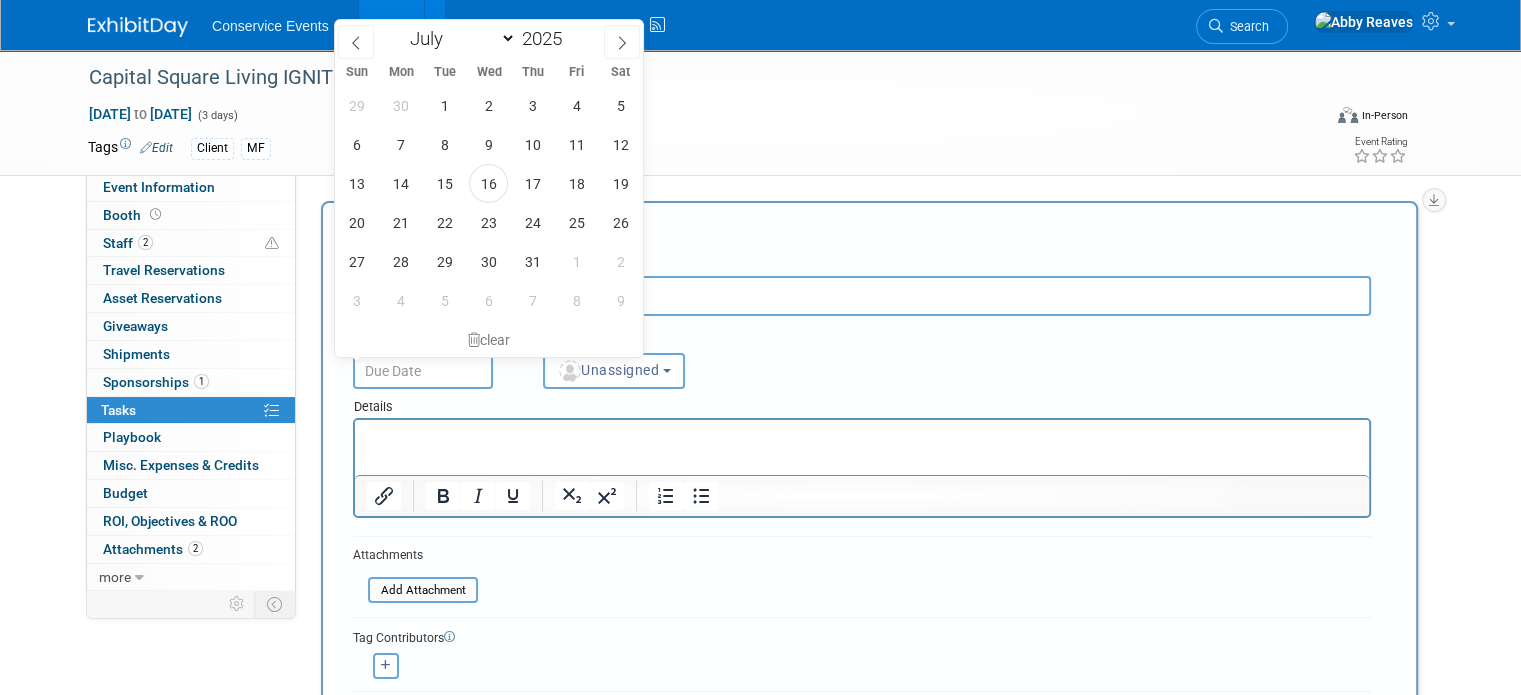 click at bounding box center [423, 371] 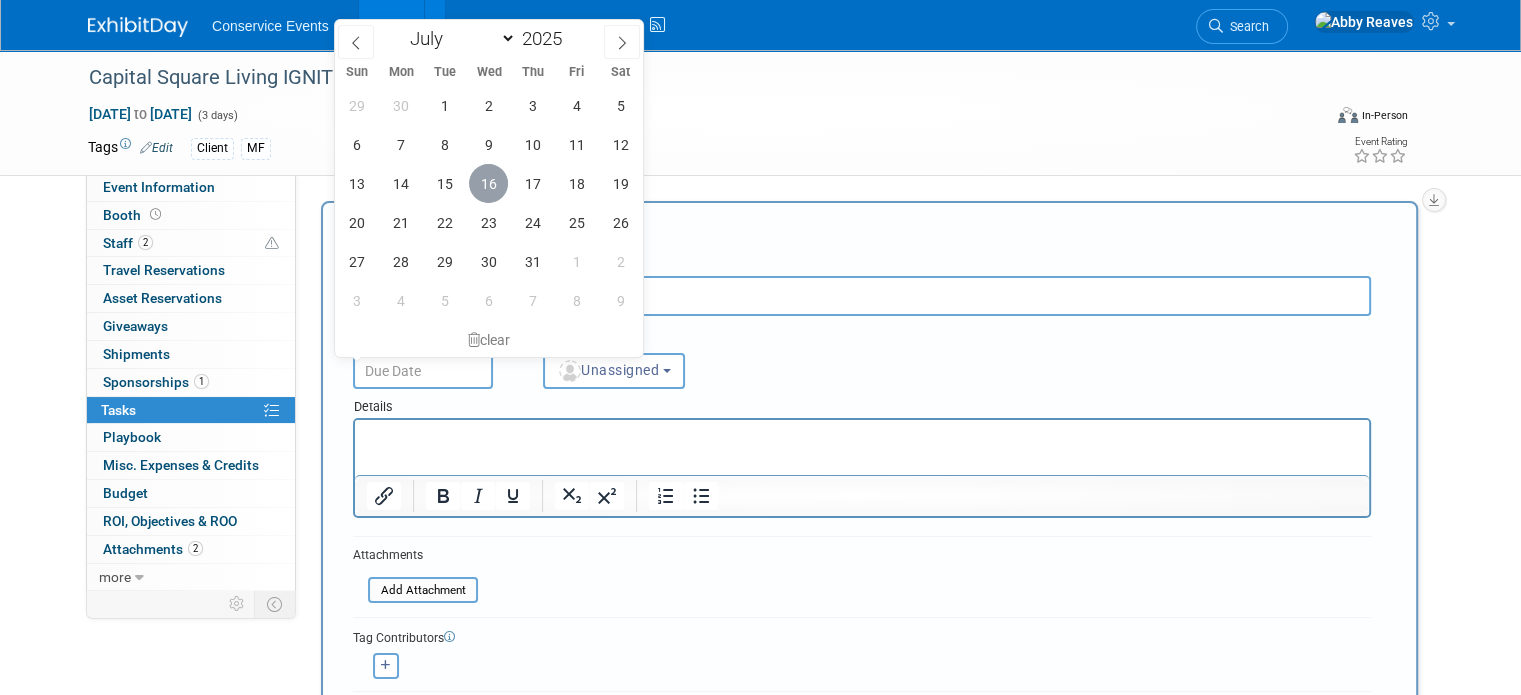 click on "16" at bounding box center (488, 183) 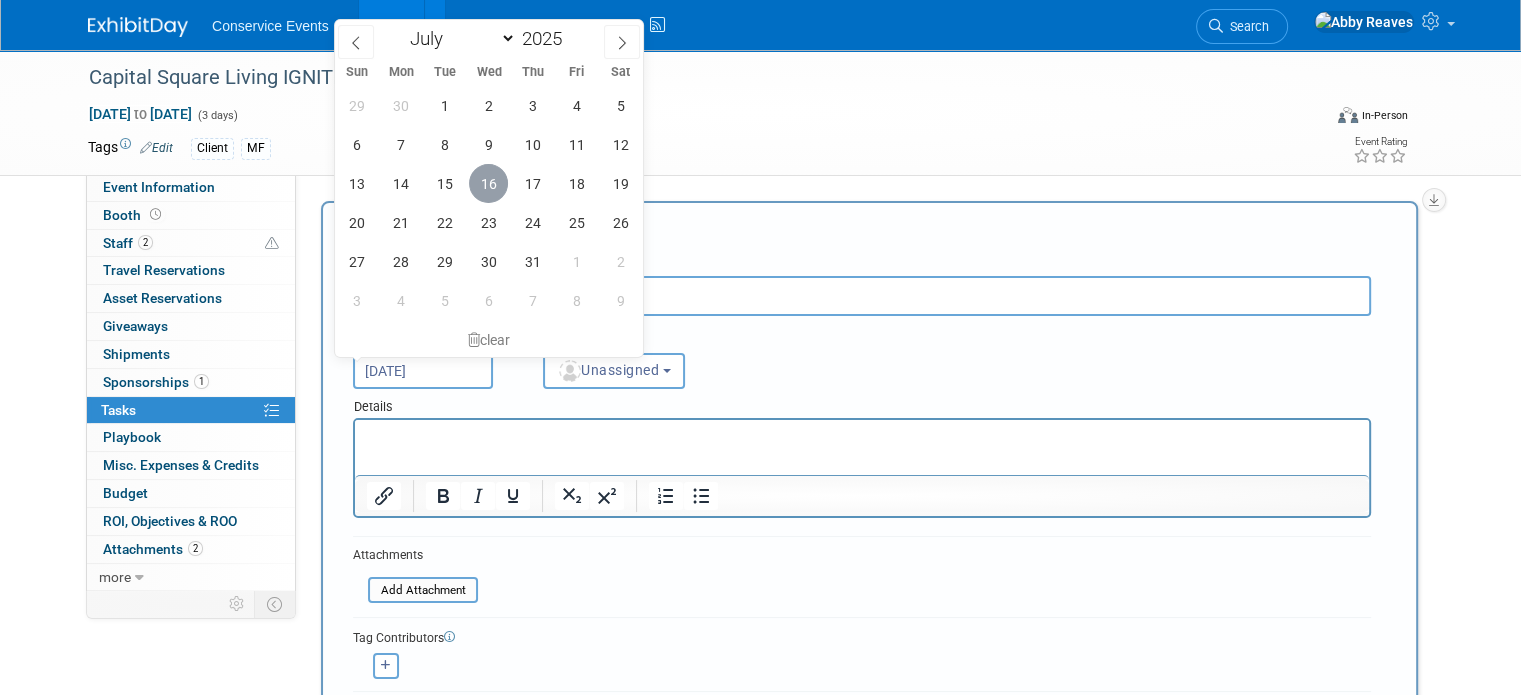 click on "Event Website:
Edit
Event Venue Name:
Specify event venue name
Edit  Save Changes" at bounding box center [864, 381] 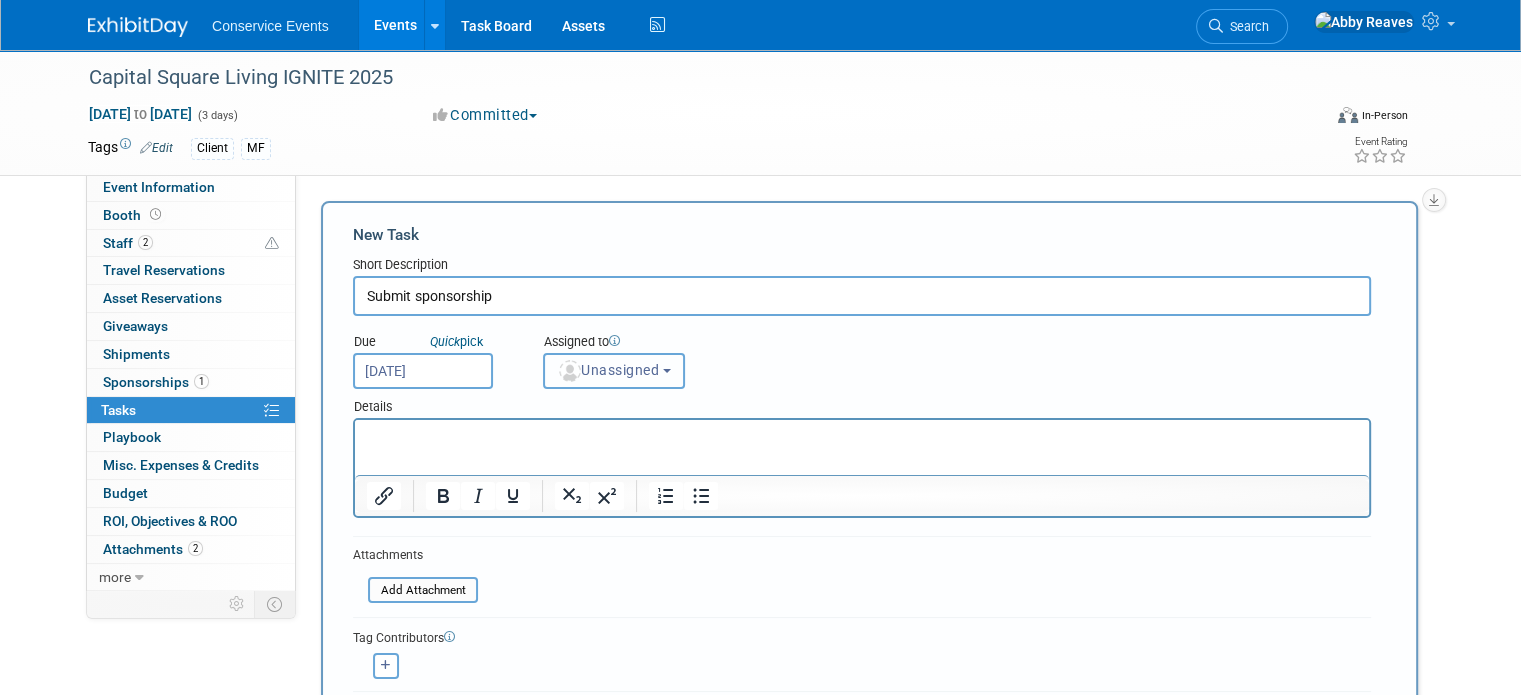 click on "Unassigned" at bounding box center (614, 371) 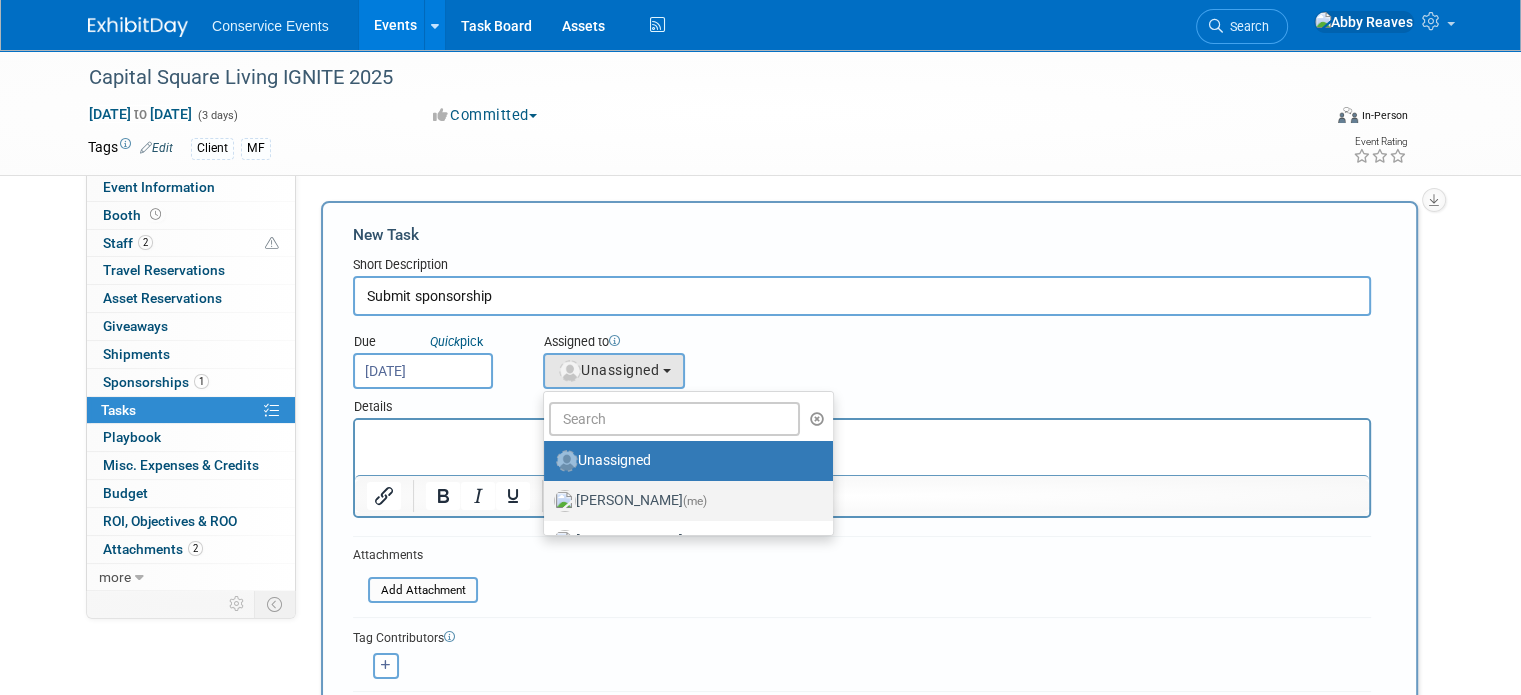 click on "Abby Reaves
(me)" at bounding box center (683, 501) 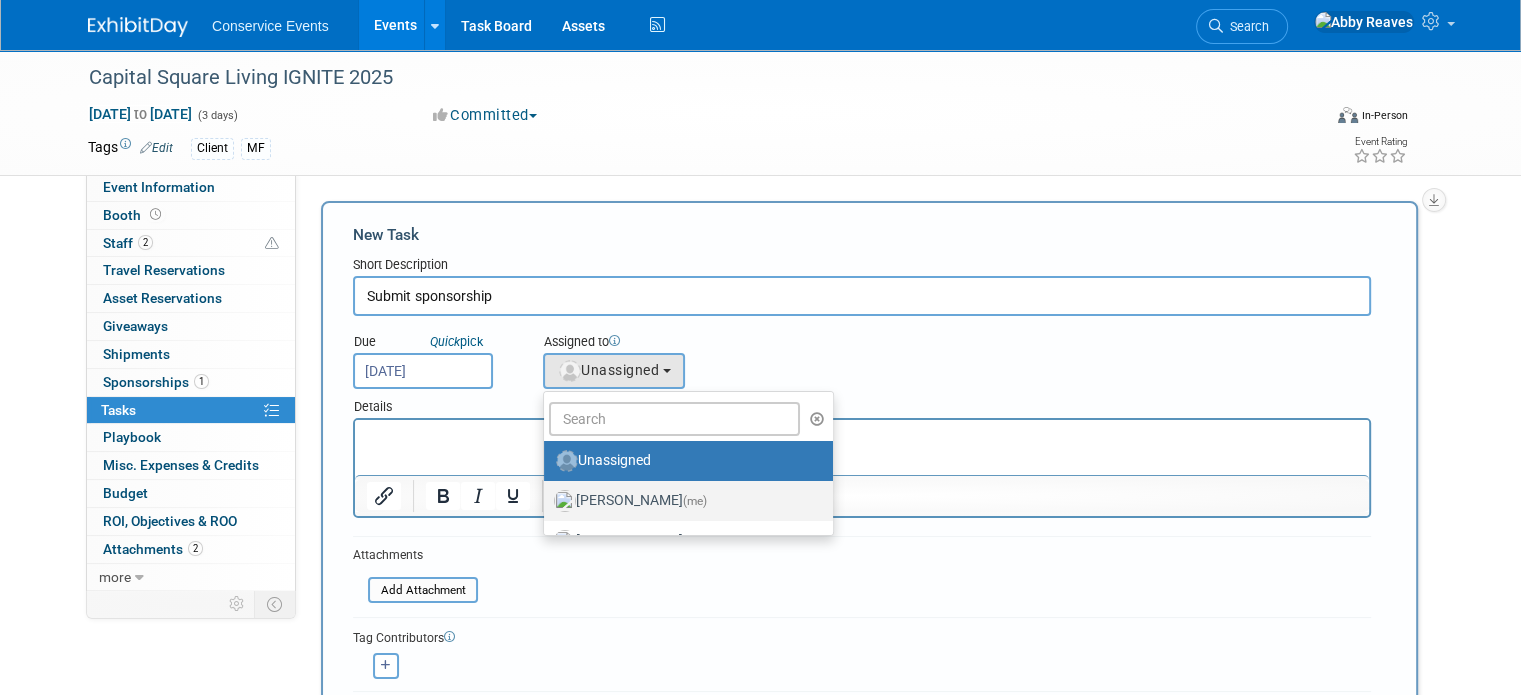 click on "Abby Reaves
(me)" at bounding box center (540, 498) 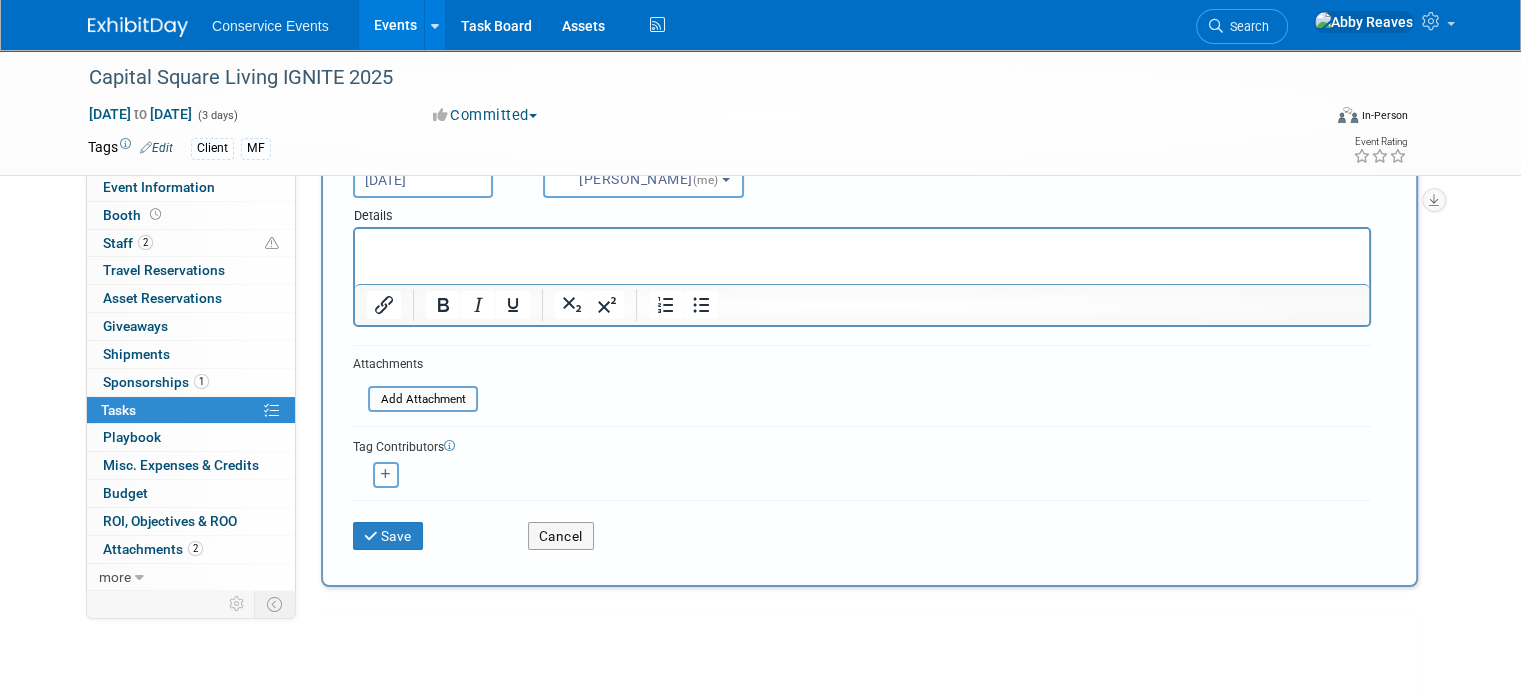 scroll, scrollTop: 200, scrollLeft: 0, axis: vertical 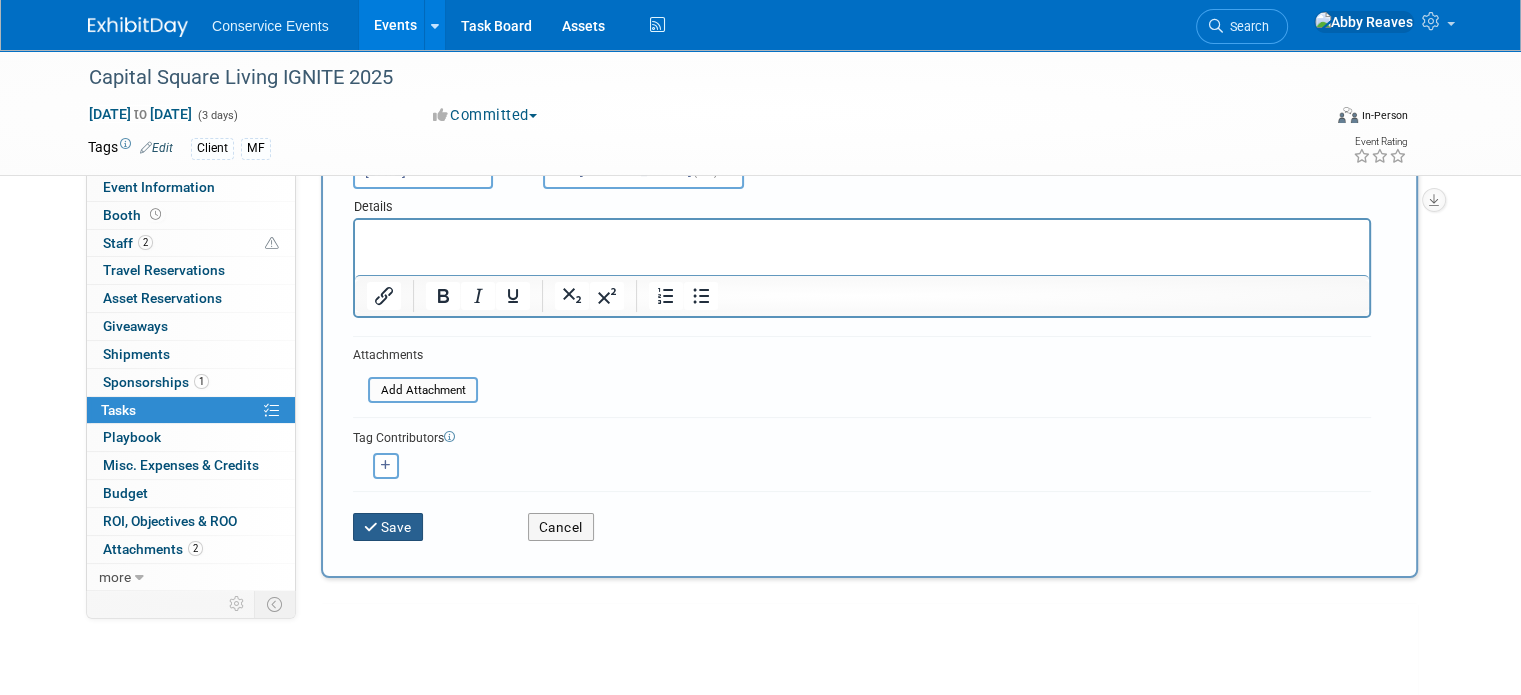 click on "Save" at bounding box center (388, 527) 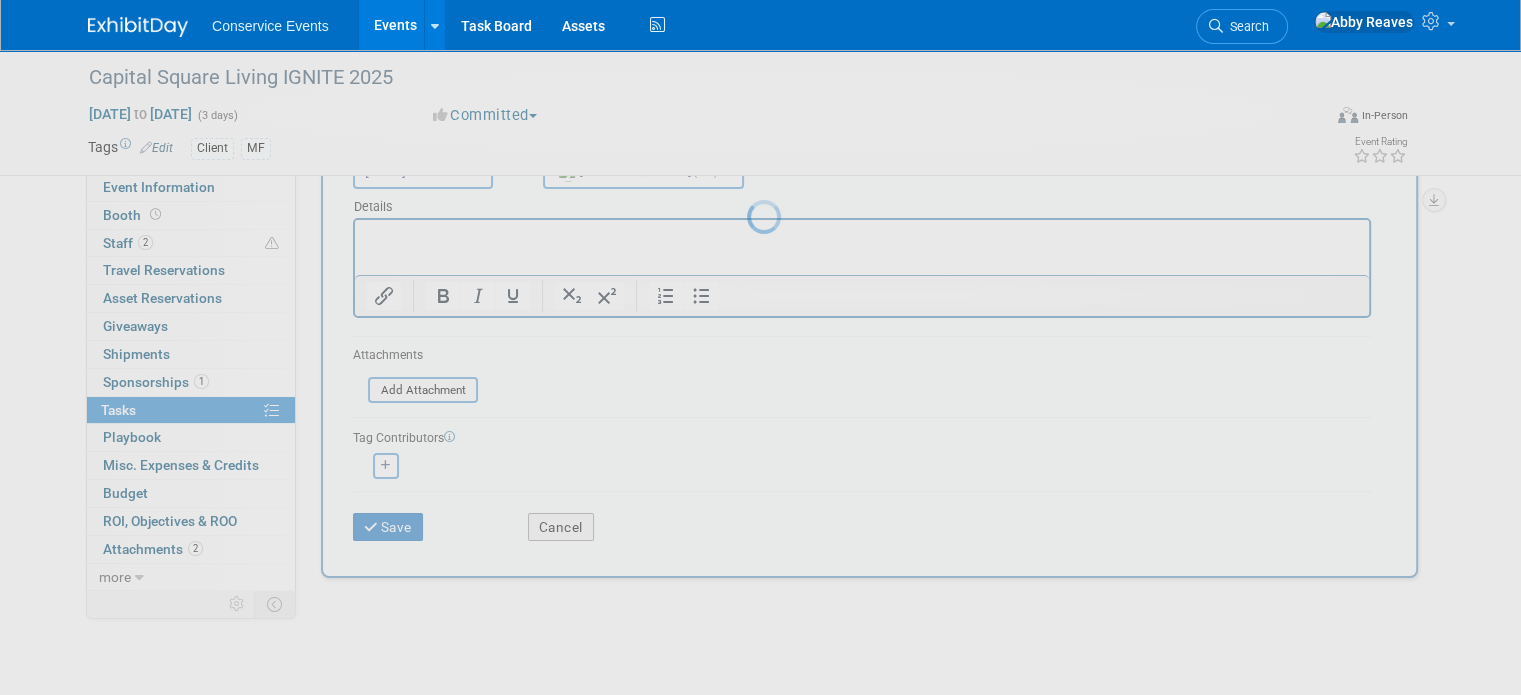 scroll, scrollTop: 0, scrollLeft: 0, axis: both 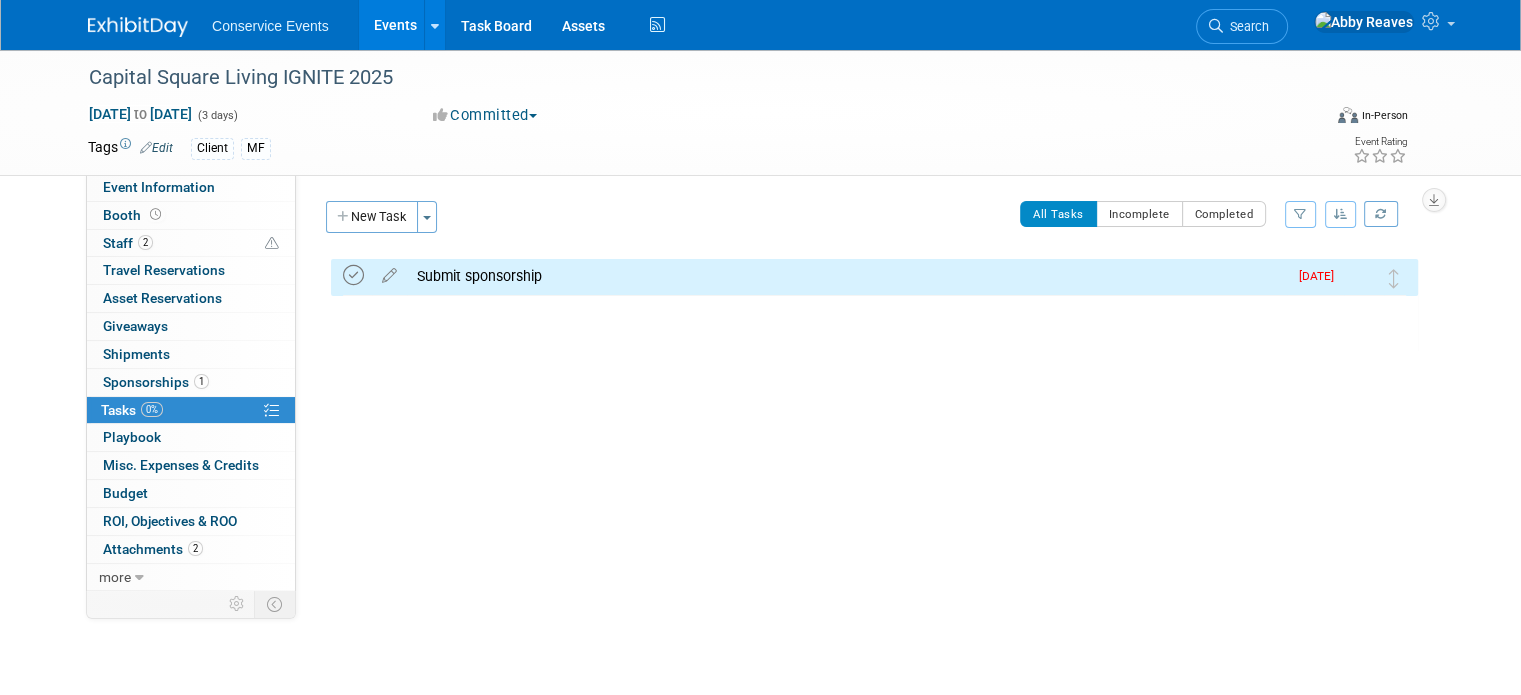 click at bounding box center [353, 275] 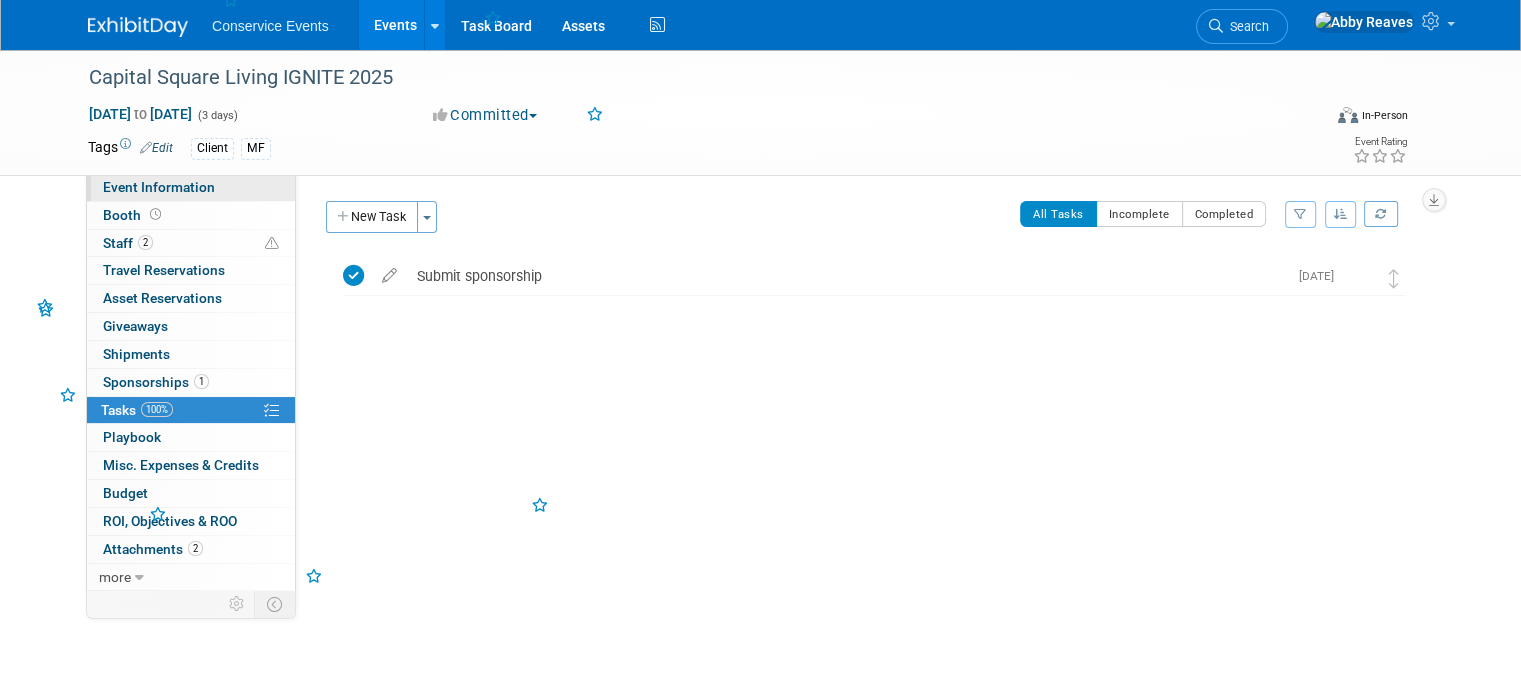 click on "Event Information" at bounding box center (191, 187) 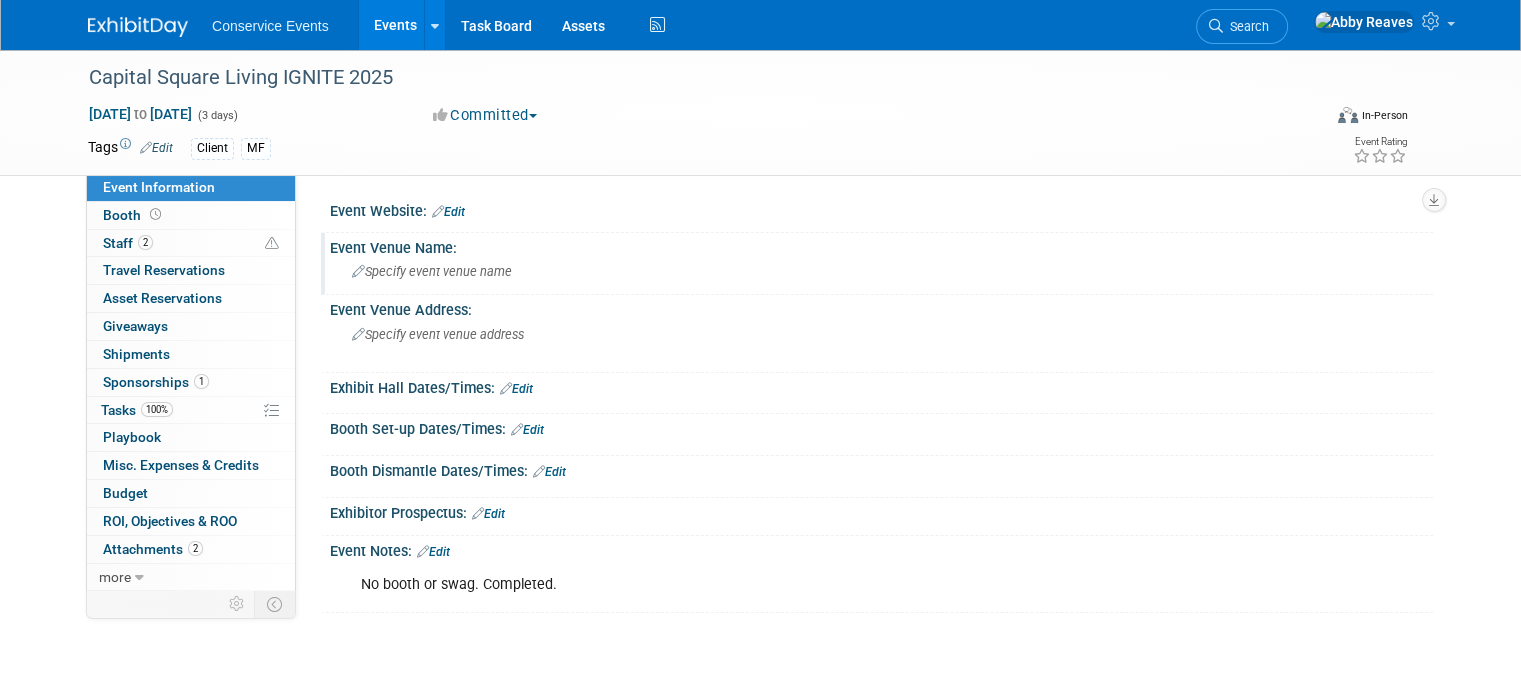 click on "Specify event venue name" at bounding box center (881, 271) 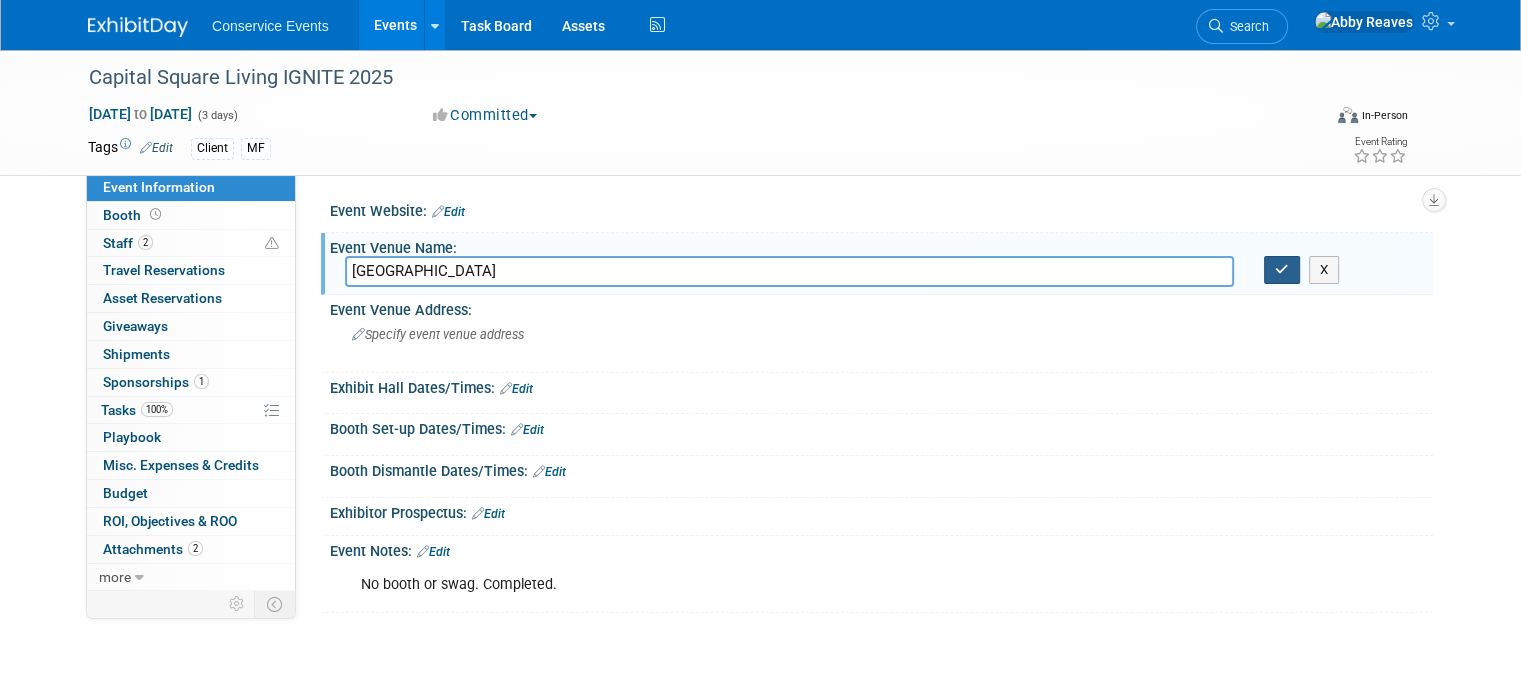 type on "Omni Richmond Hotel" 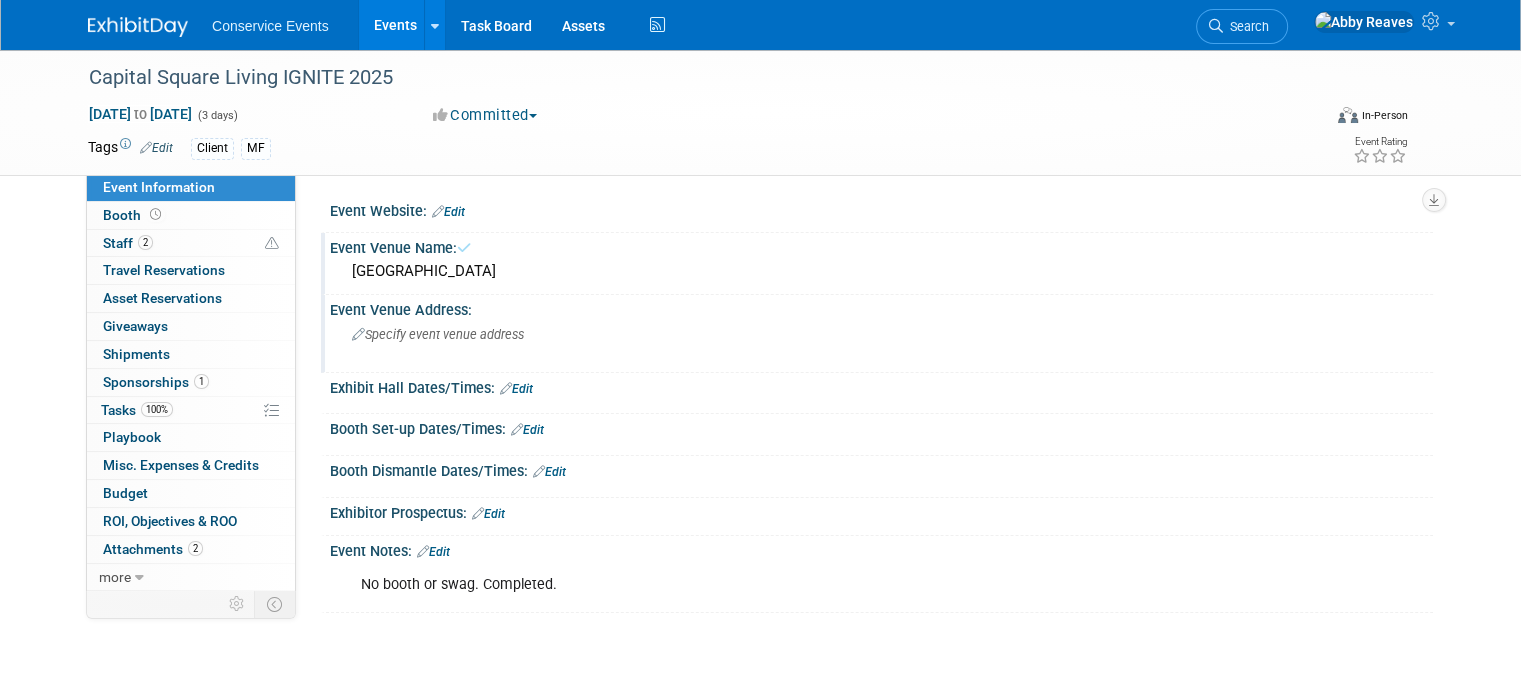 click on "Specify event venue address" at bounding box center [560, 342] 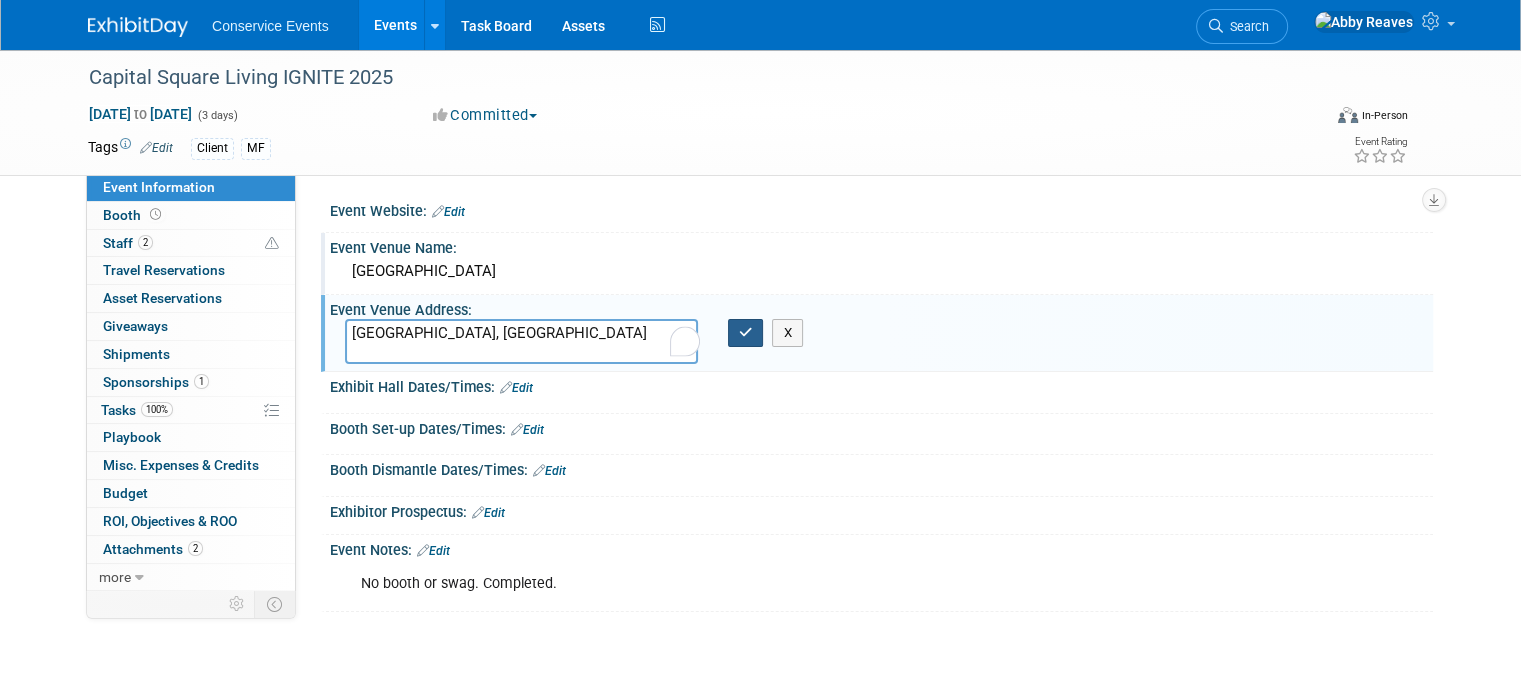 type on "[GEOGRAPHIC_DATA], [GEOGRAPHIC_DATA]" 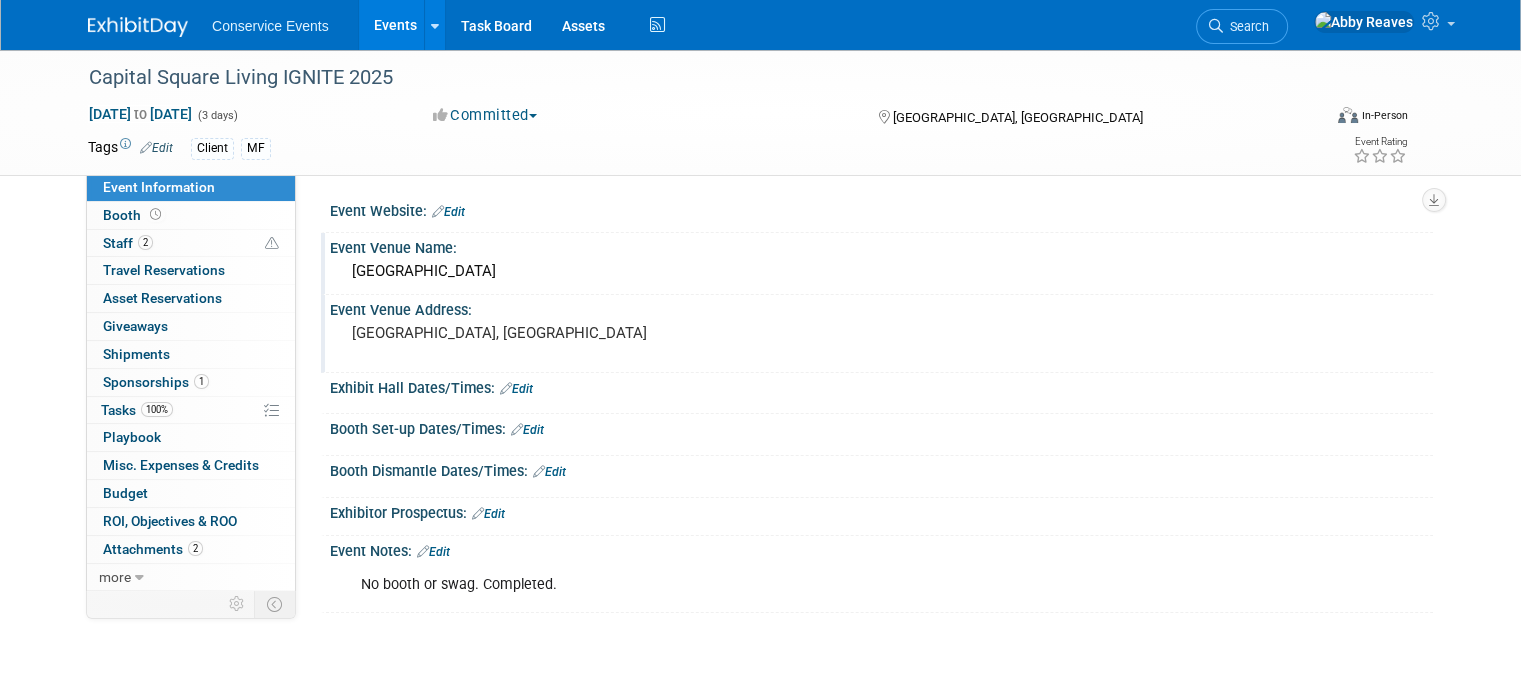 click on "Events" at bounding box center (395, 25) 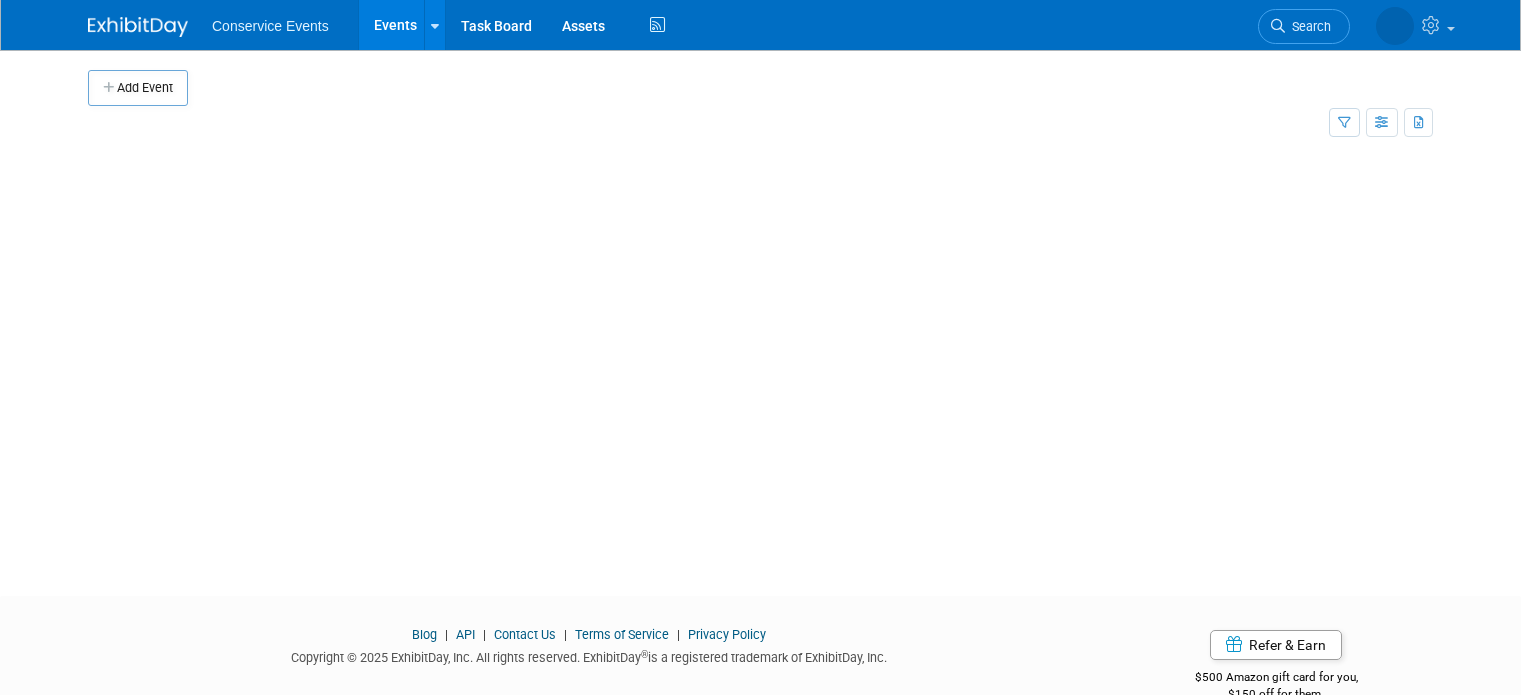 scroll, scrollTop: 0, scrollLeft: 0, axis: both 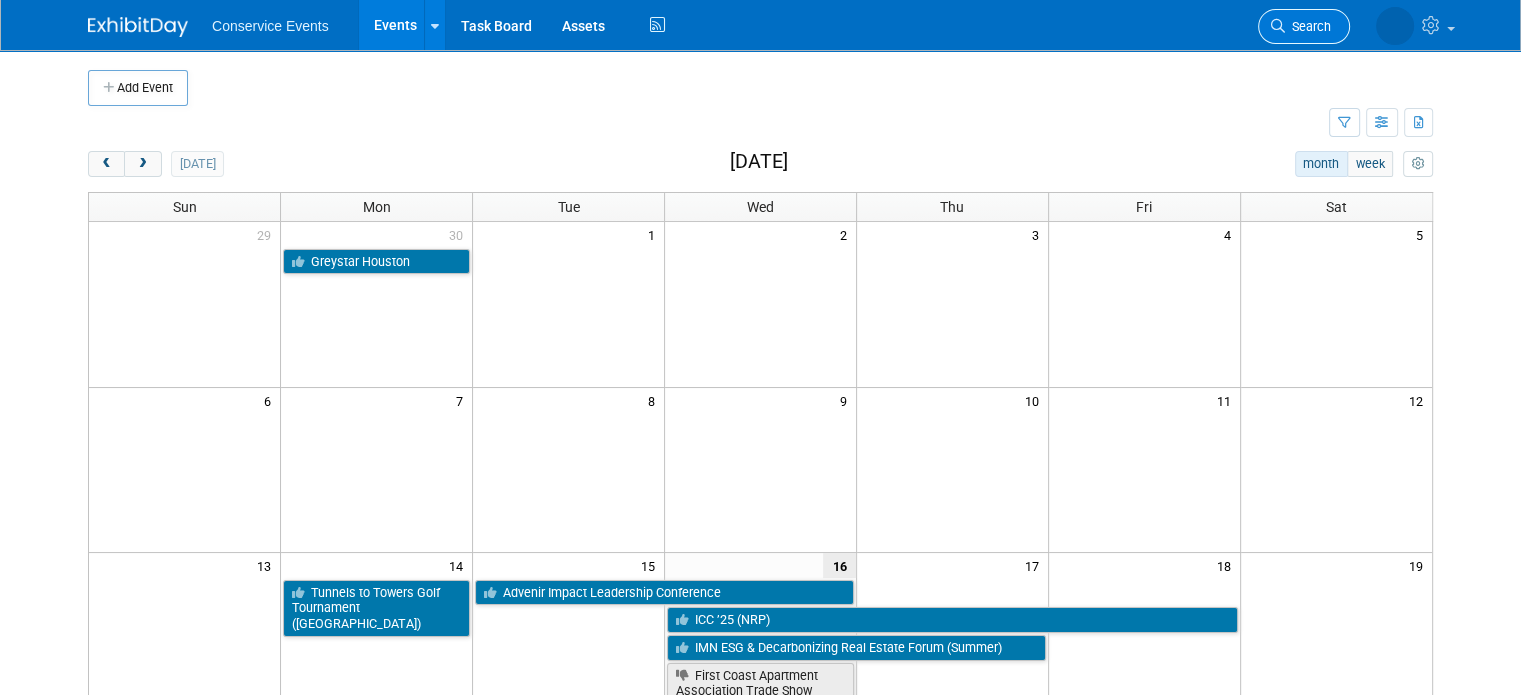 click on "Search" at bounding box center (1304, 26) 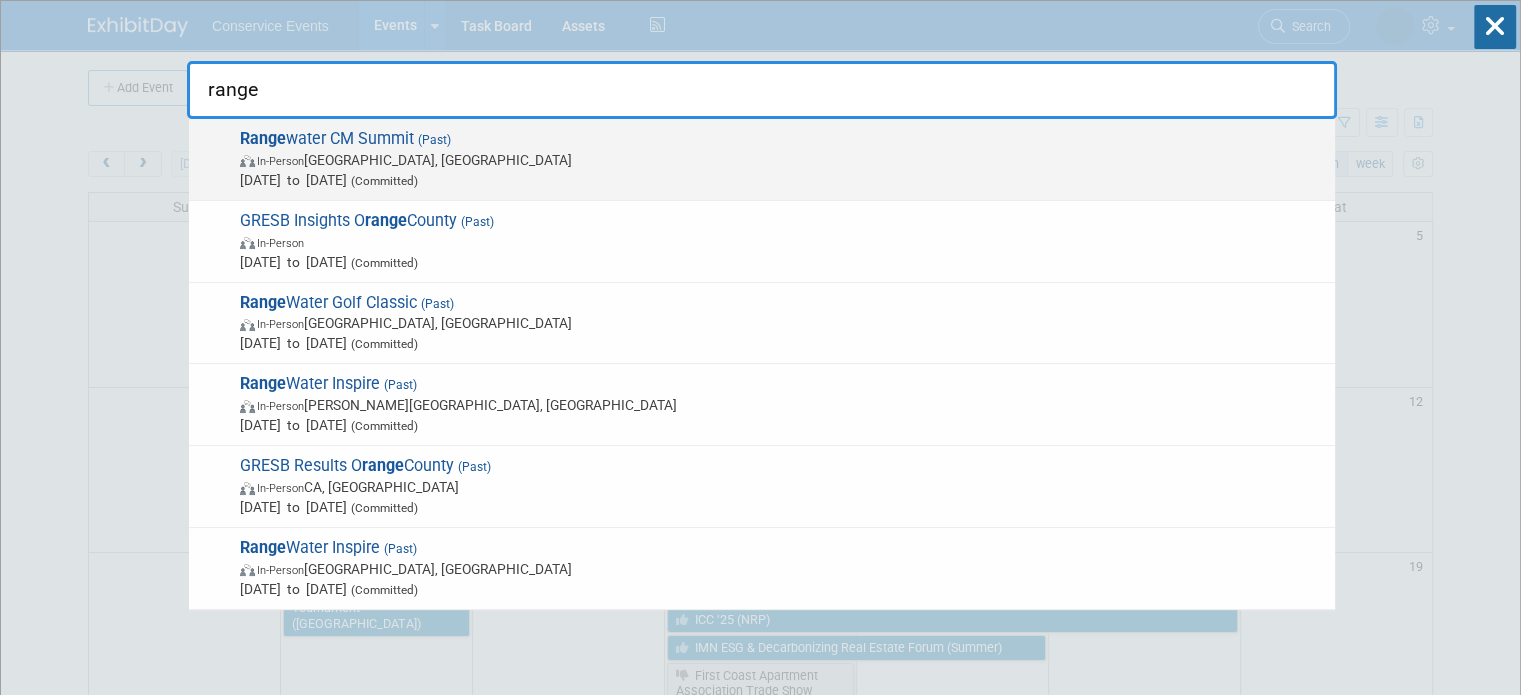 type on "range" 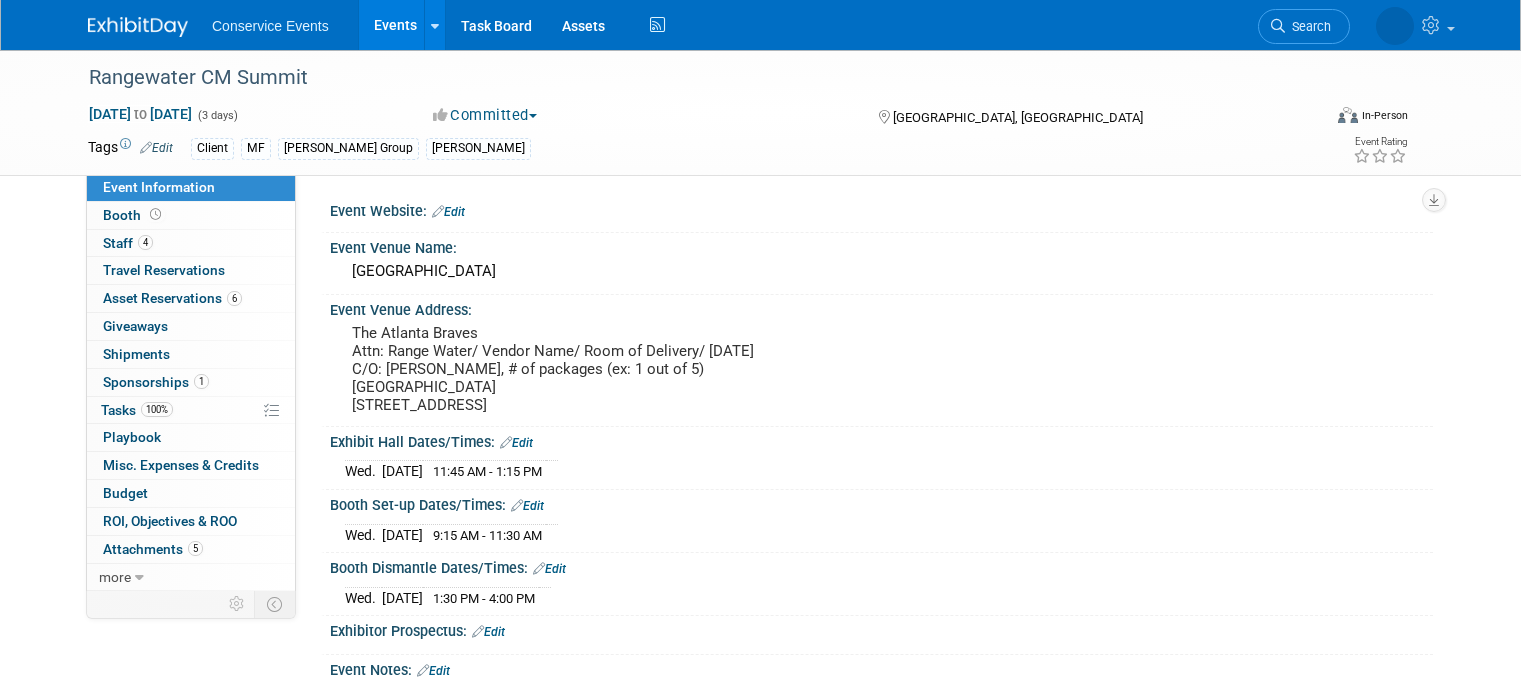scroll, scrollTop: 0, scrollLeft: 0, axis: both 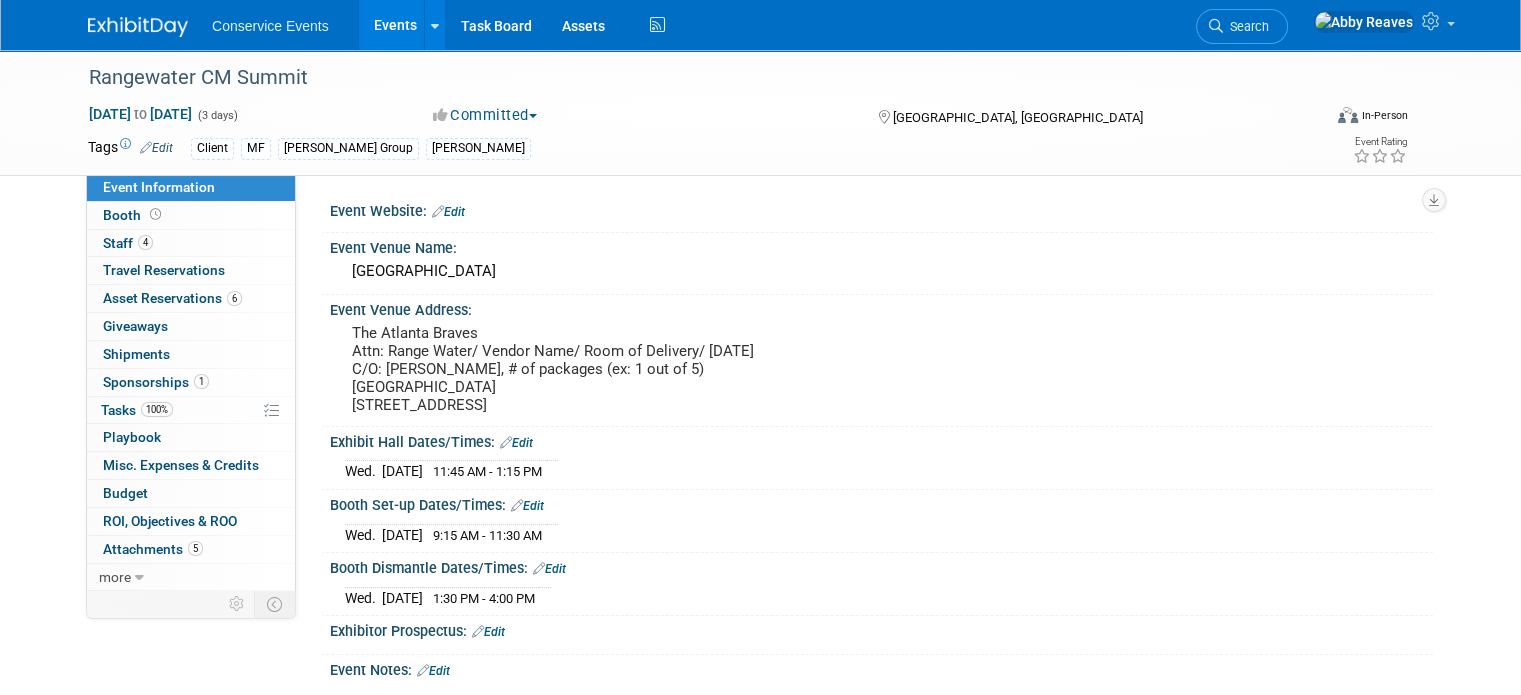 click on "Search" at bounding box center (1246, 26) 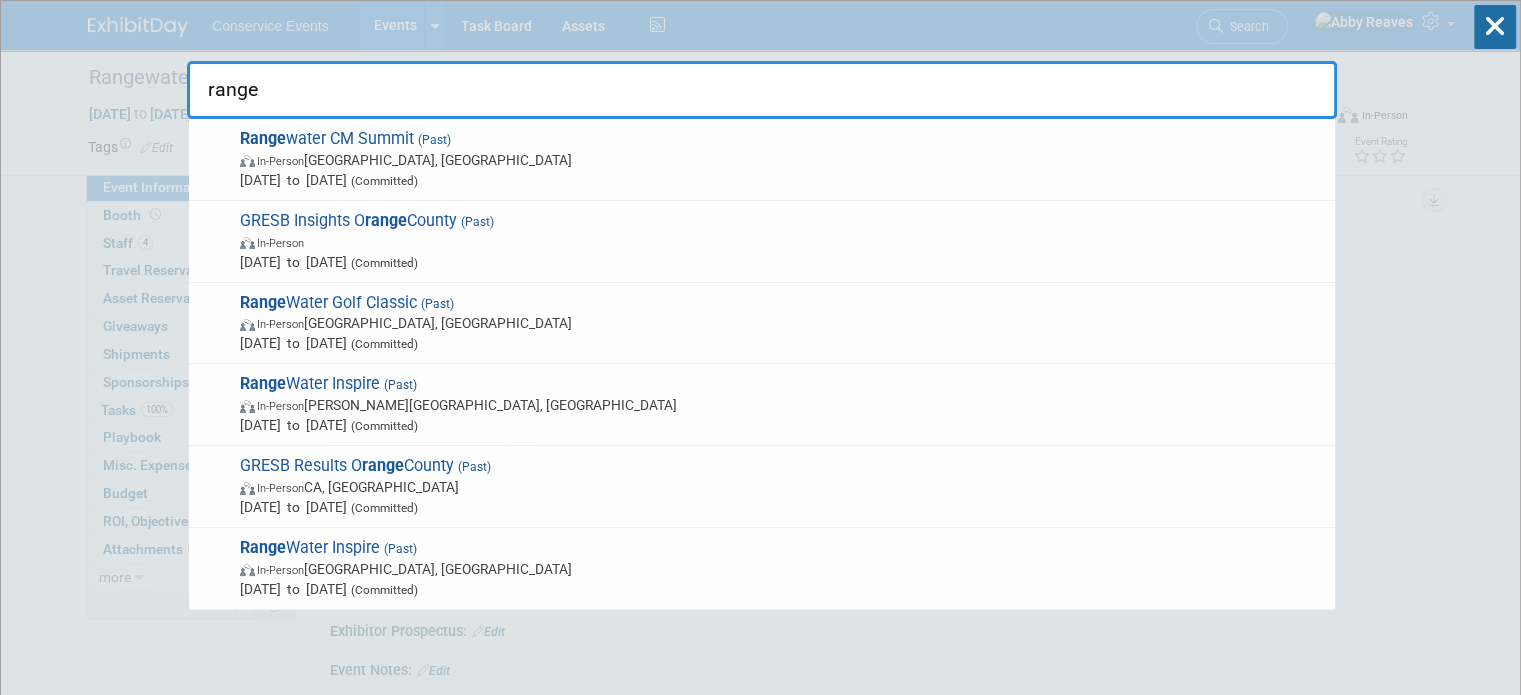 type on "range" 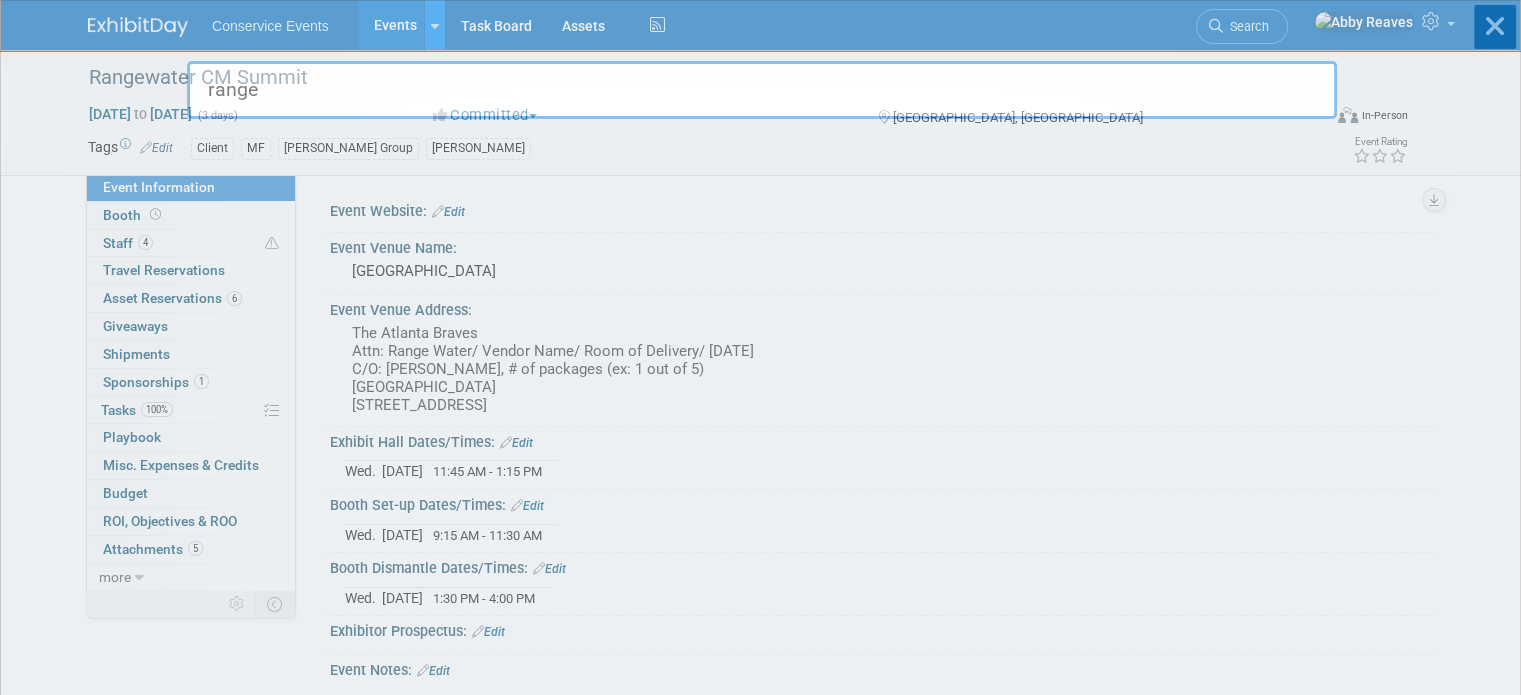 type 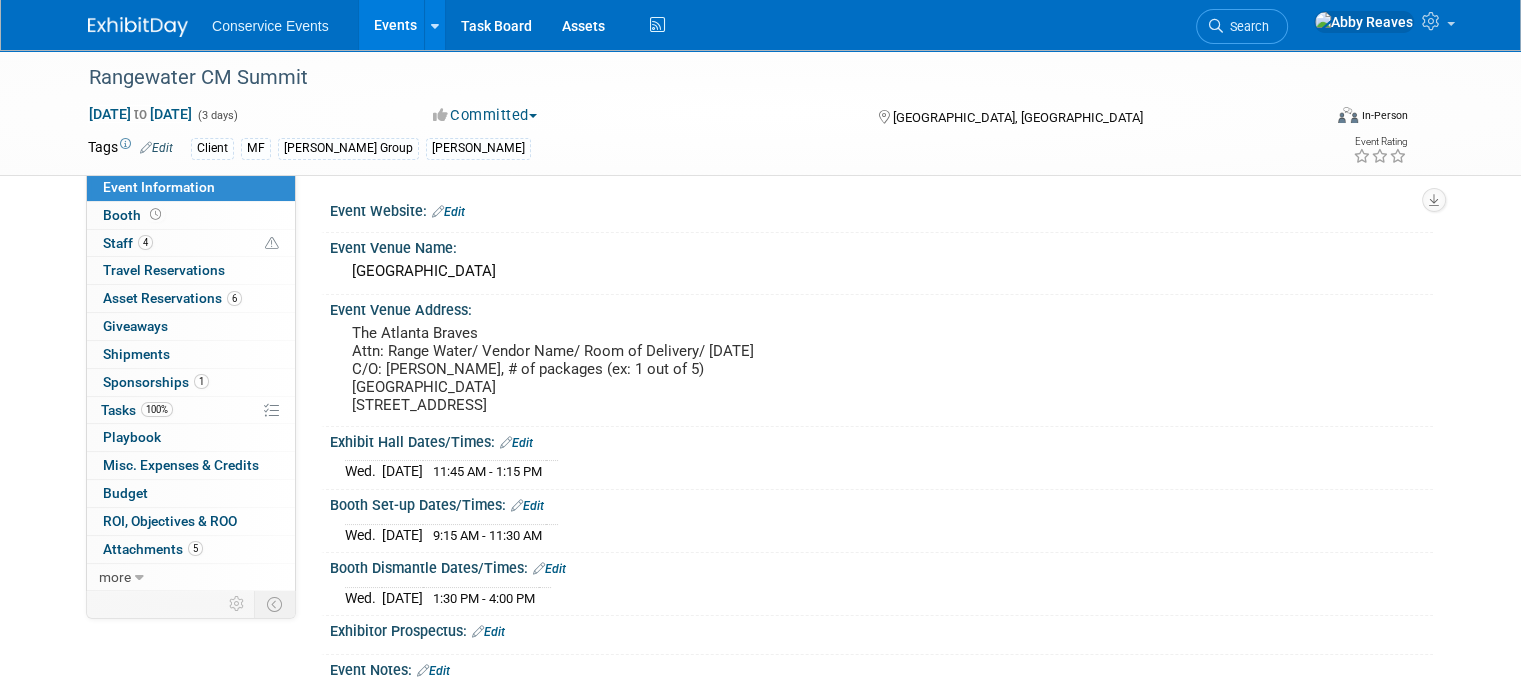 click on "Events" at bounding box center (395, 25) 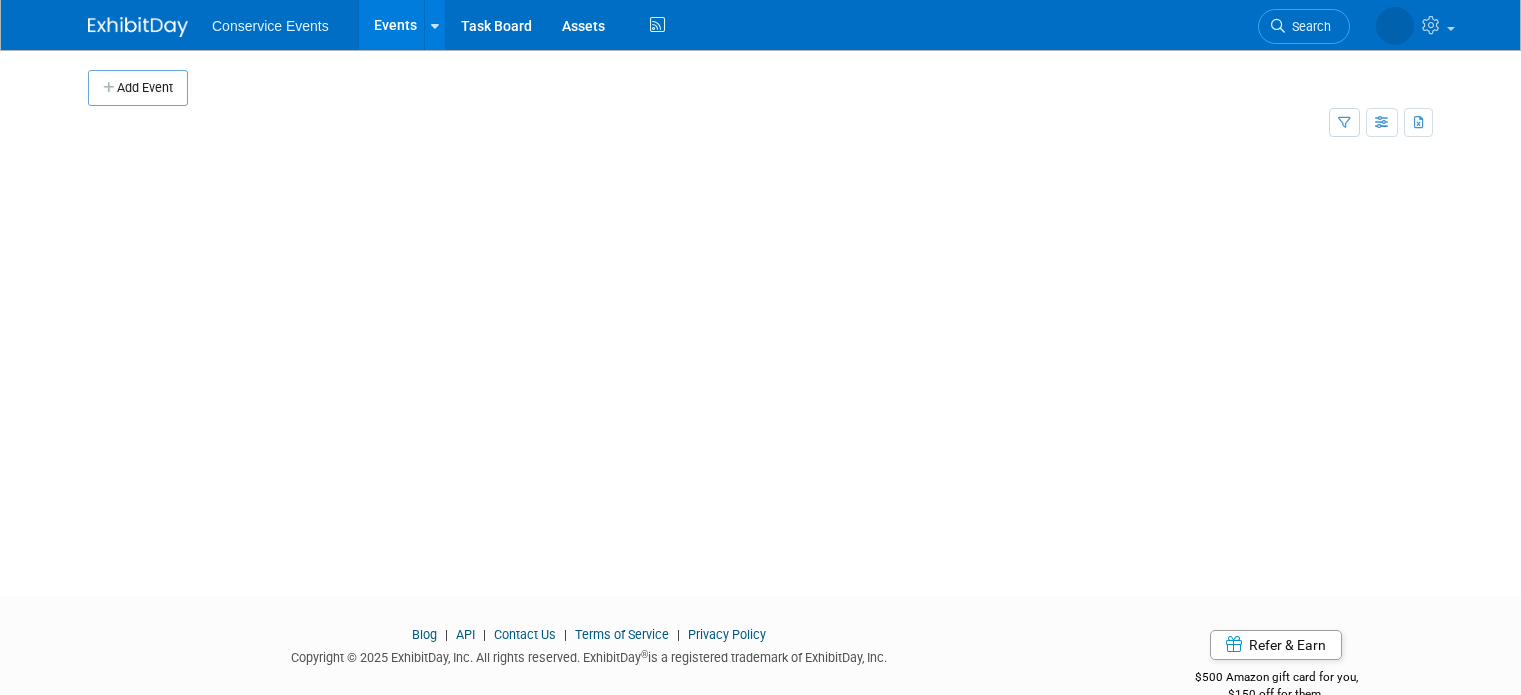 scroll, scrollTop: 0, scrollLeft: 0, axis: both 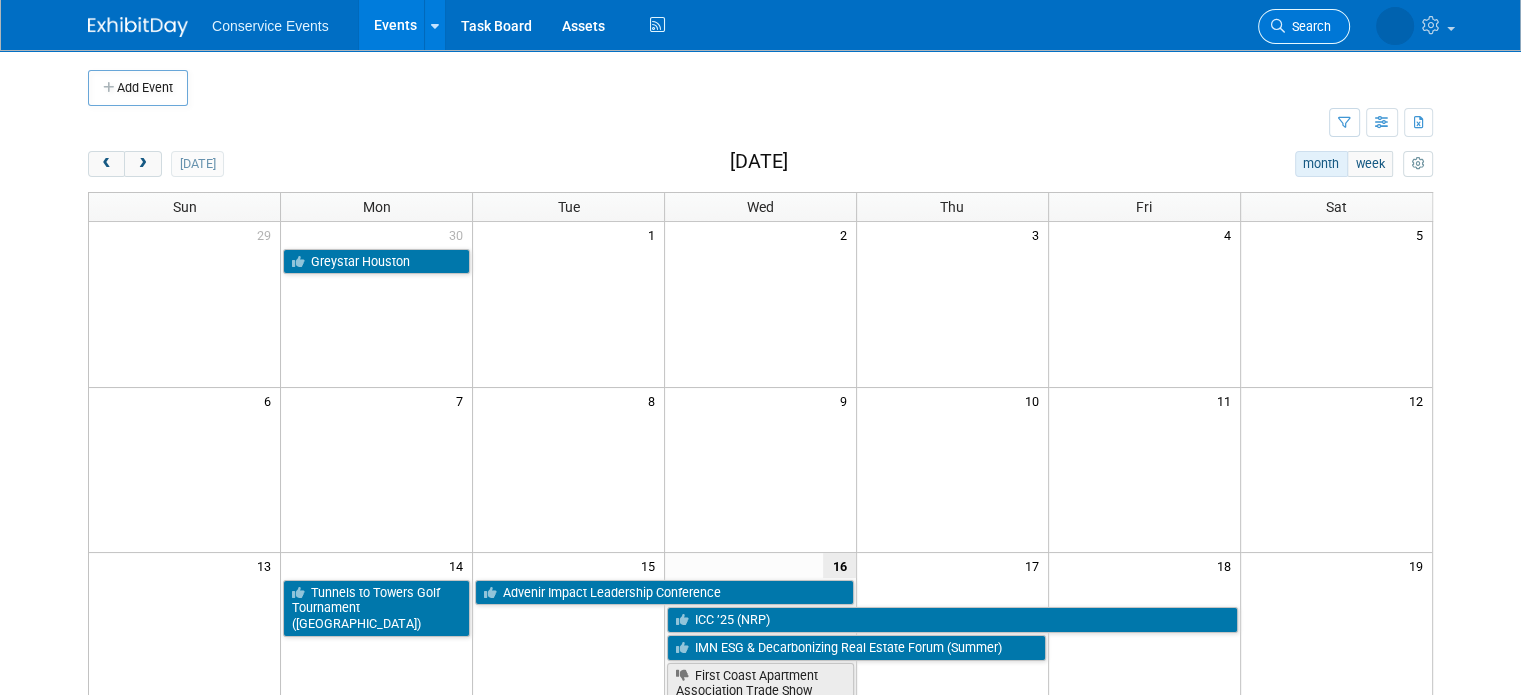 click on "Search" at bounding box center (1308, 26) 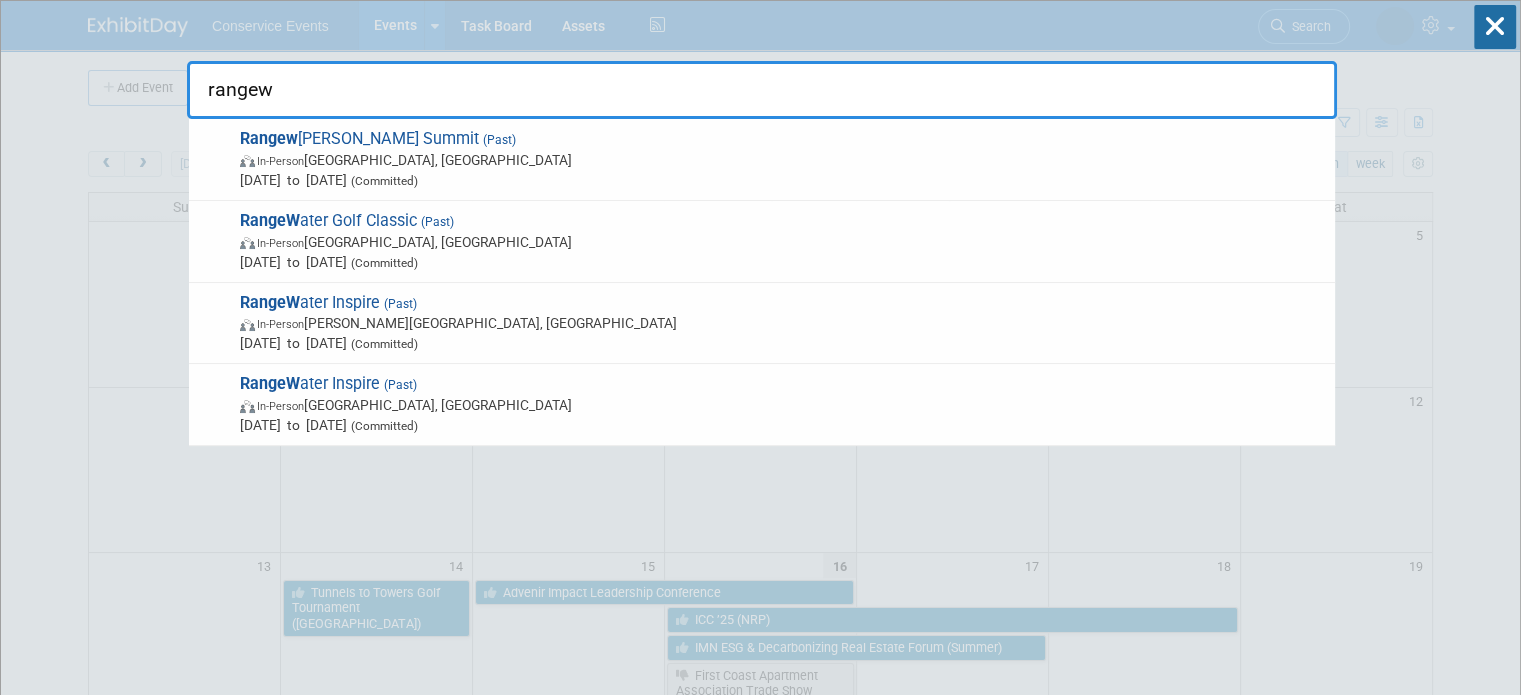 type on "rangew" 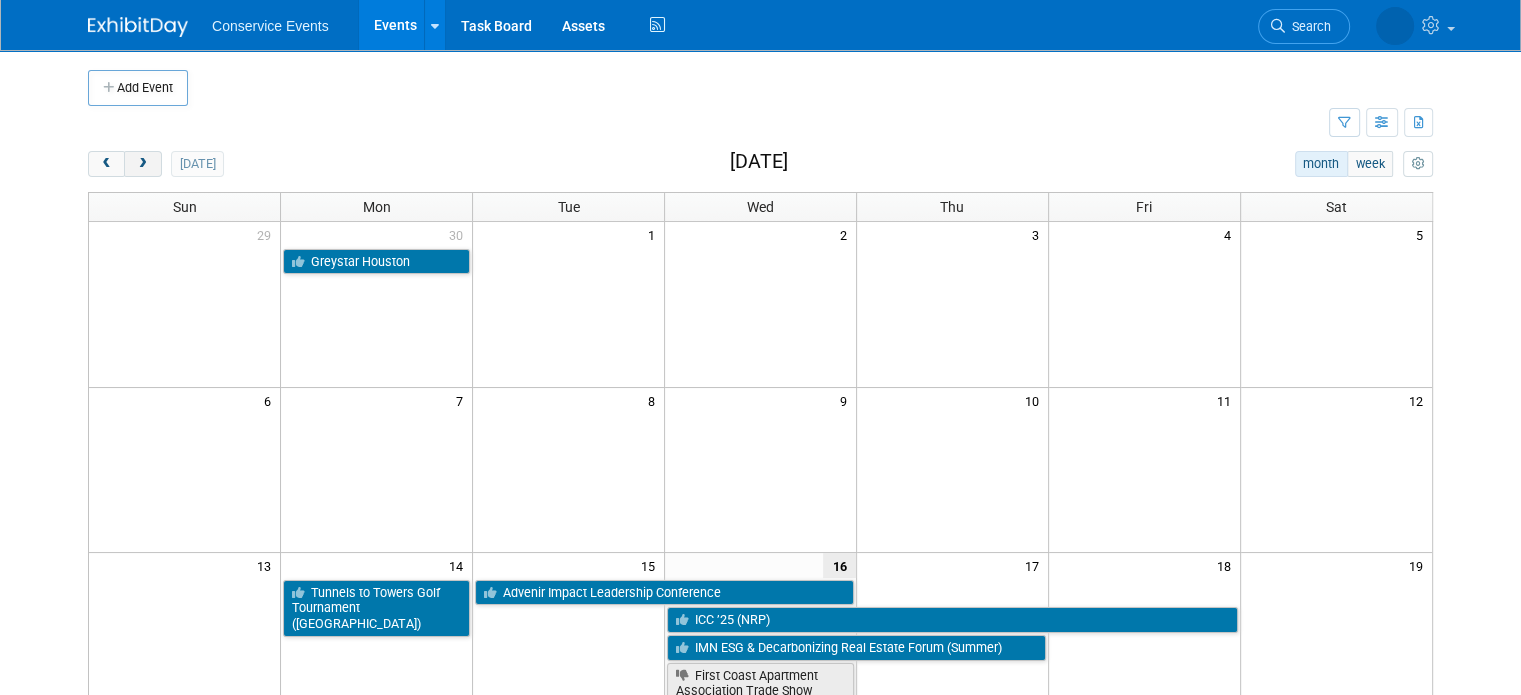 click at bounding box center [142, 164] 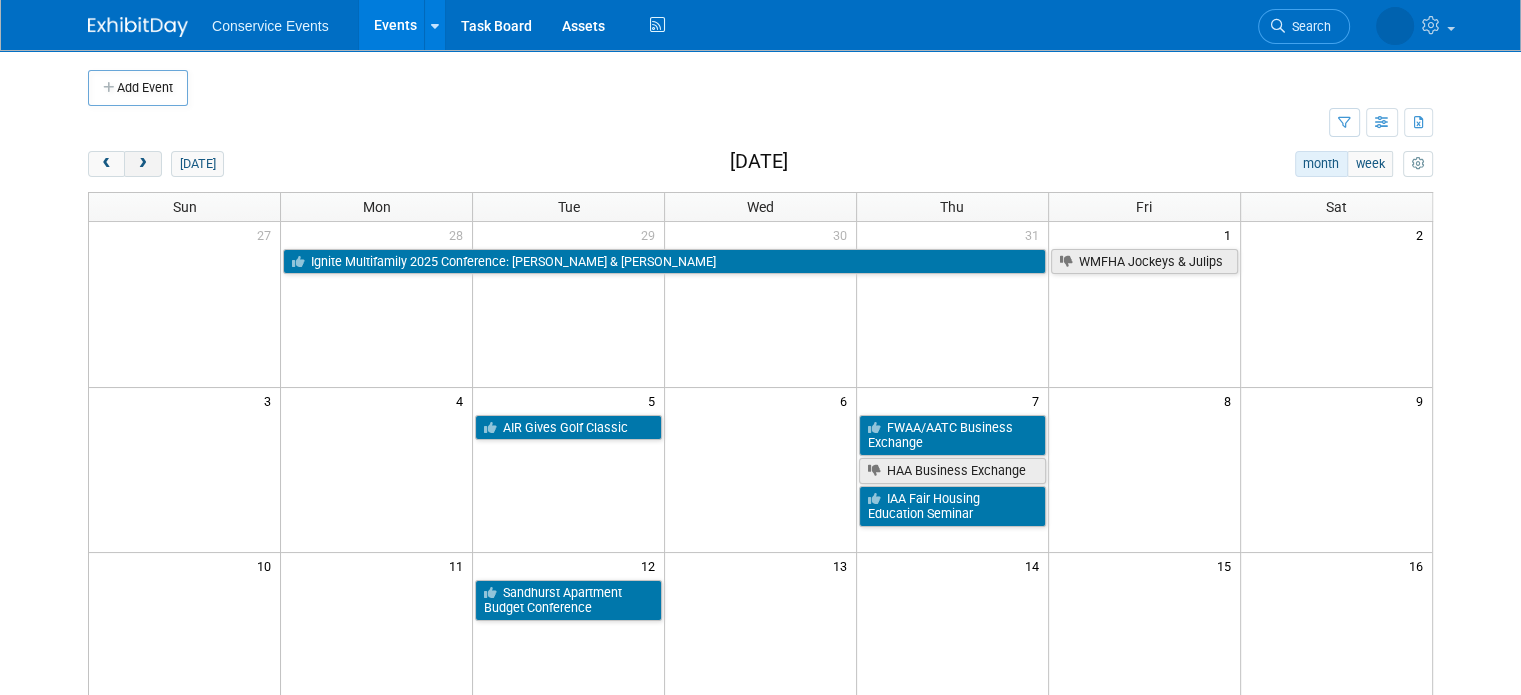 click at bounding box center [142, 164] 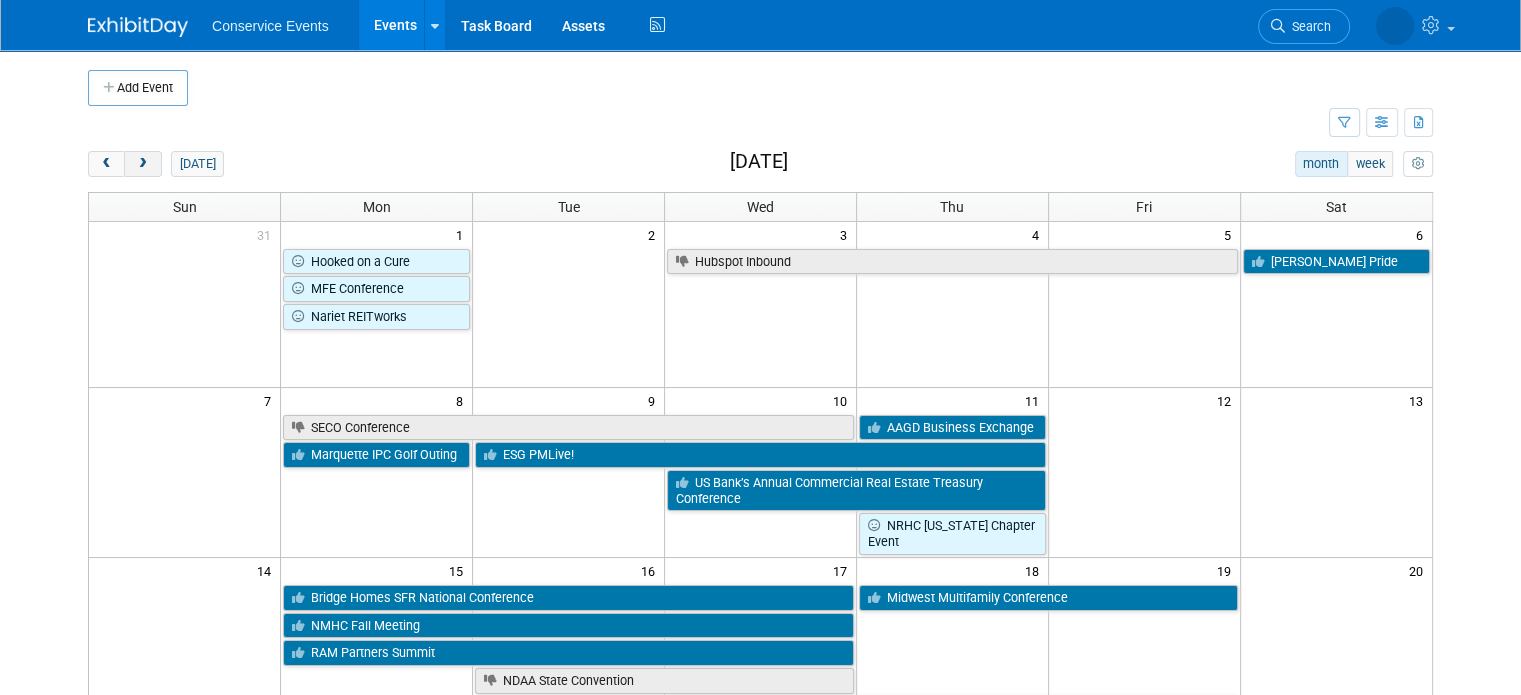 click at bounding box center [142, 164] 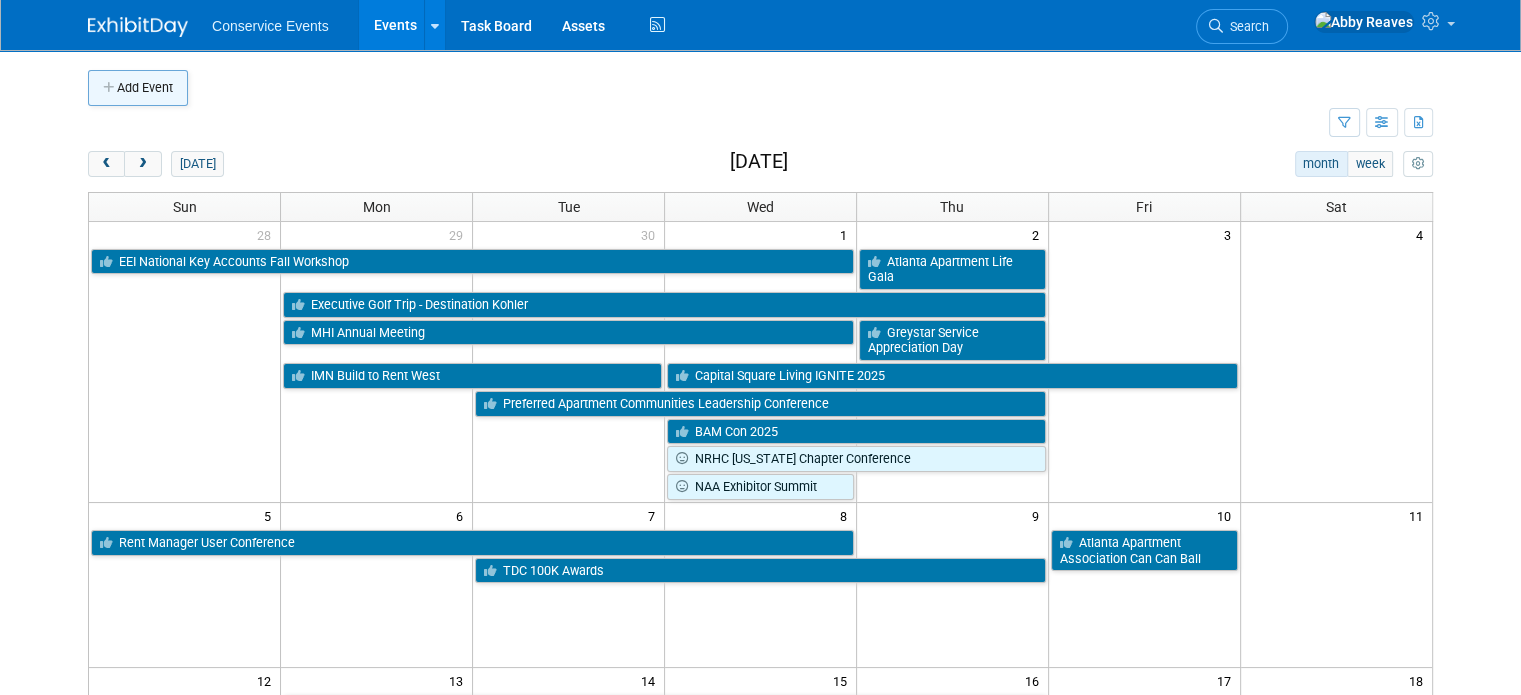 click on "Add Event" at bounding box center (138, 88) 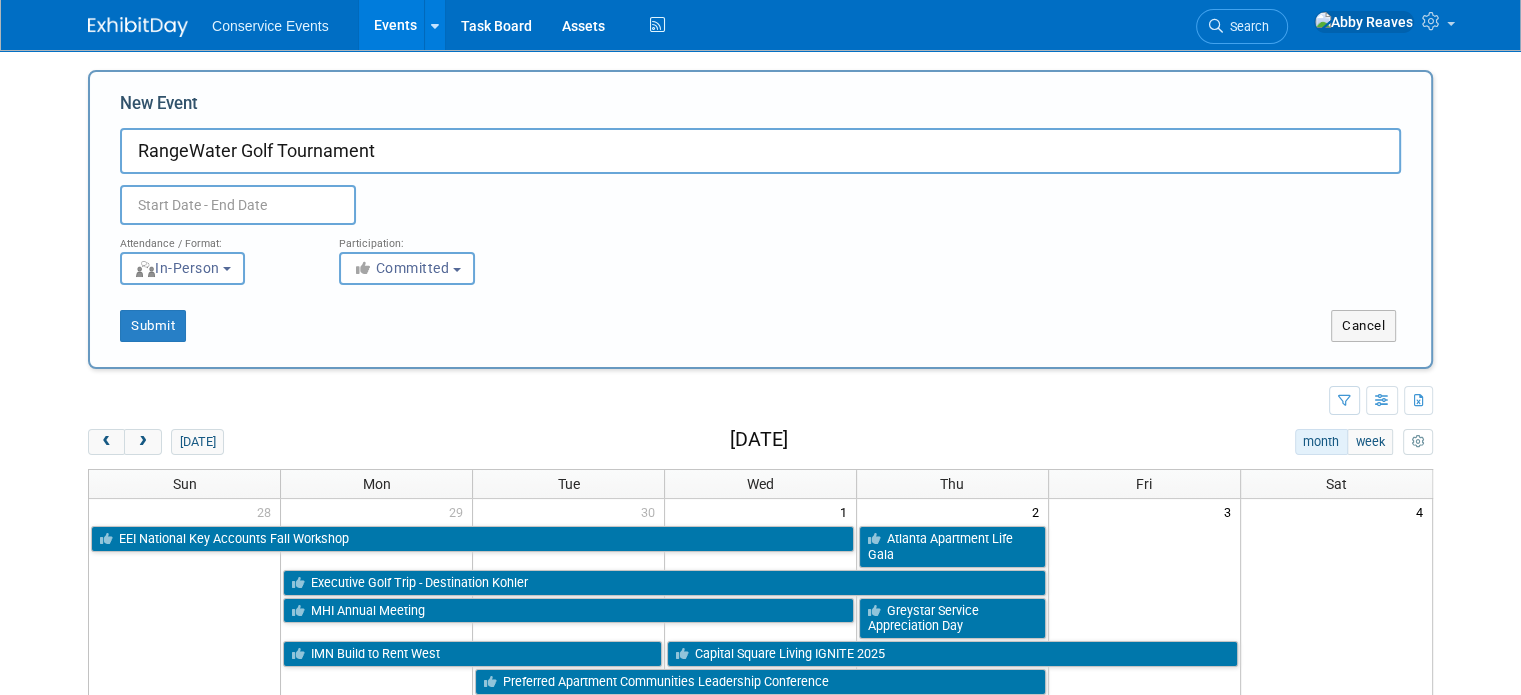 type on "RangeWater Golf Tournament" 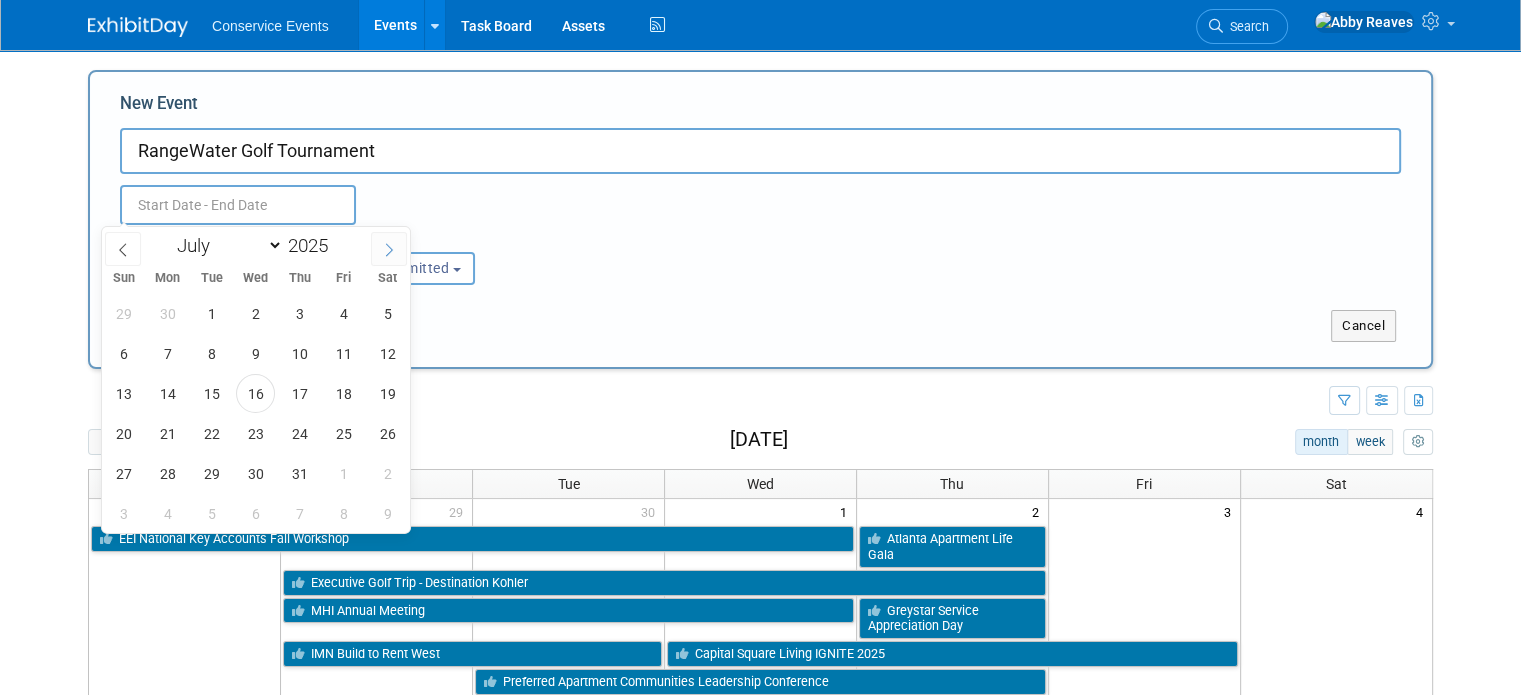 click 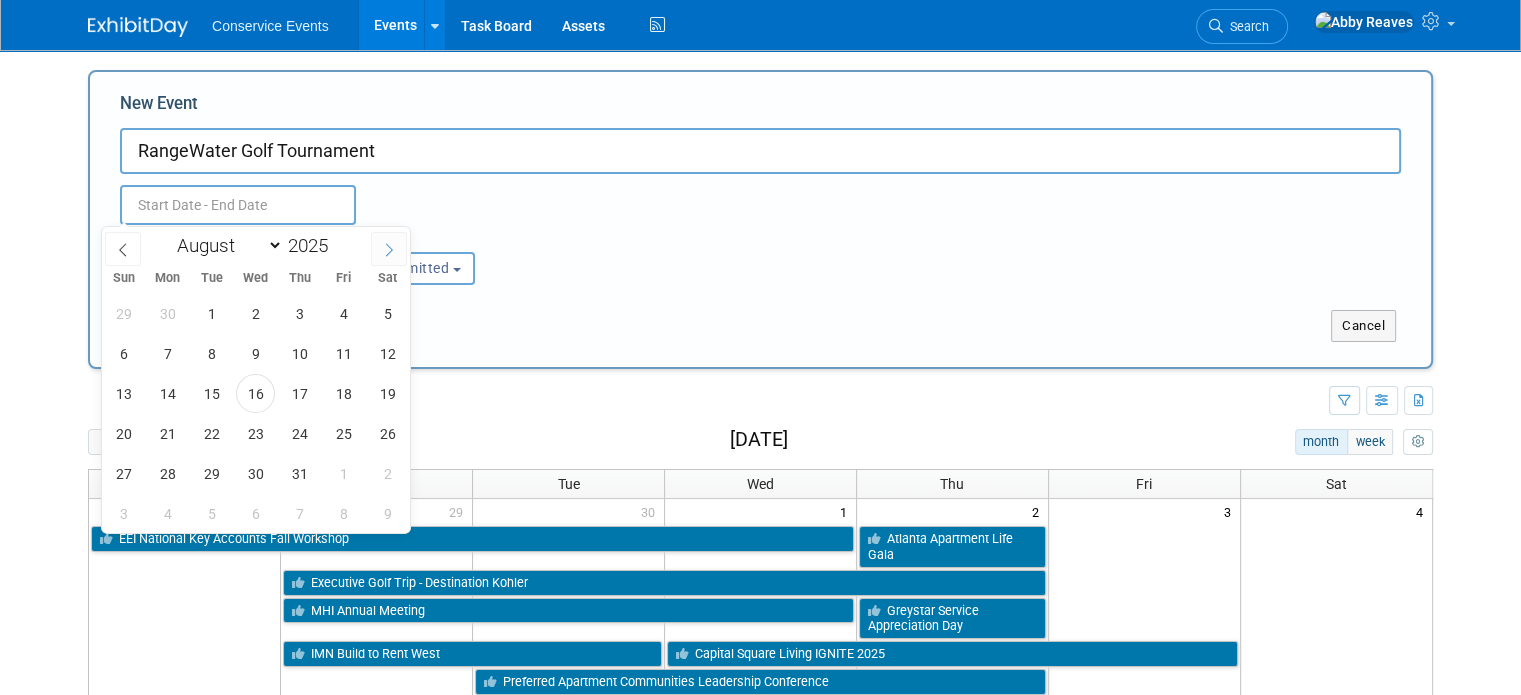 click 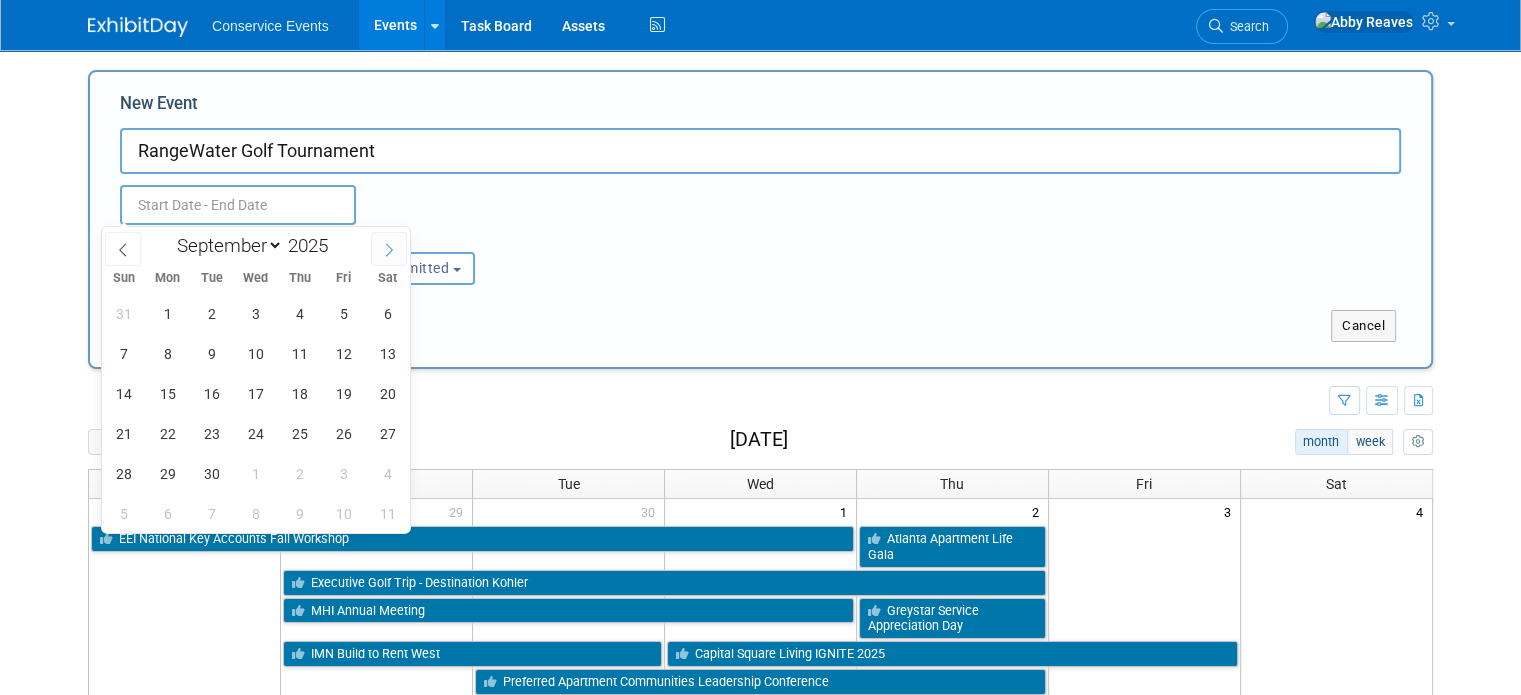click 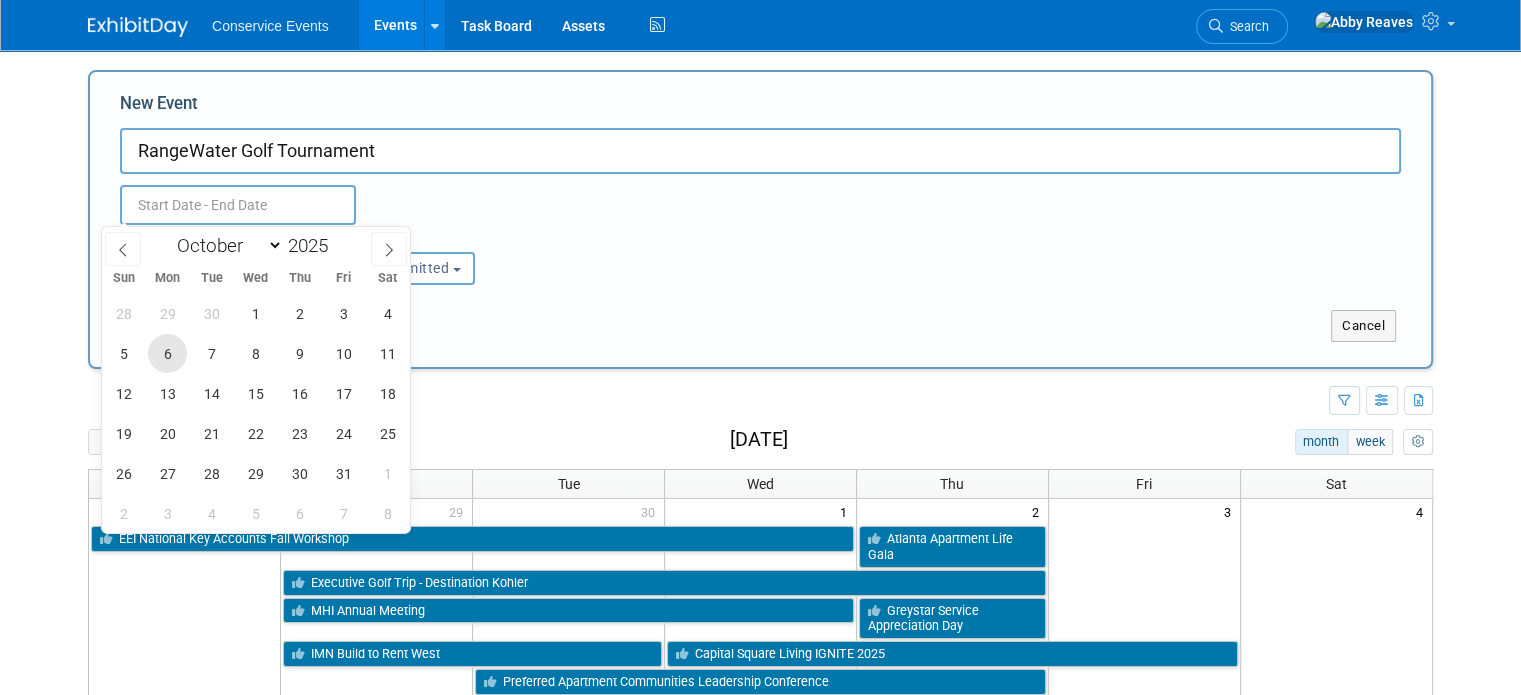 click on "6" at bounding box center (167, 353) 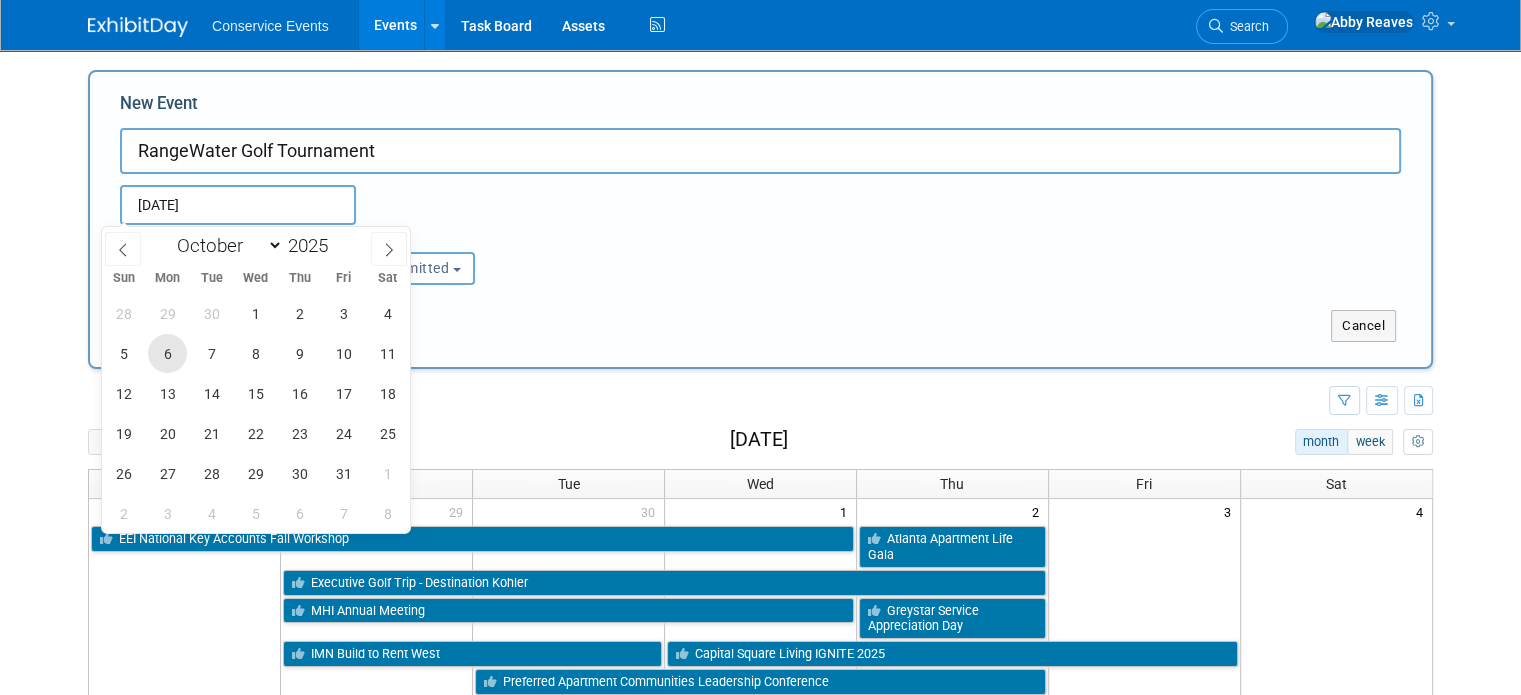 type on "[DATE] to [DATE]" 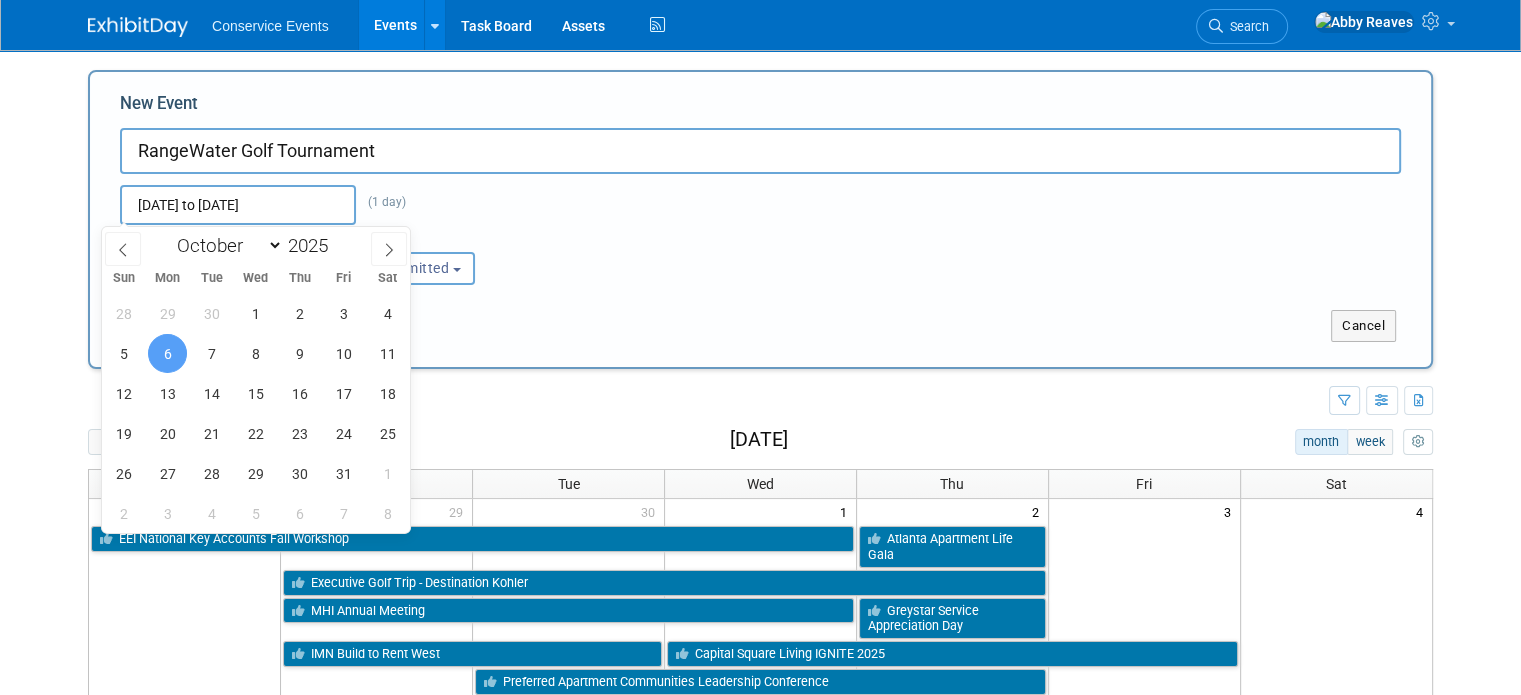 click on "<i class="fas fa-thumbs-up" style="color: #a5a5a5; padding-right: 2px; min-width: 23px; text-align: center; width: 23px; display: inline-block;"></i> Committed
<i class="far fa-meh" style="color: #a5a5a5; padding-right: 2px; min-width: 23px; text-align: center; width: 23px; display: inline-block;"></i> Considering
Committed      Committed    Considering" at bounding box center [433, 268] 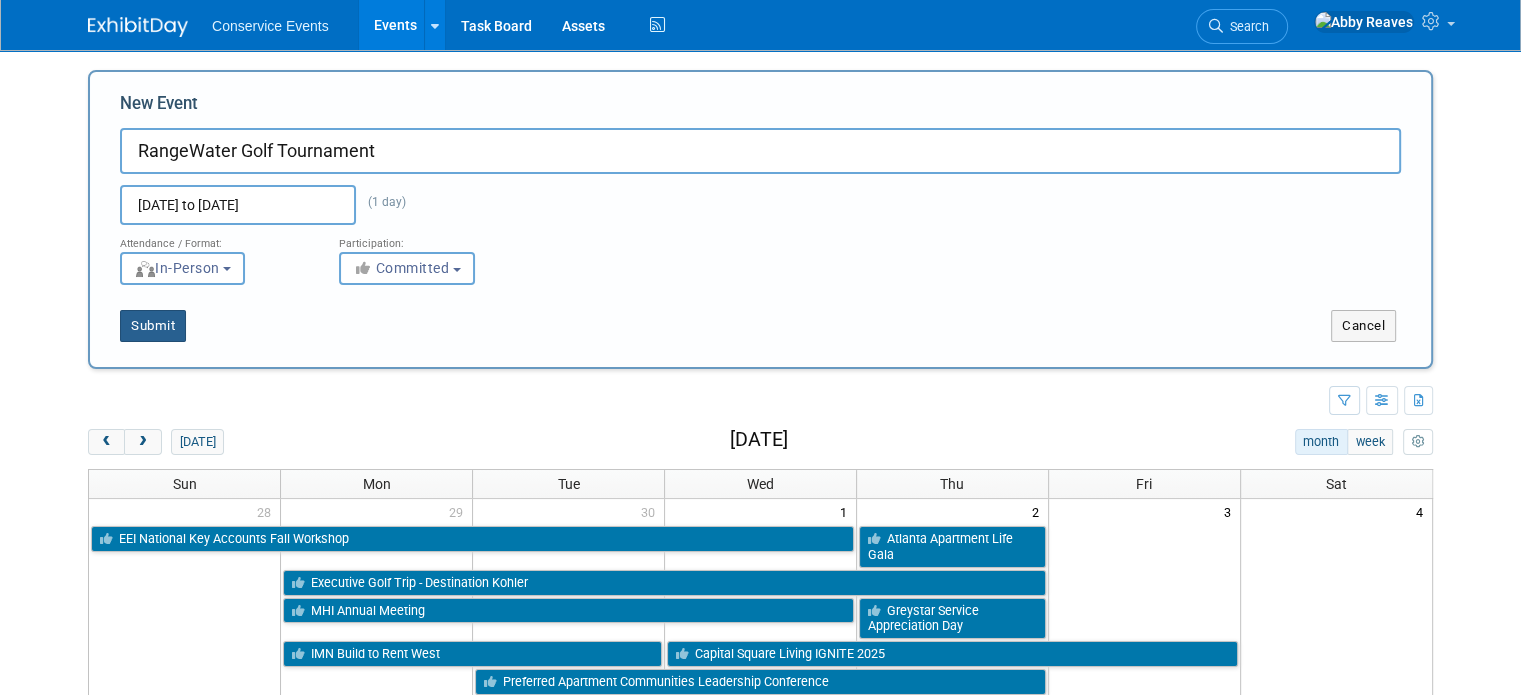 click on "Submit" at bounding box center (153, 326) 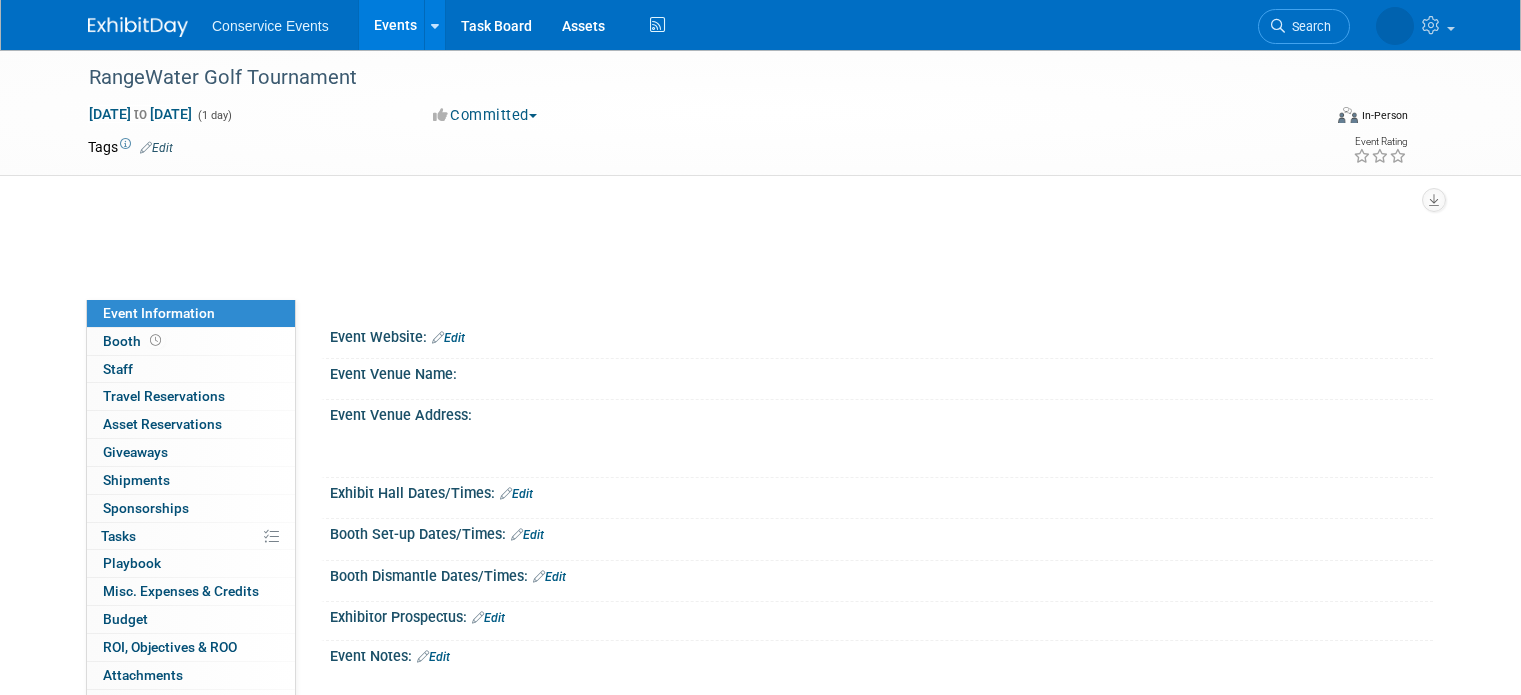 scroll, scrollTop: 0, scrollLeft: 0, axis: both 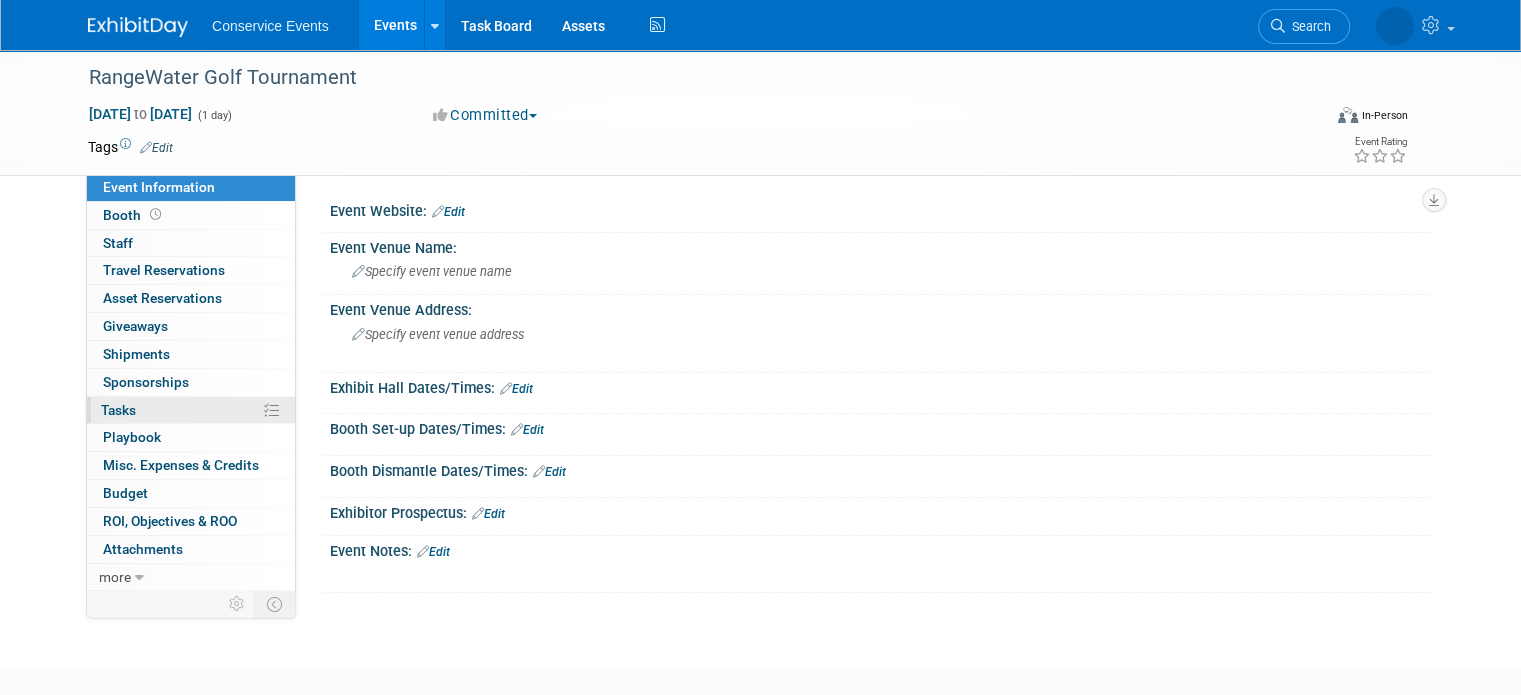 click on "0%
Tasks 0%" at bounding box center (191, 410) 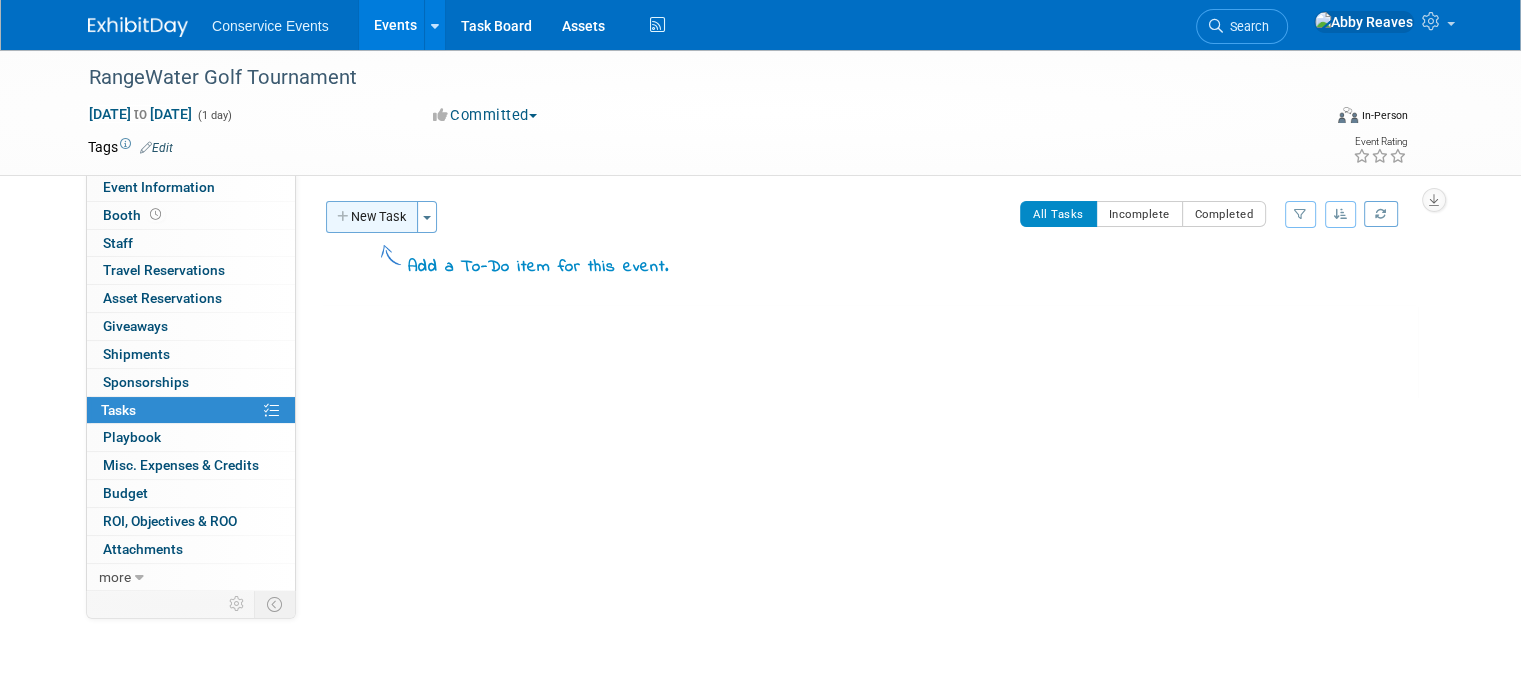 click on "New Task" at bounding box center [372, 217] 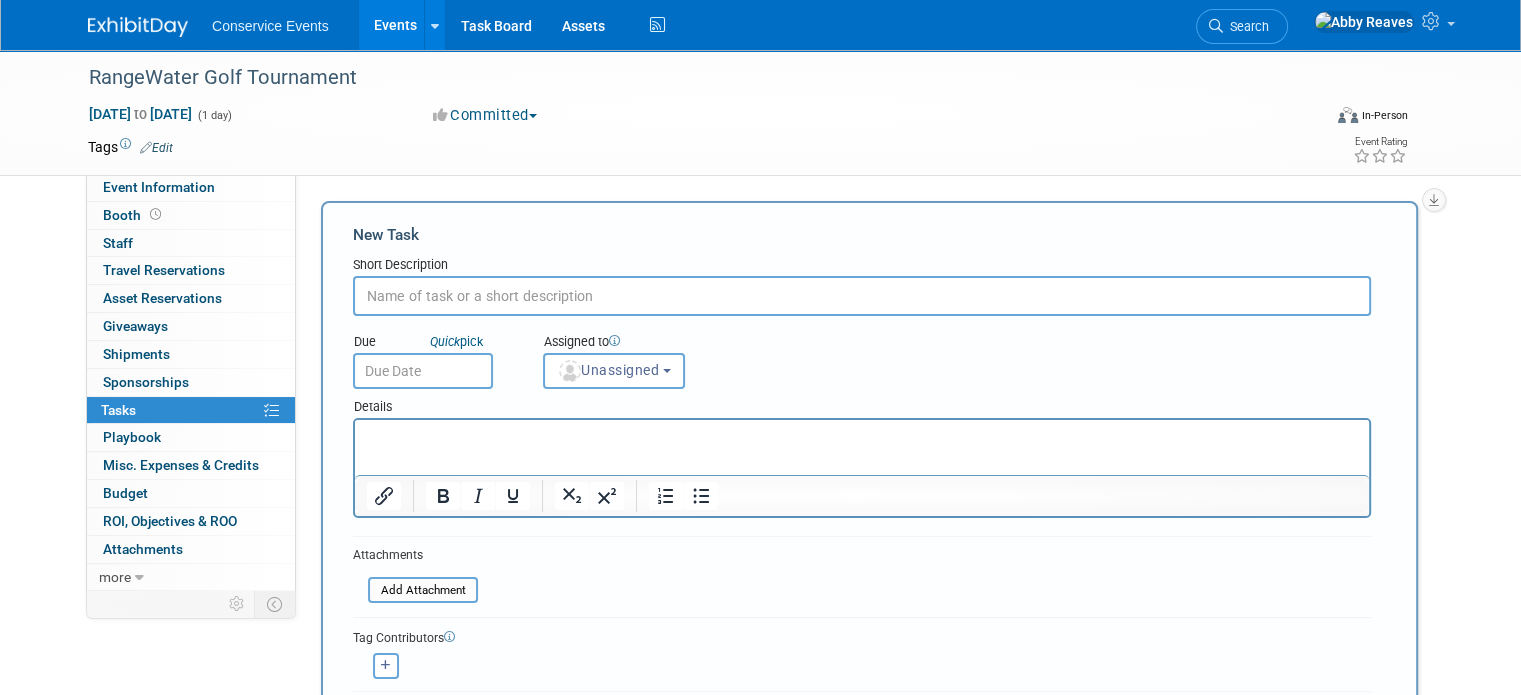 scroll, scrollTop: 0, scrollLeft: 0, axis: both 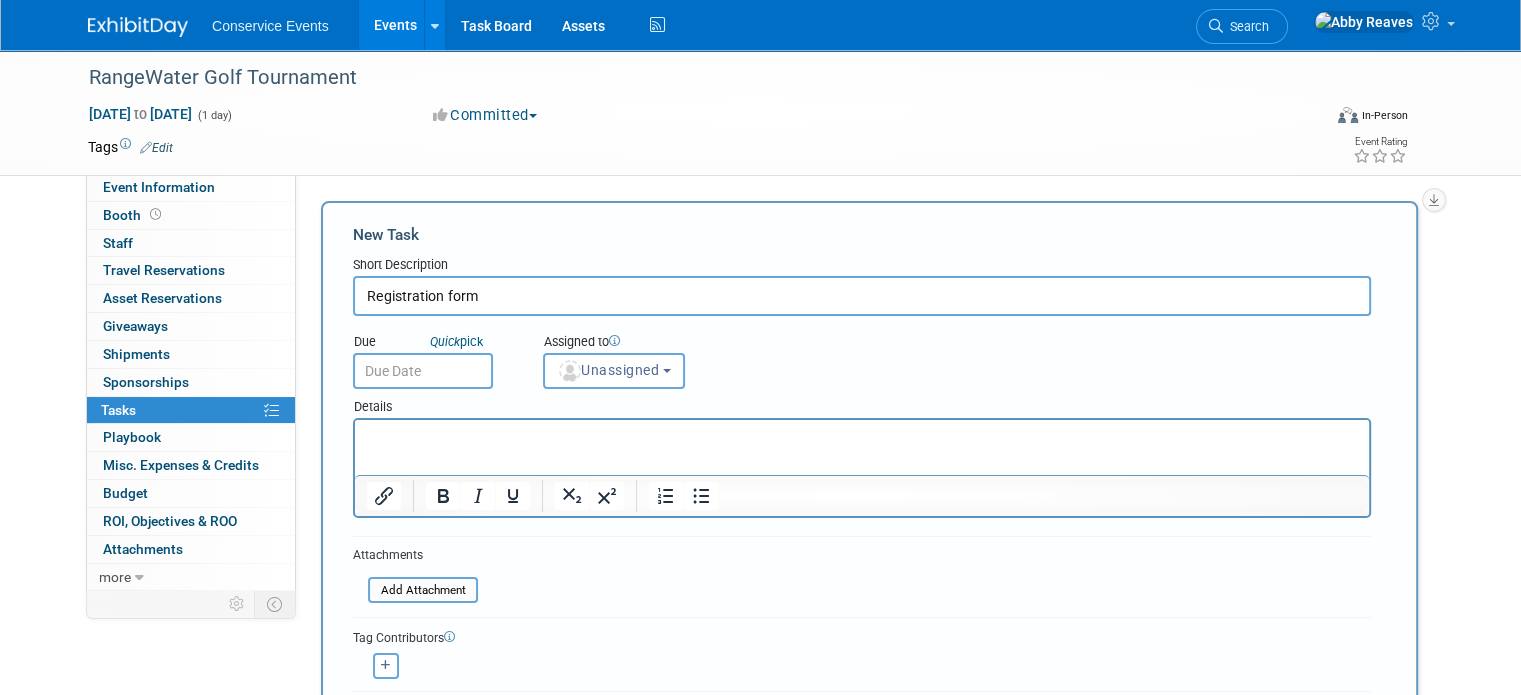 type on "Registration form" 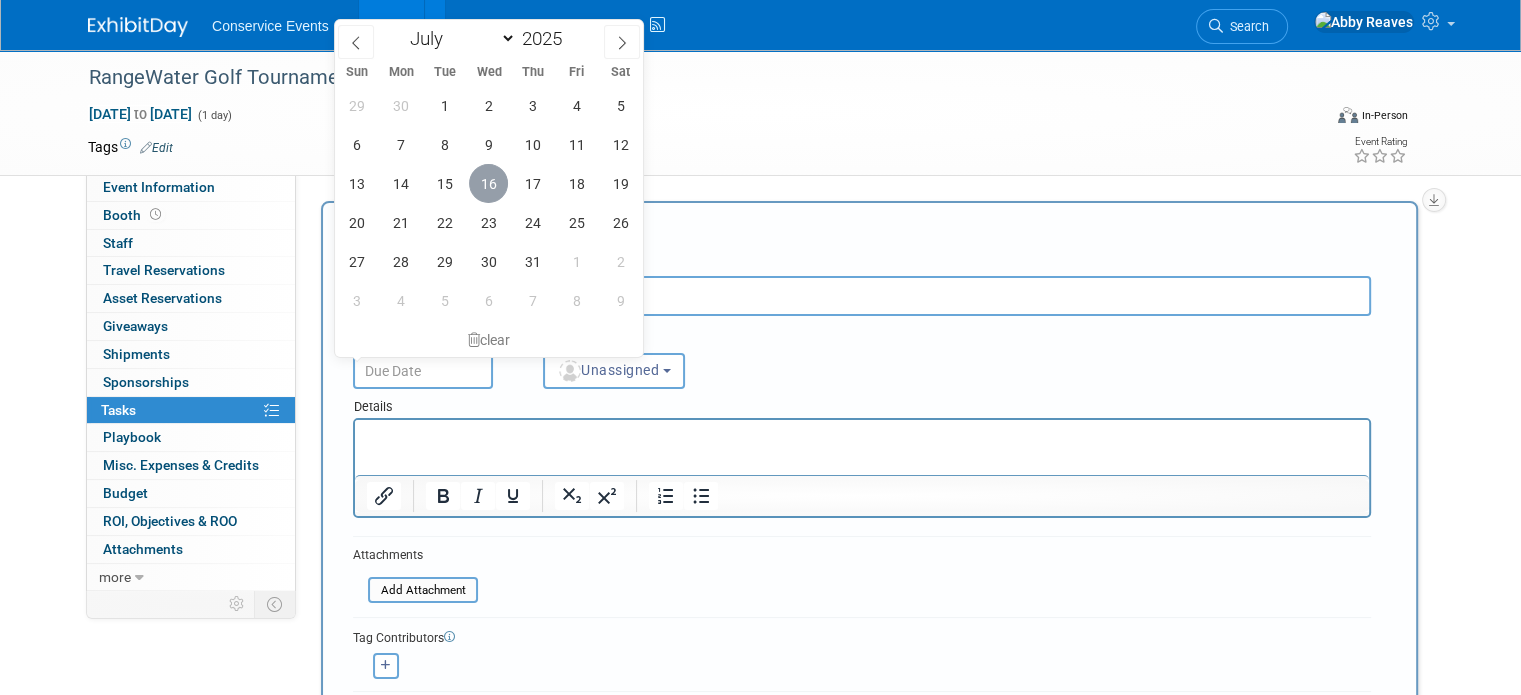 click on "16" at bounding box center [488, 183] 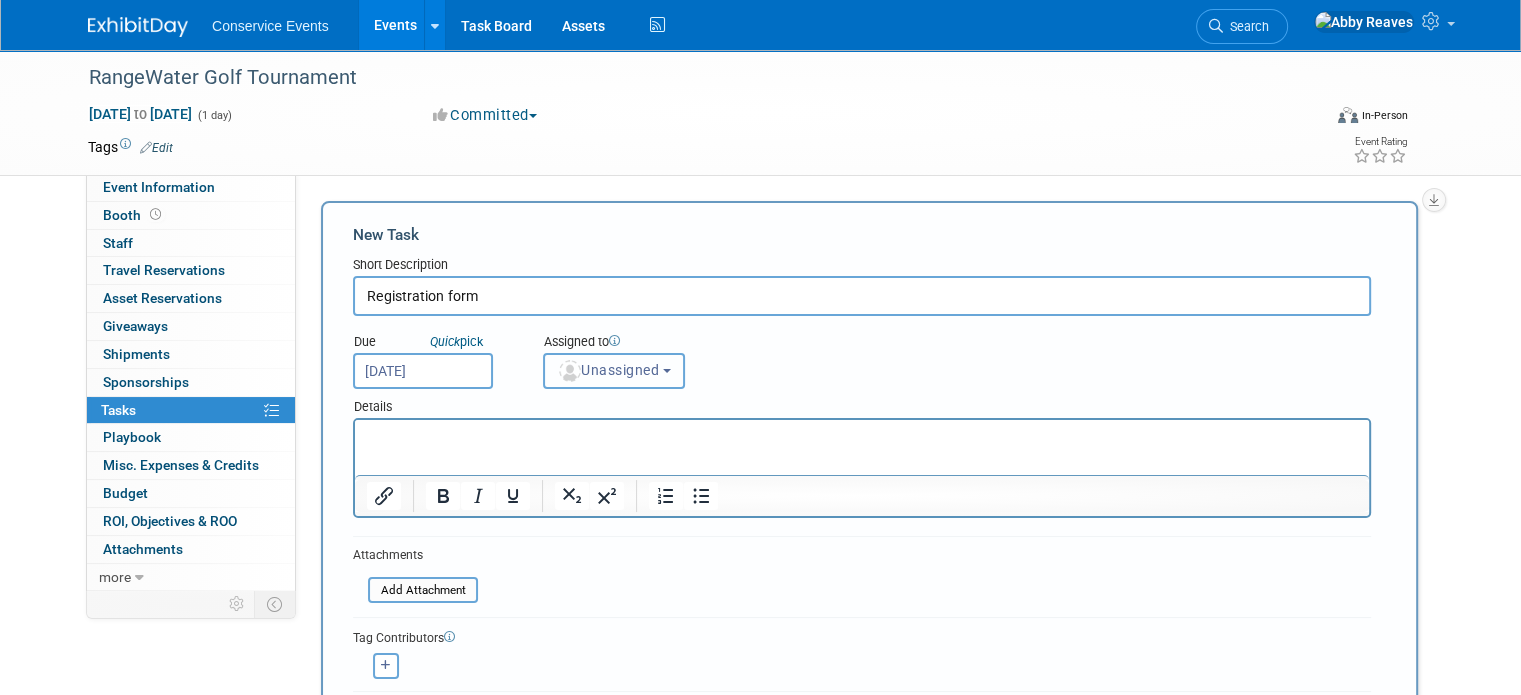 click at bounding box center [570, 371] 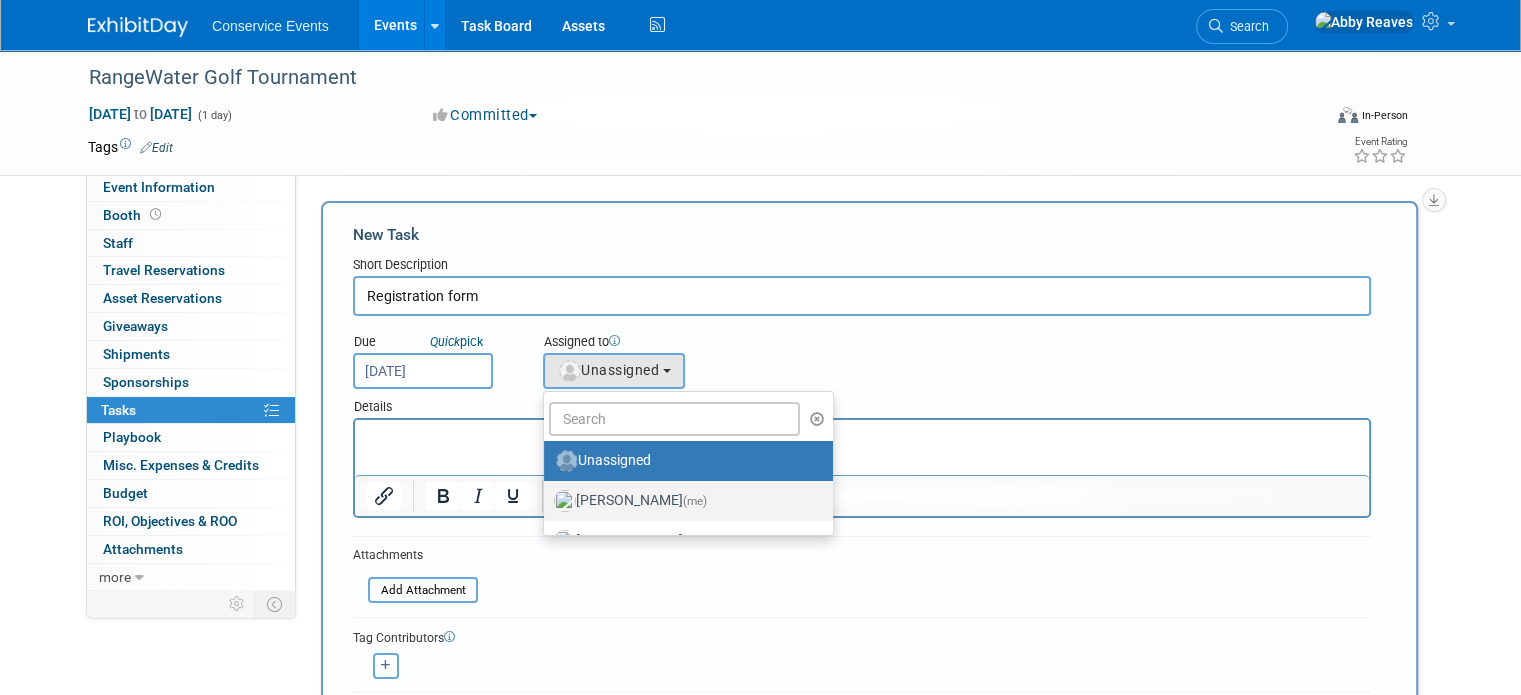 click on "Abby Reaves
(me)" at bounding box center [683, 501] 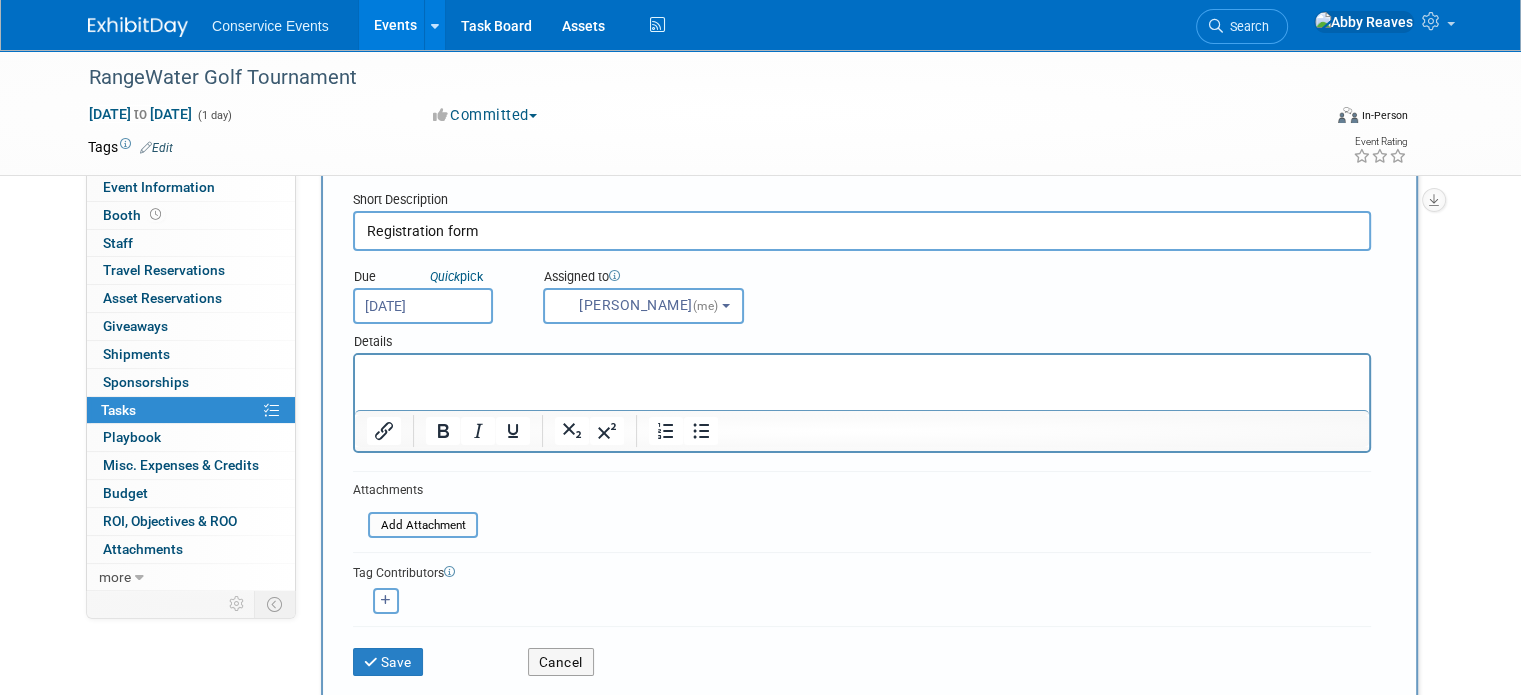 scroll, scrollTop: 100, scrollLeft: 0, axis: vertical 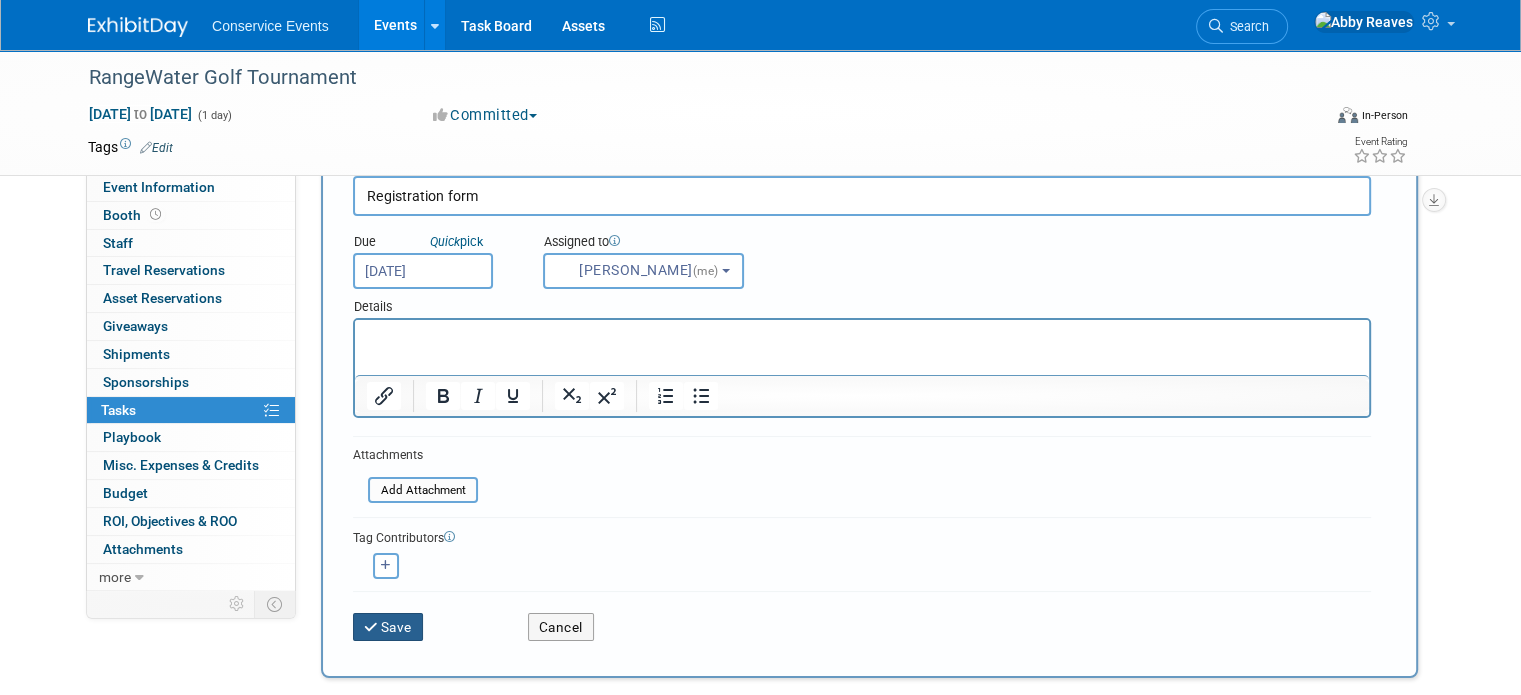 click on "Save" at bounding box center [388, 627] 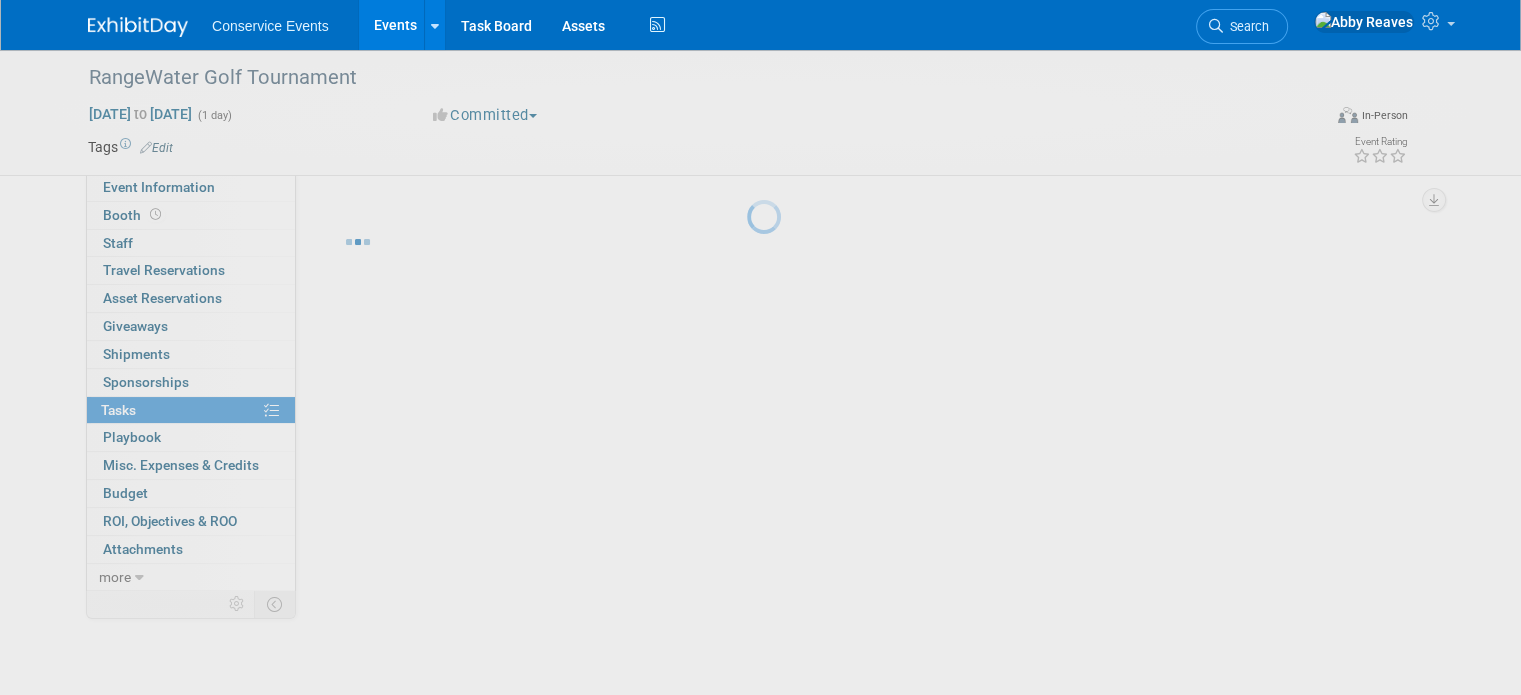 scroll, scrollTop: 0, scrollLeft: 0, axis: both 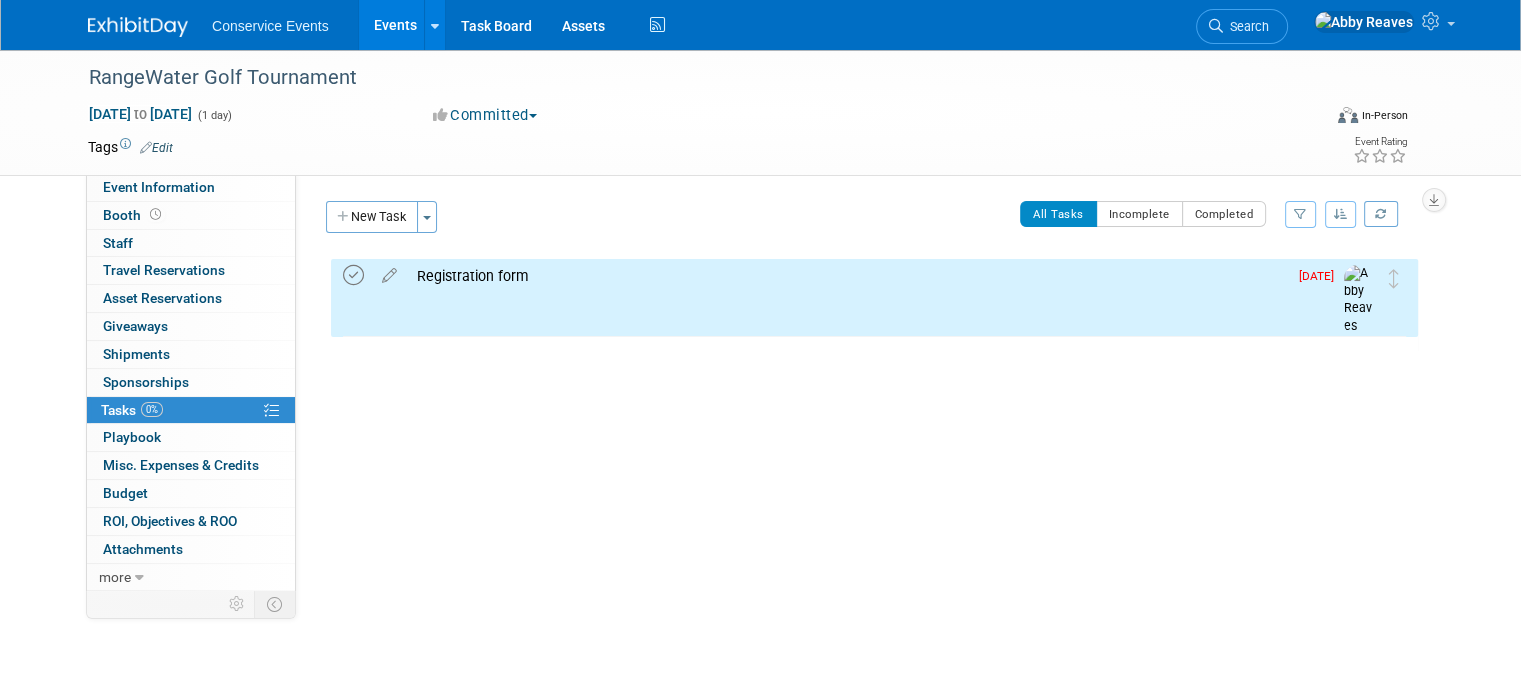 click at bounding box center [353, 275] 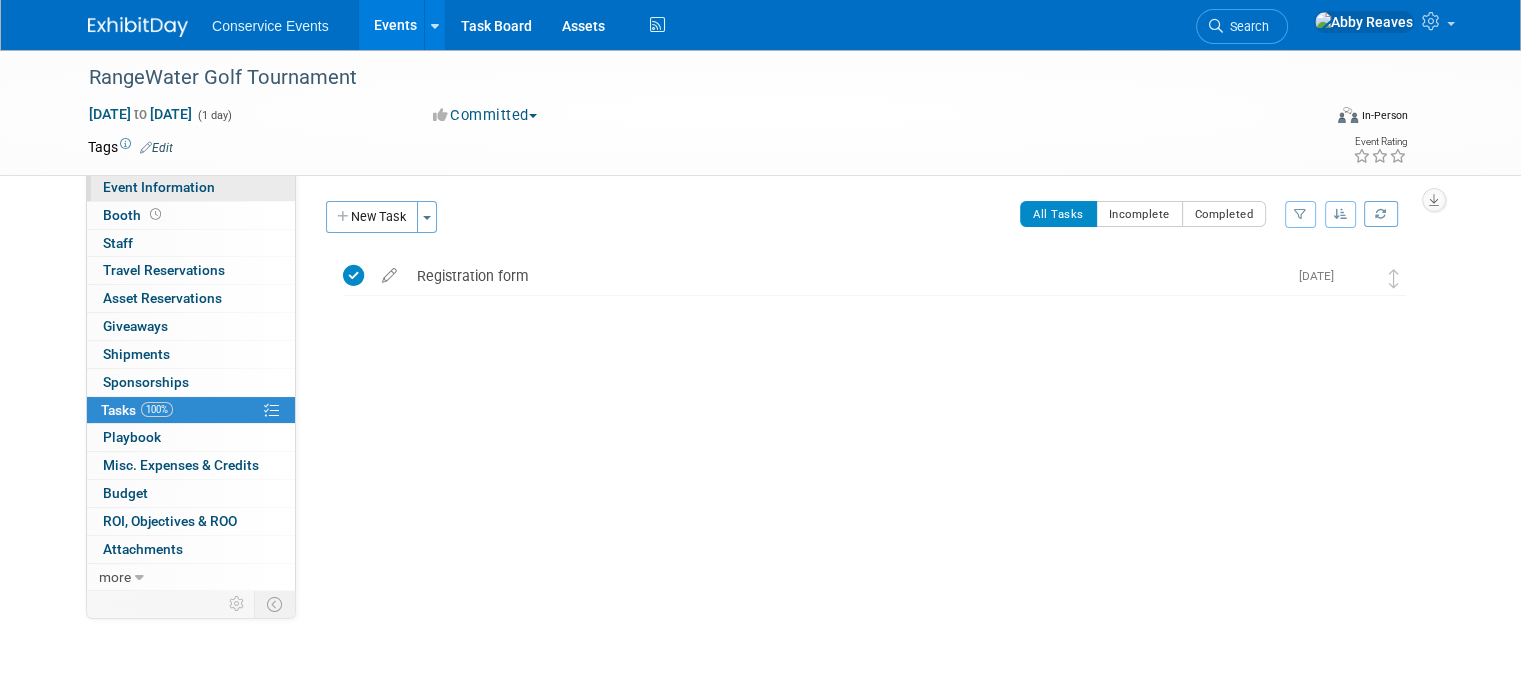 click on "Event Information" at bounding box center (191, 187) 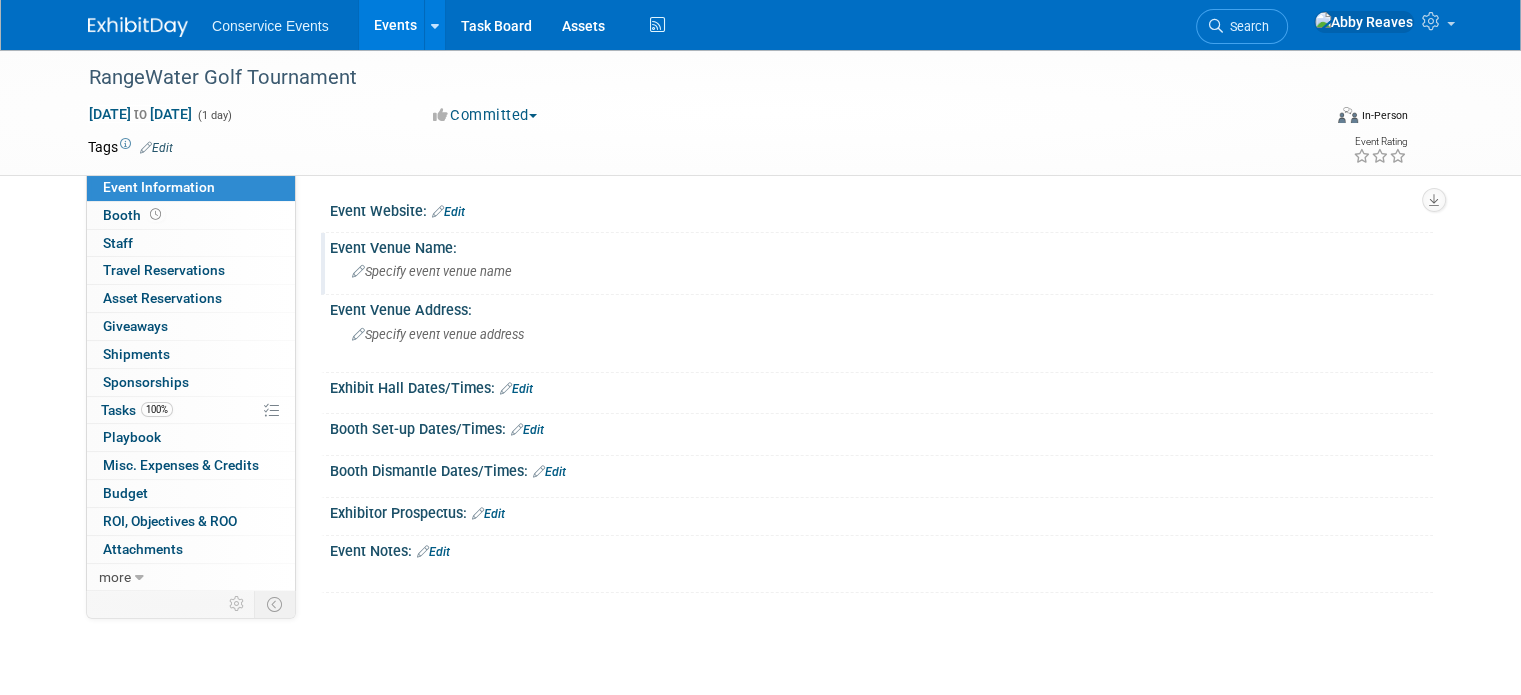 click on "Specify event venue name" at bounding box center [881, 271] 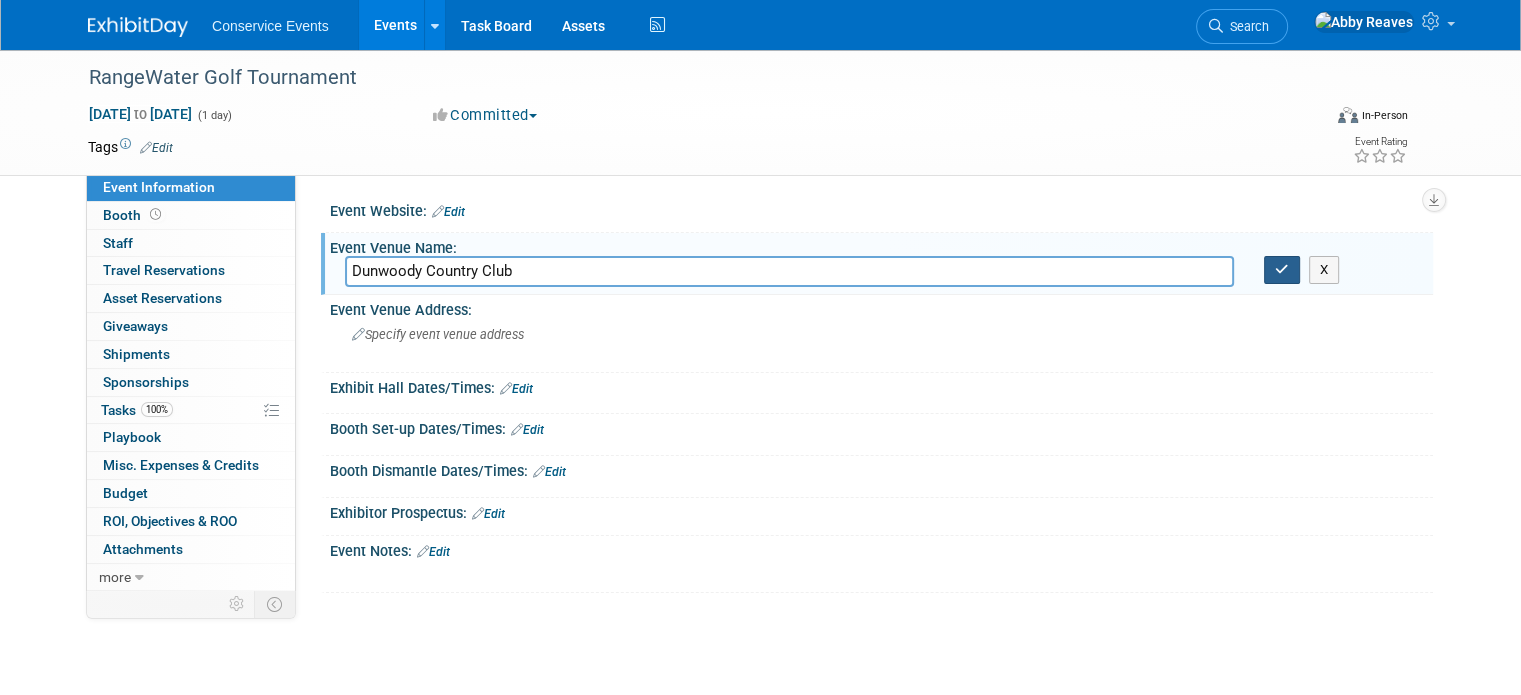 type on "Dunwoody Country Club" 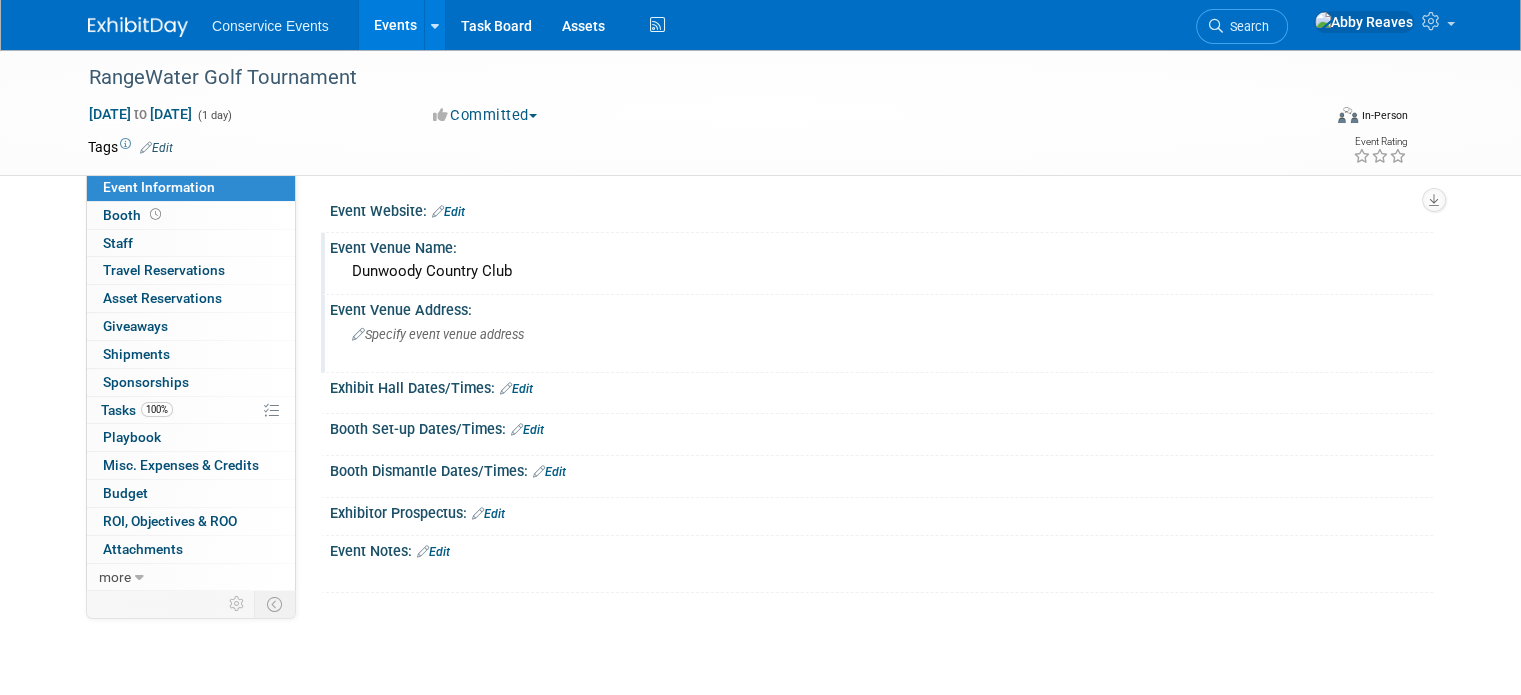click on "Event Venue Address:" at bounding box center [881, 307] 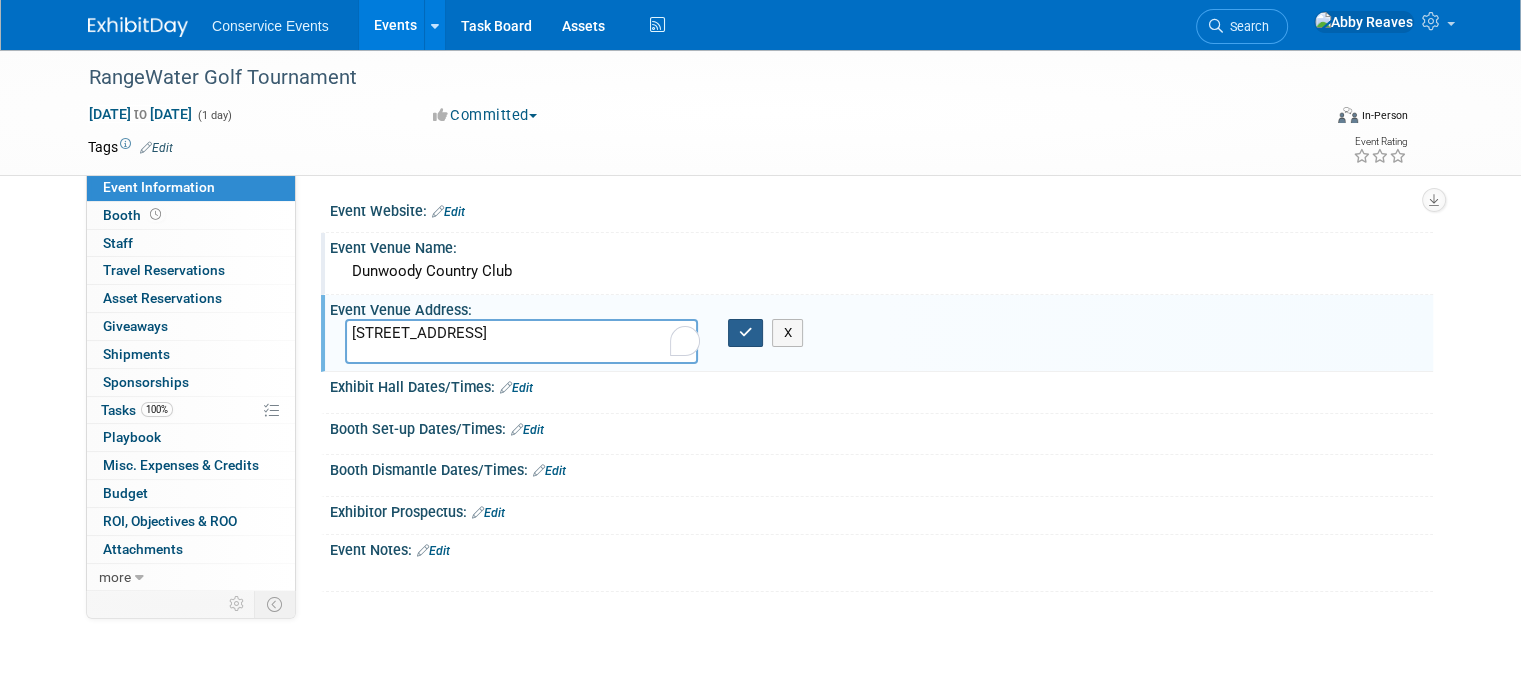 type on "1600 Dunwoody Club Dr
Atlanta GA" 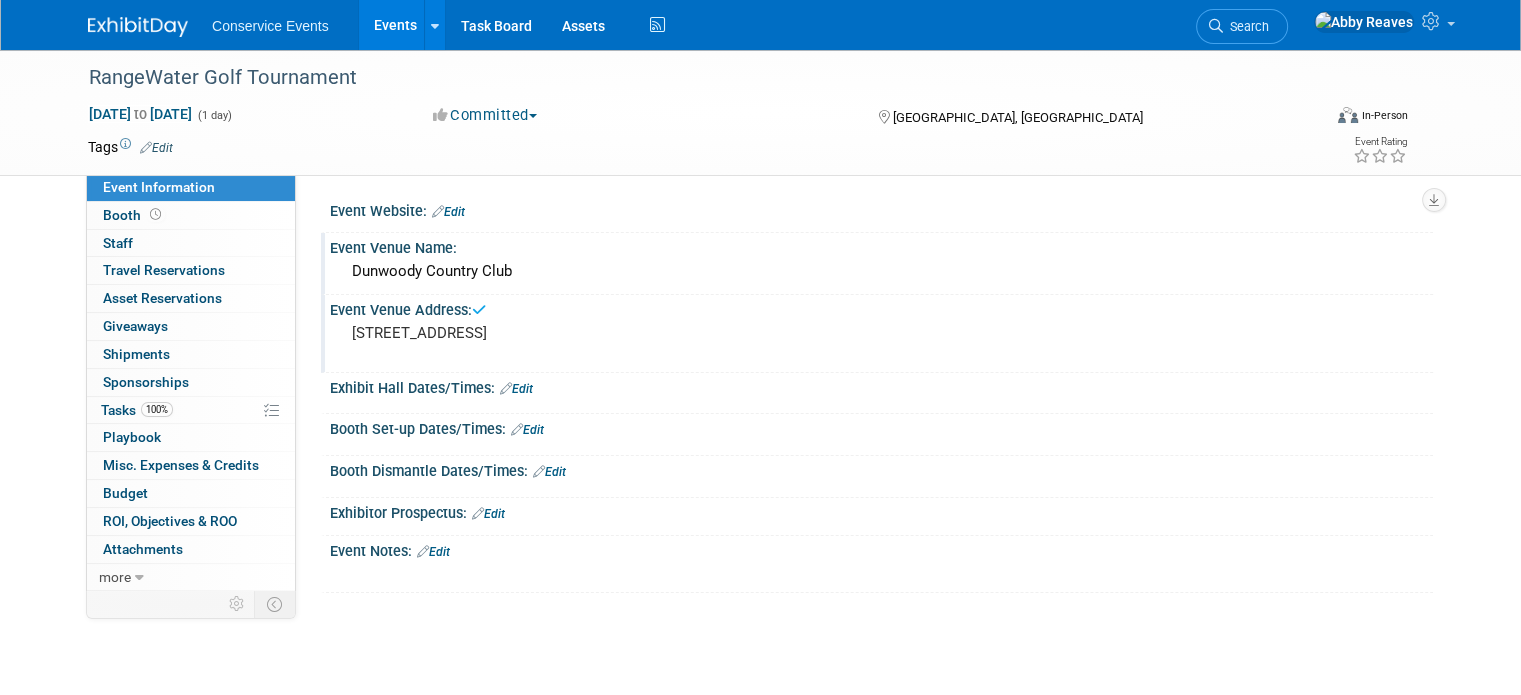 click on "Edit" at bounding box center [433, 552] 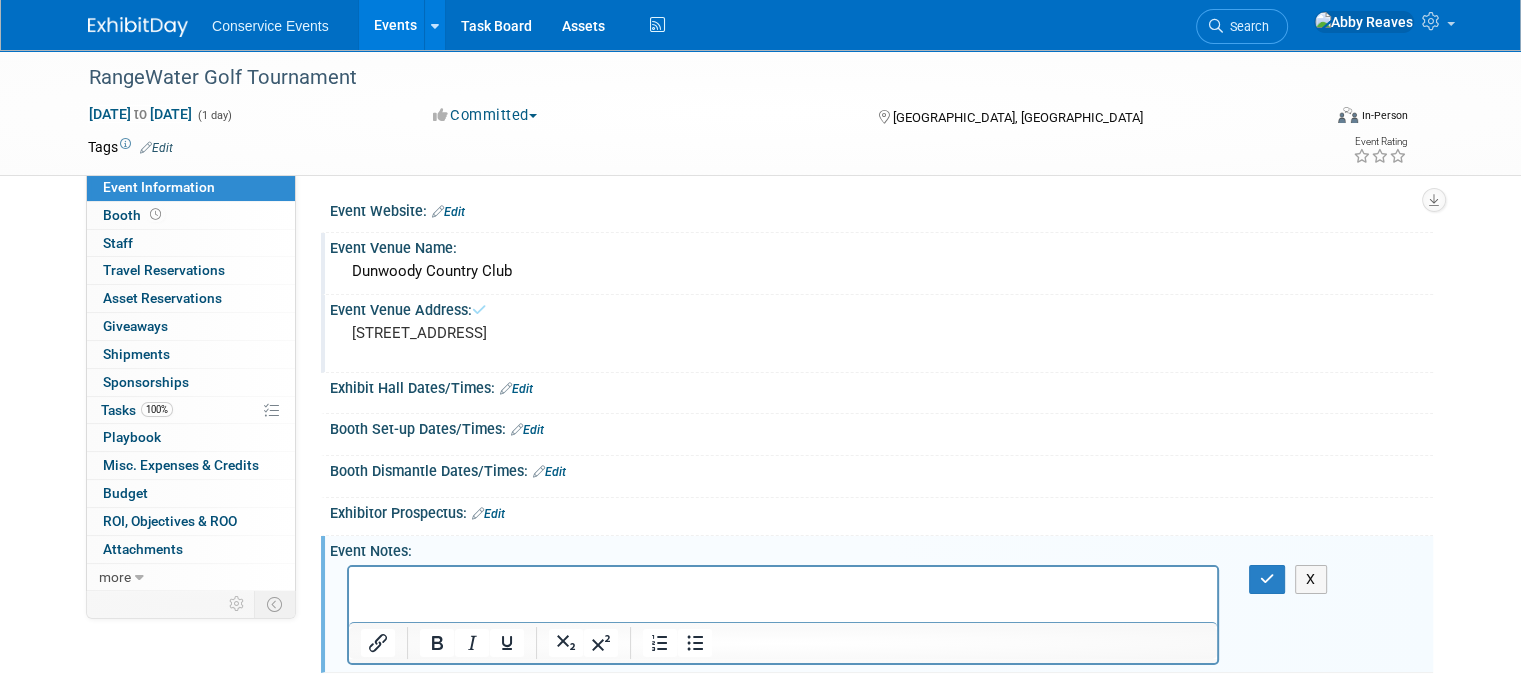 scroll, scrollTop: 0, scrollLeft: 0, axis: both 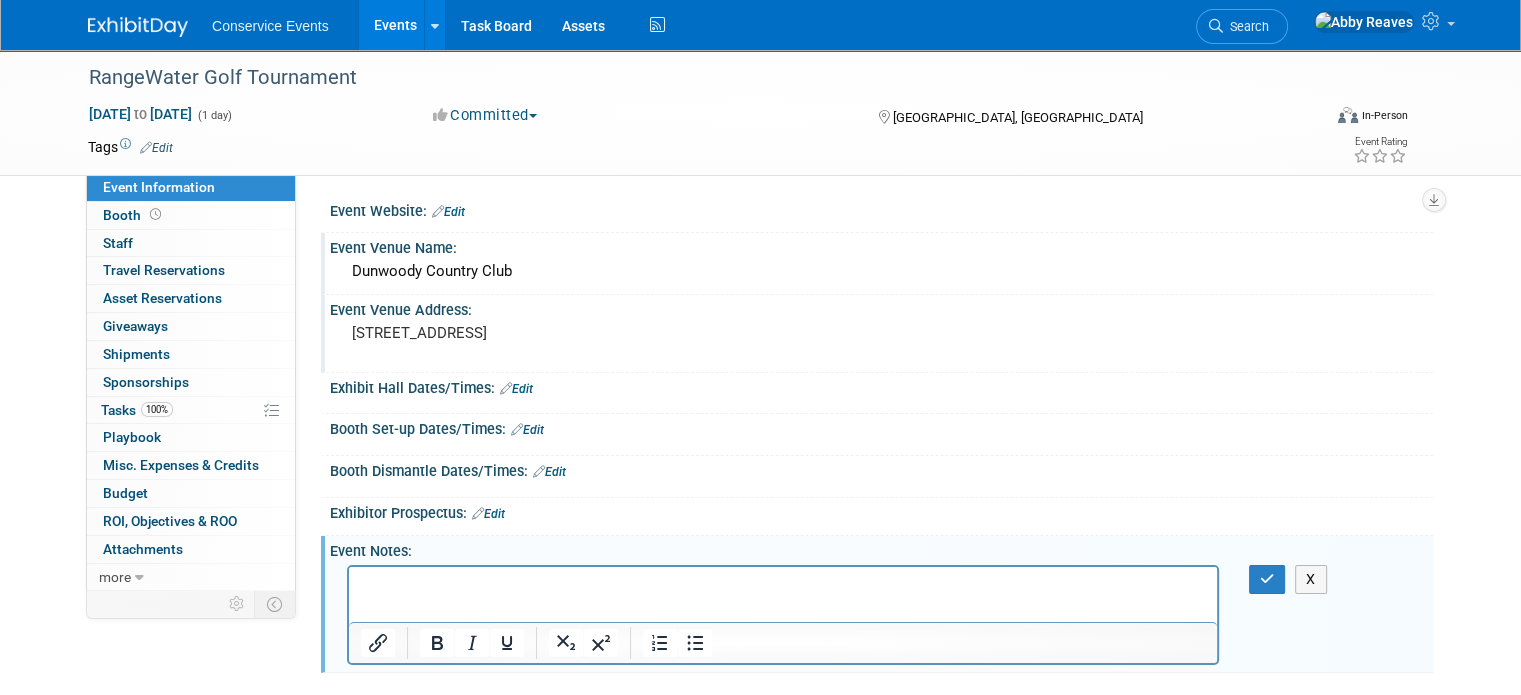 type 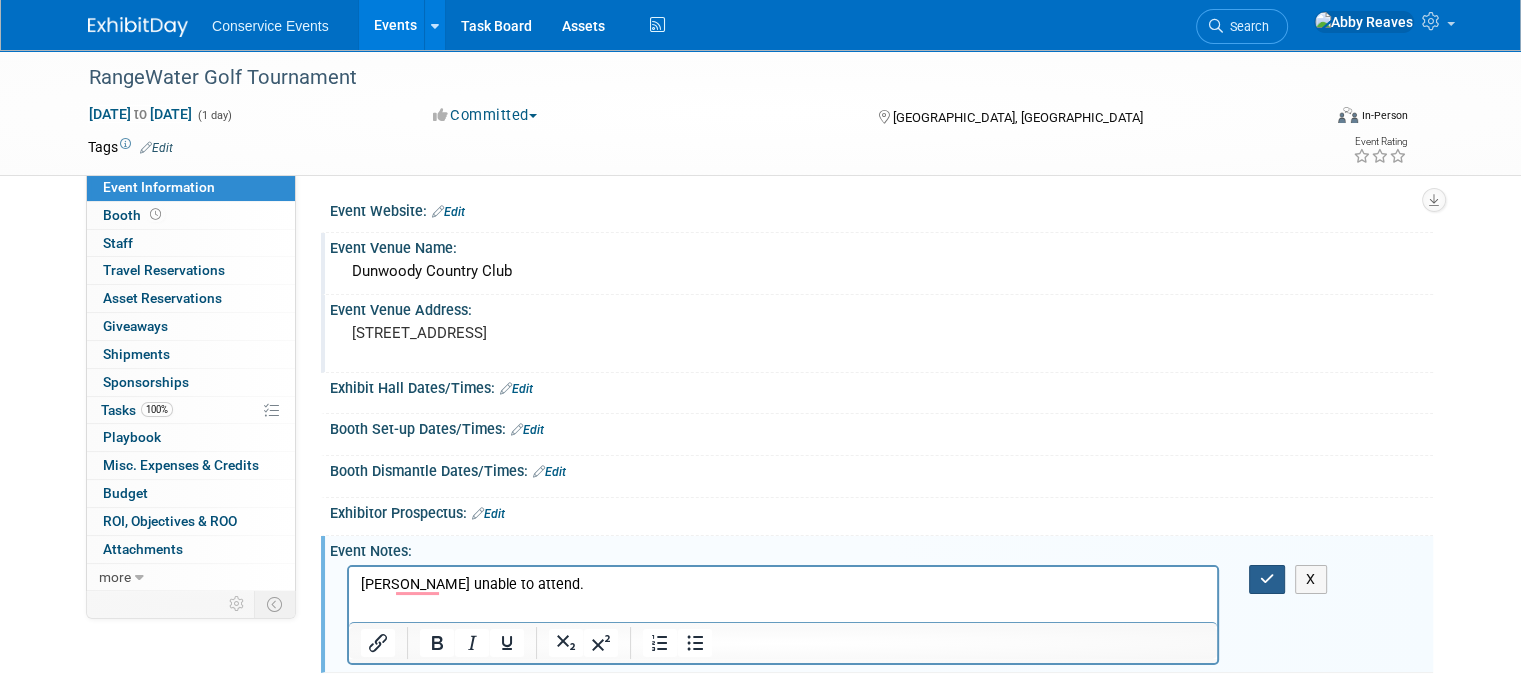 click at bounding box center [1267, 579] 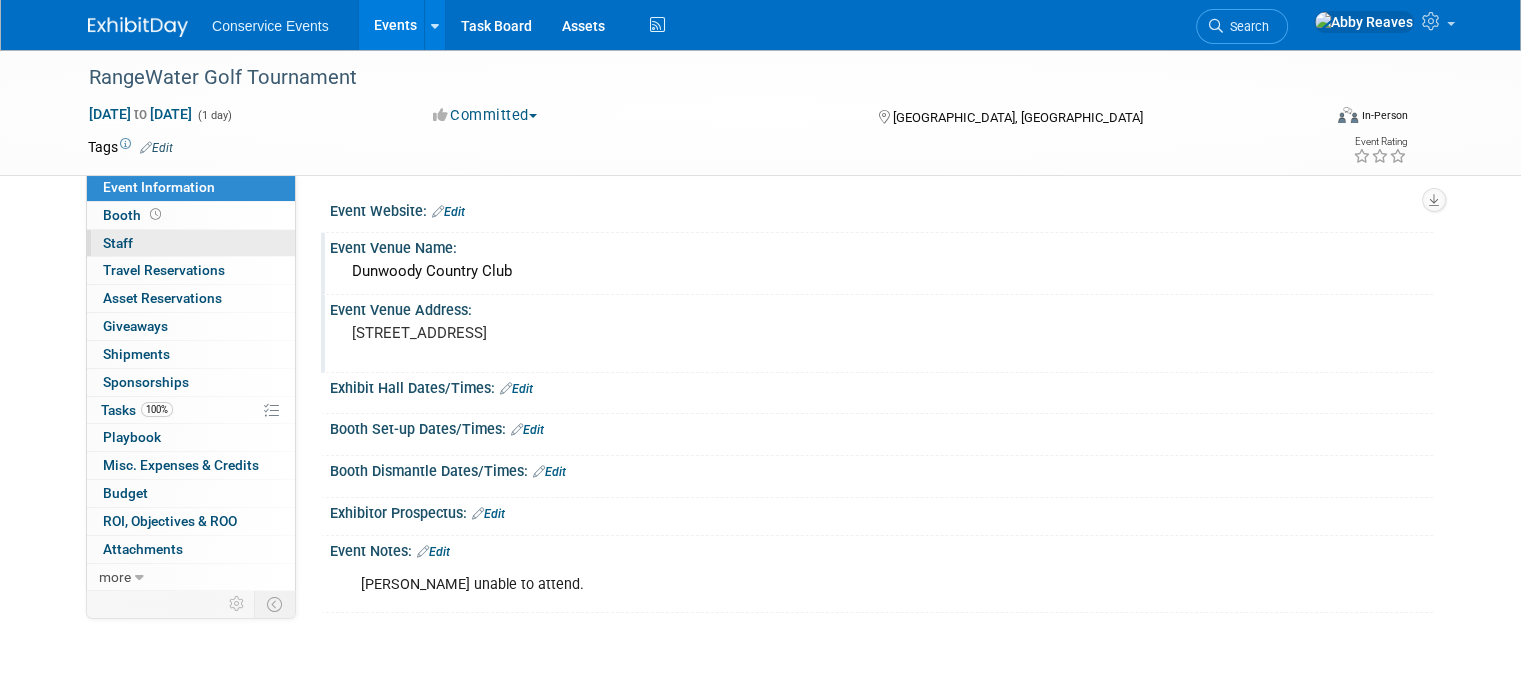 click on "0
Staff 0" at bounding box center [191, 243] 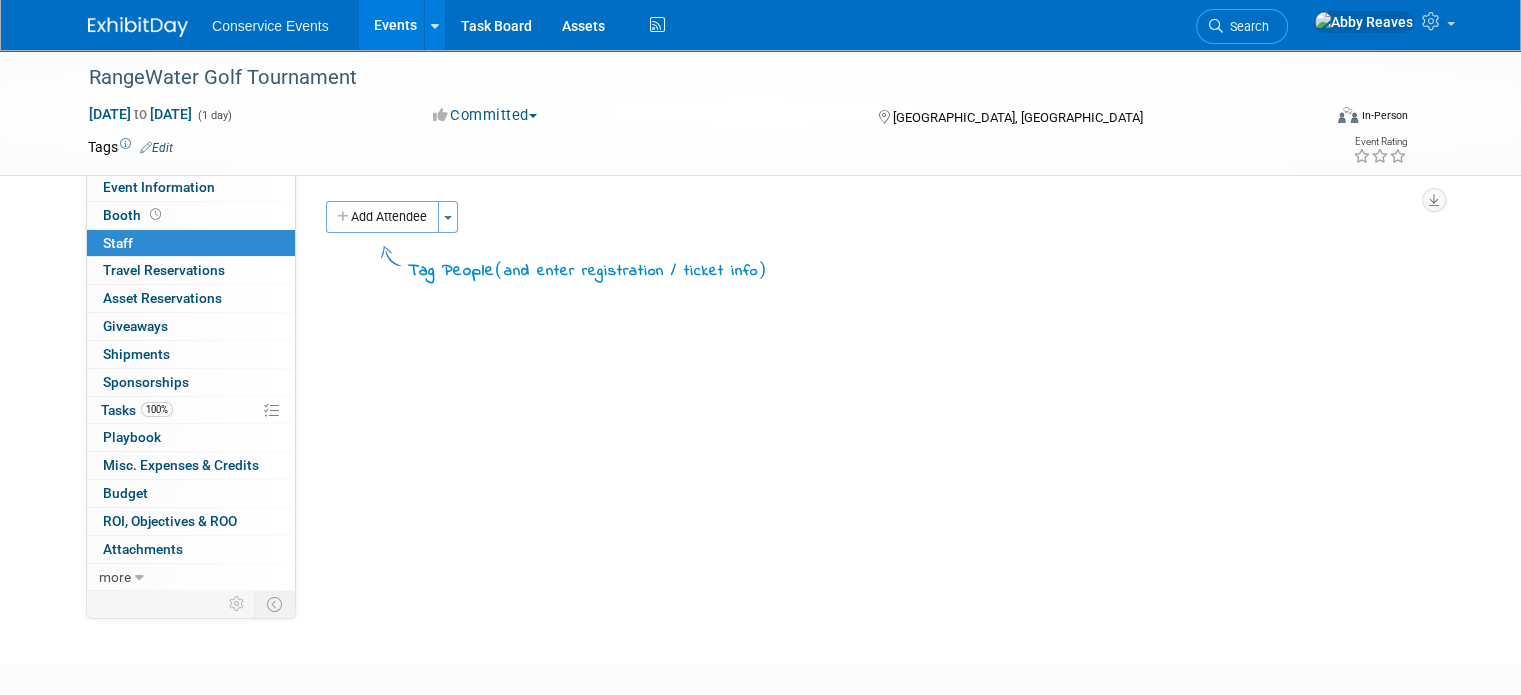 click on "Add Attendee" at bounding box center (382, 217) 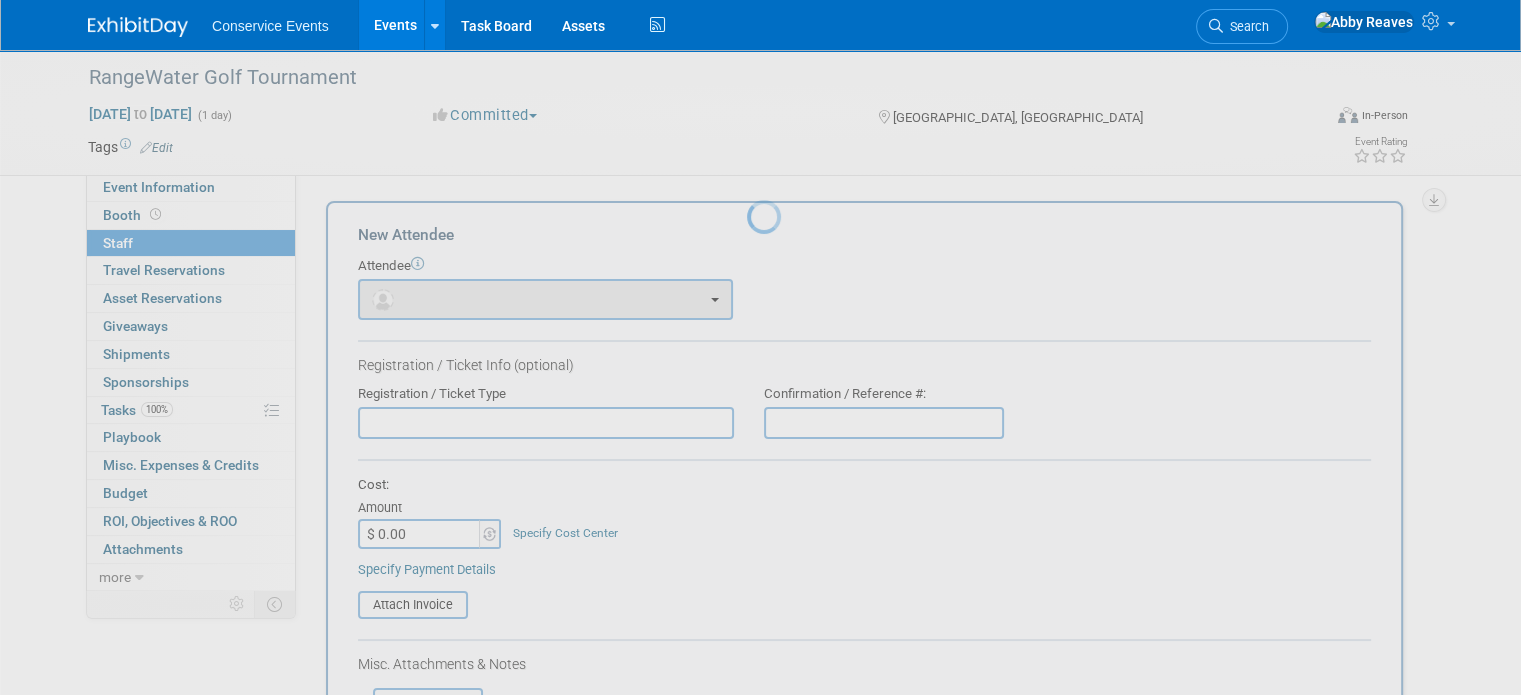 scroll, scrollTop: 0, scrollLeft: 0, axis: both 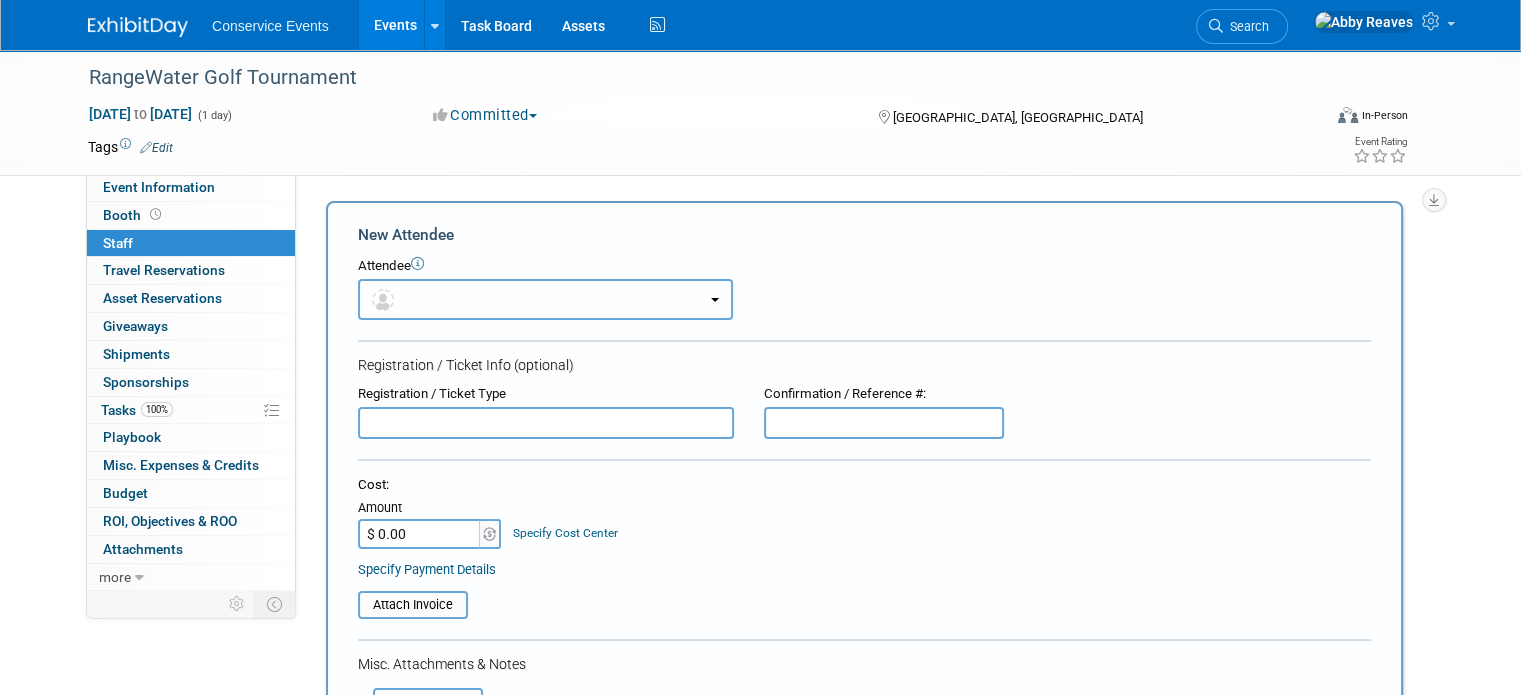 click at bounding box center [545, 299] 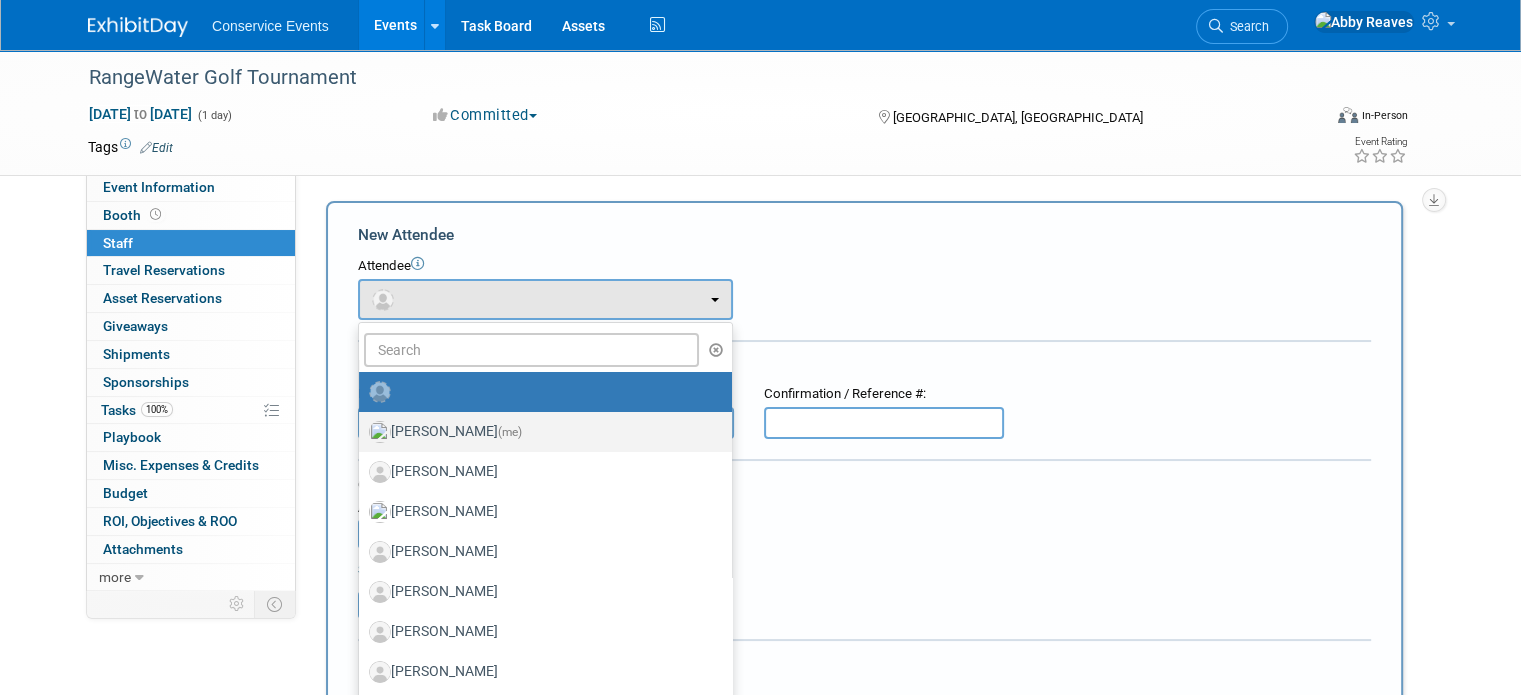 click on "Abby Reaves
(me)" at bounding box center (540, 432) 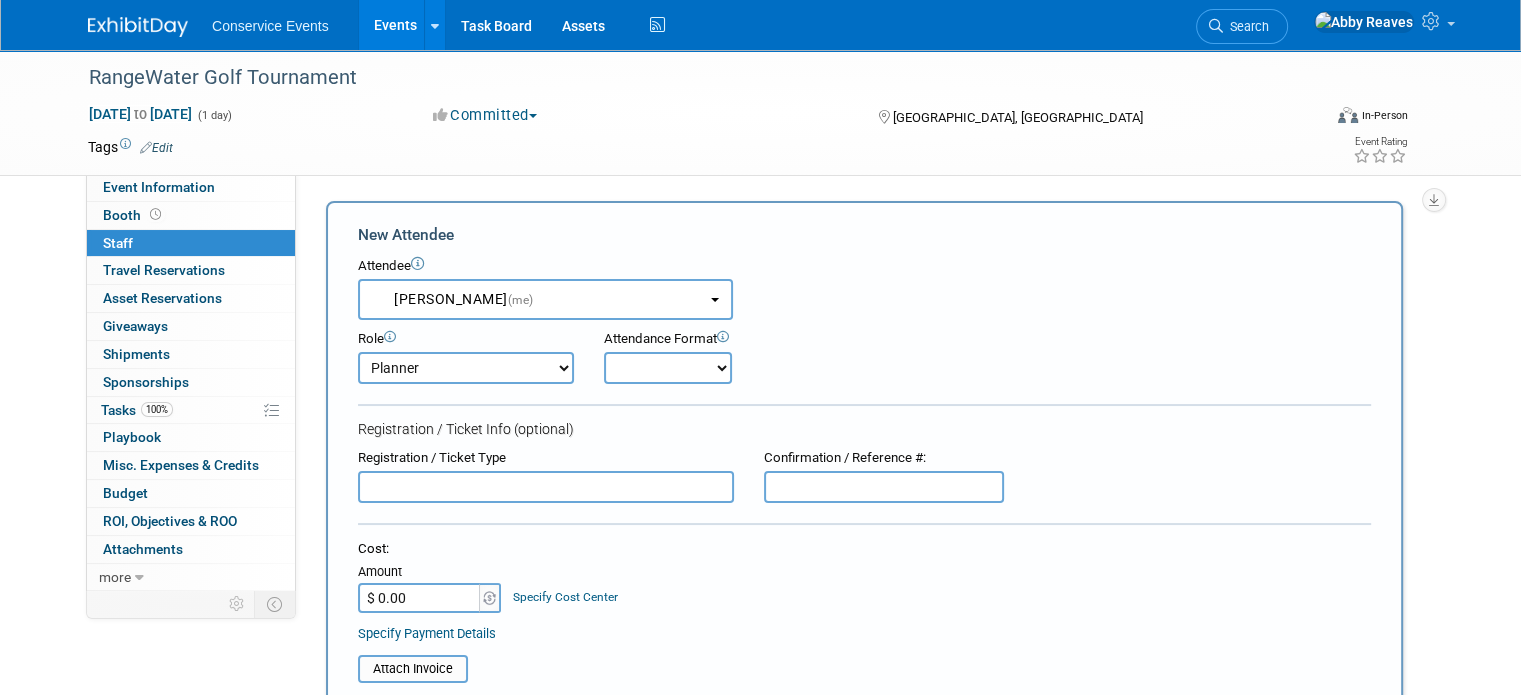 drag, startPoint x: 601, startPoint y: 365, endPoint x: 603, endPoint y: 380, distance: 15.132746 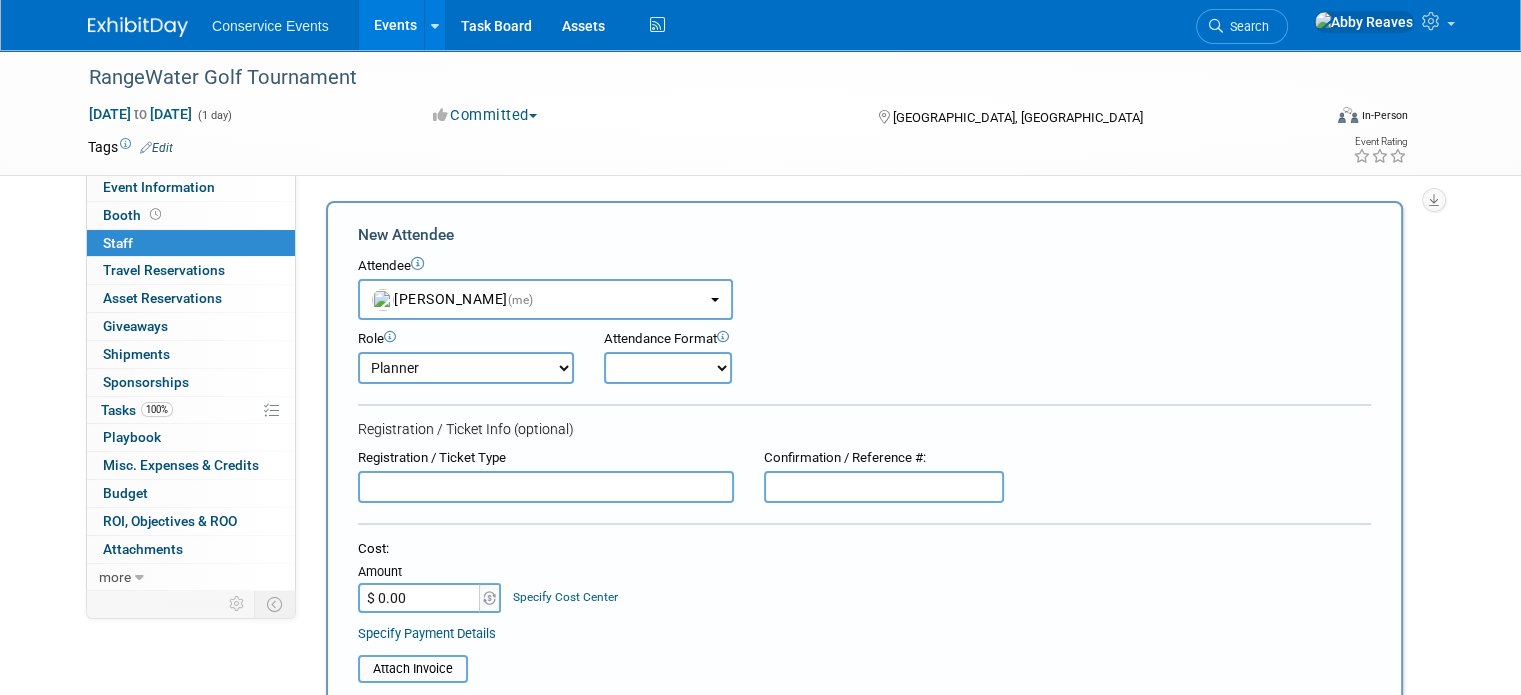 click on "Onsite
Remote" at bounding box center [668, 368] 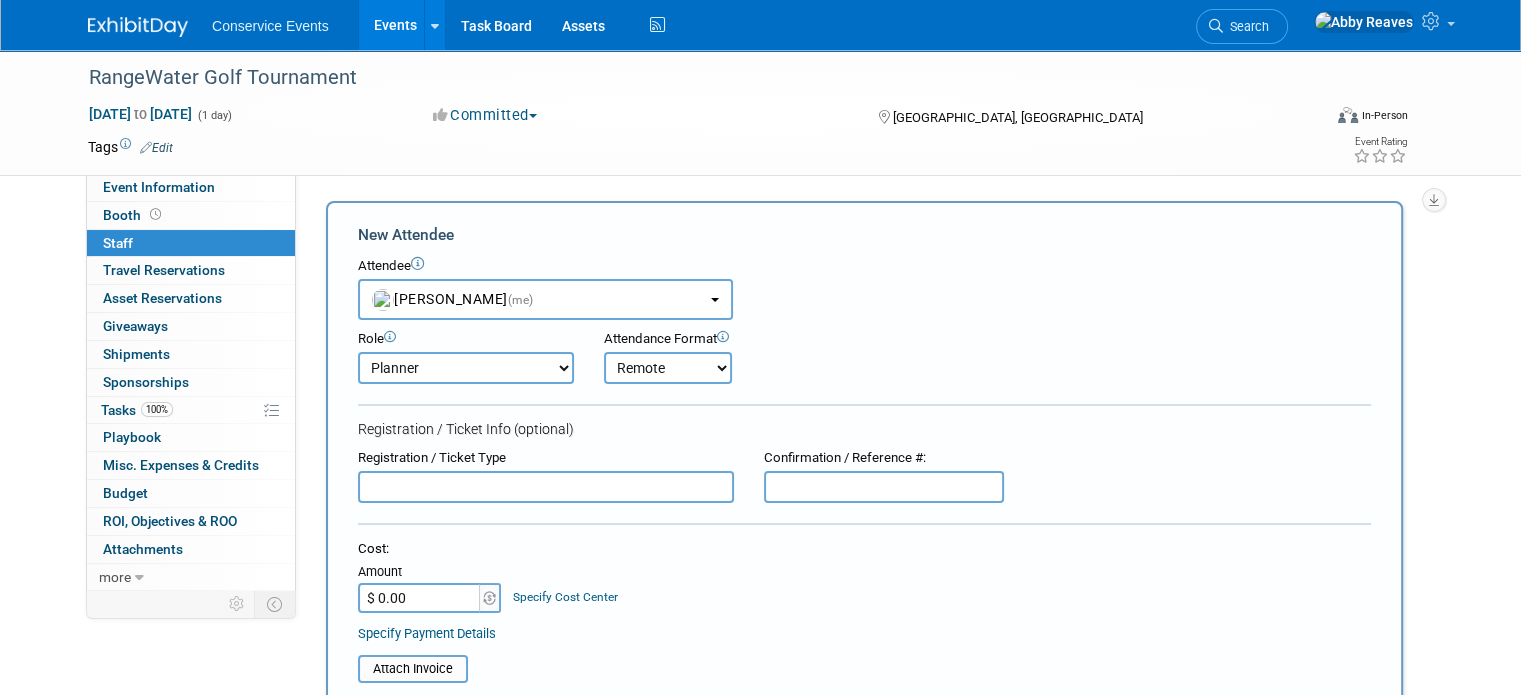 click on "Onsite
Remote" at bounding box center [668, 368] 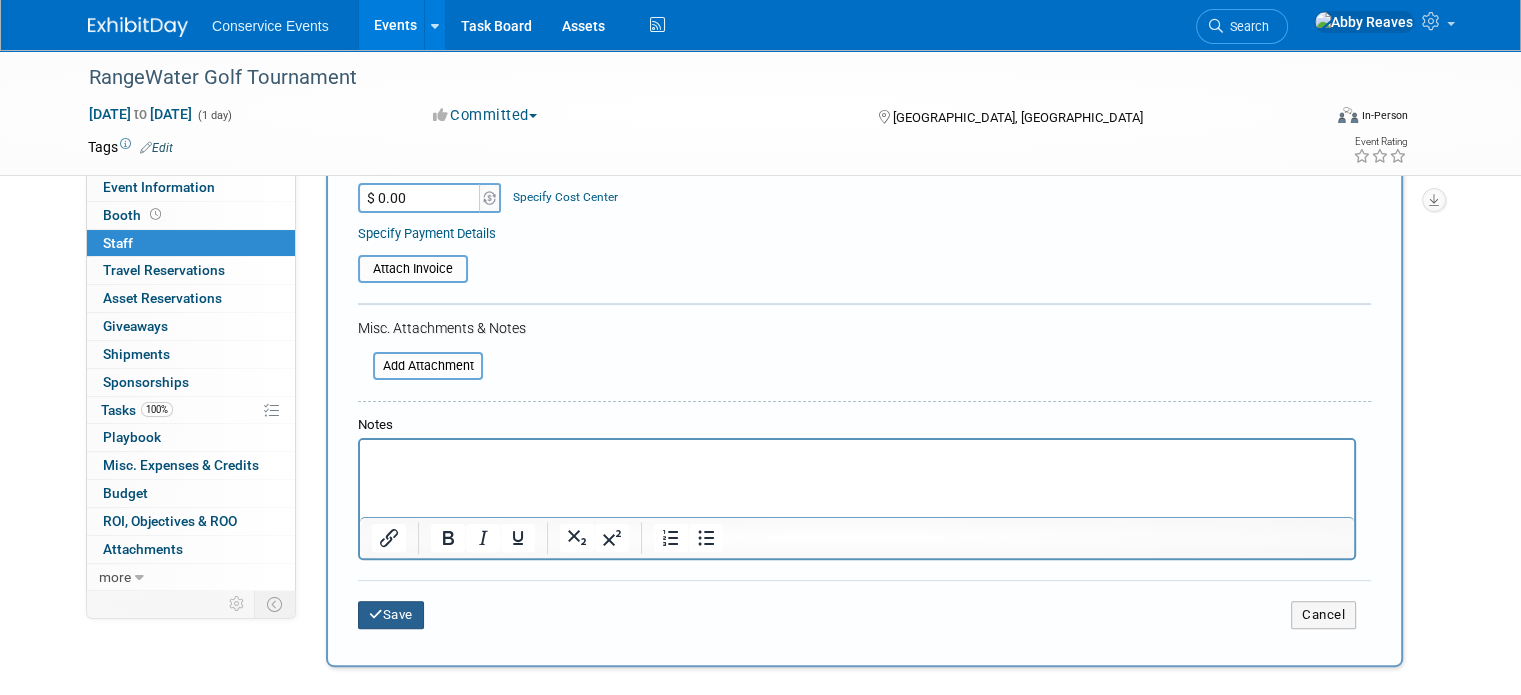 click on "Save" at bounding box center (391, 615) 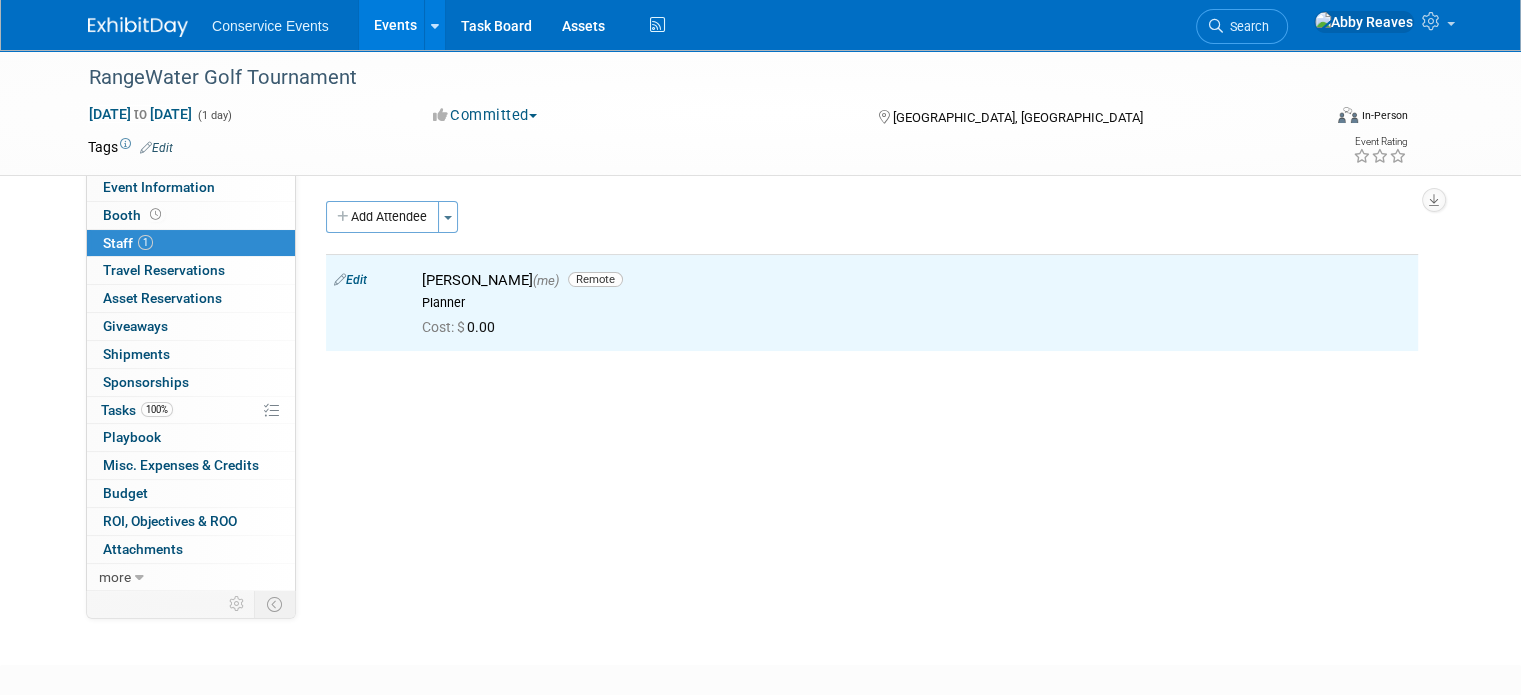 scroll, scrollTop: 0, scrollLeft: 0, axis: both 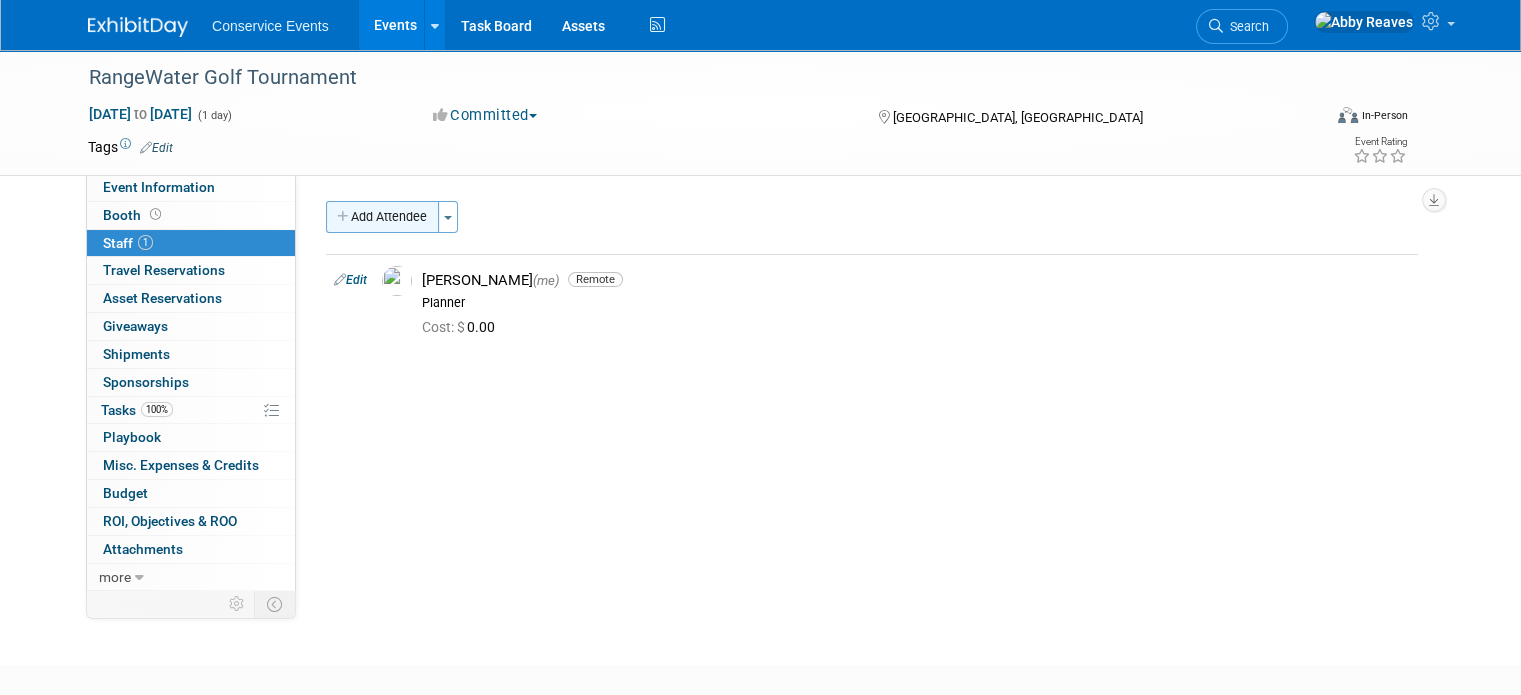 click on "Add Attendee" at bounding box center [382, 217] 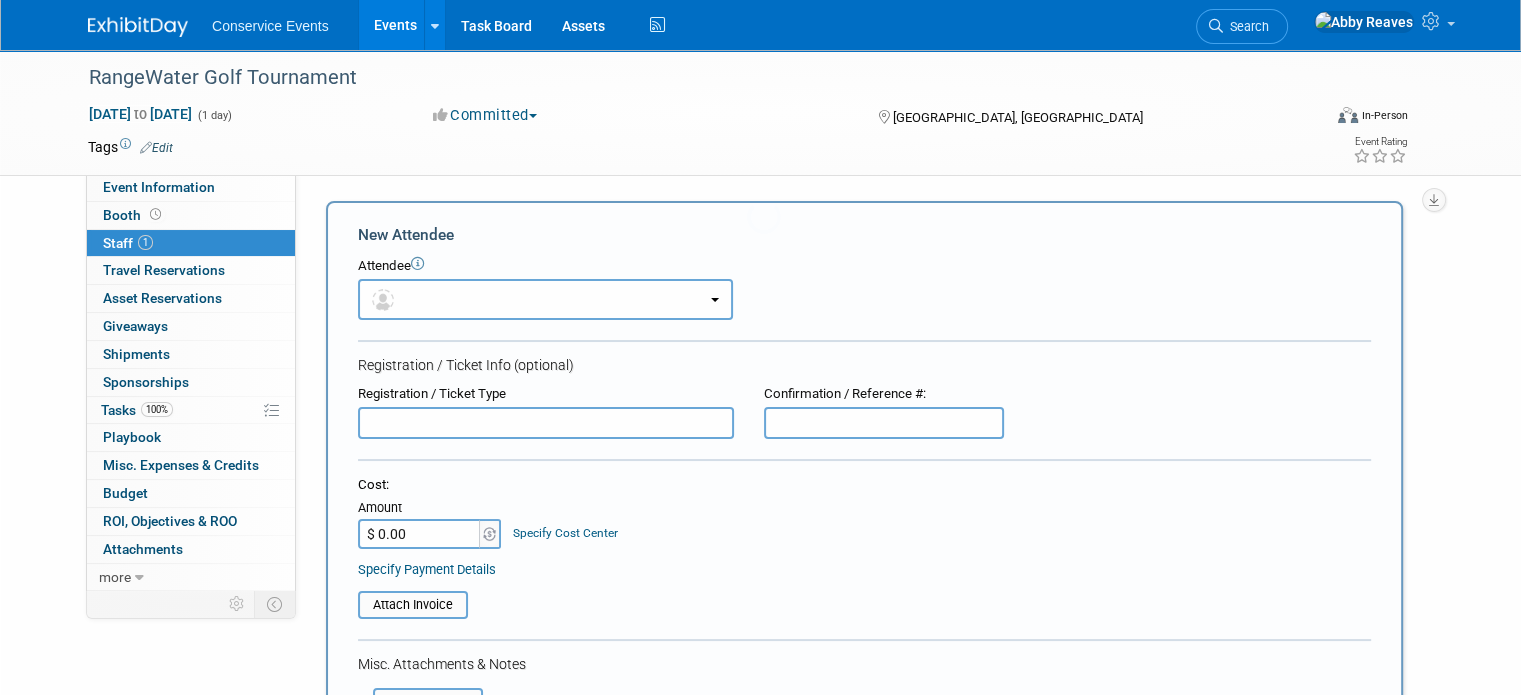 scroll, scrollTop: 0, scrollLeft: 0, axis: both 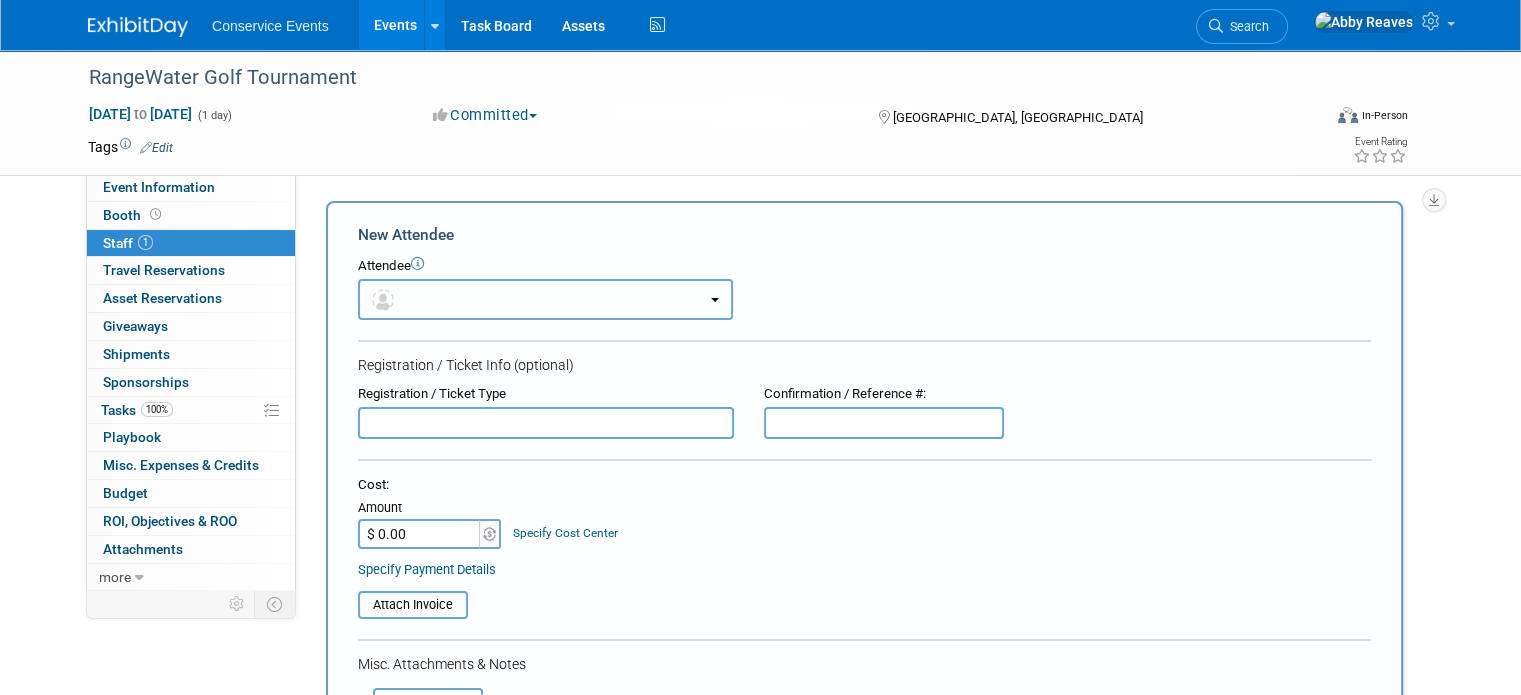 click at bounding box center [545, 299] 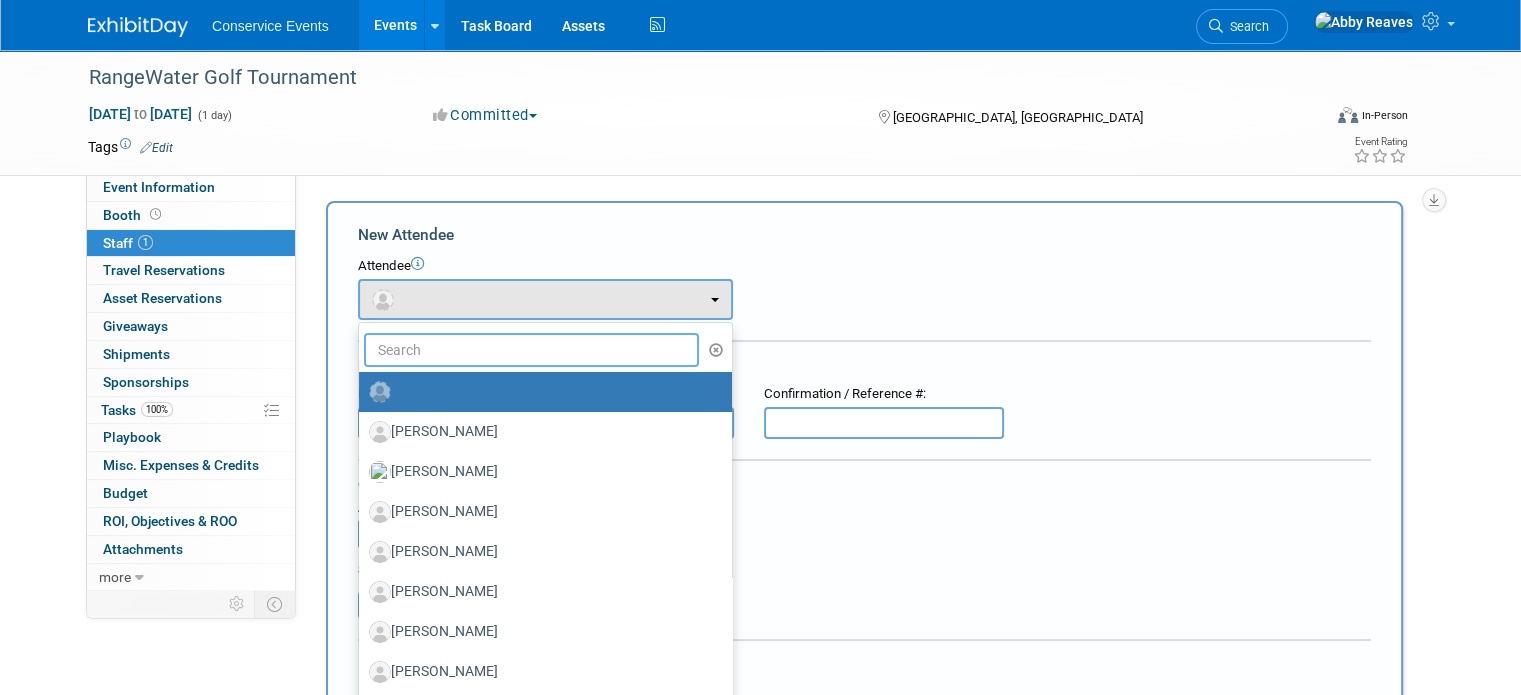 click at bounding box center [531, 350] 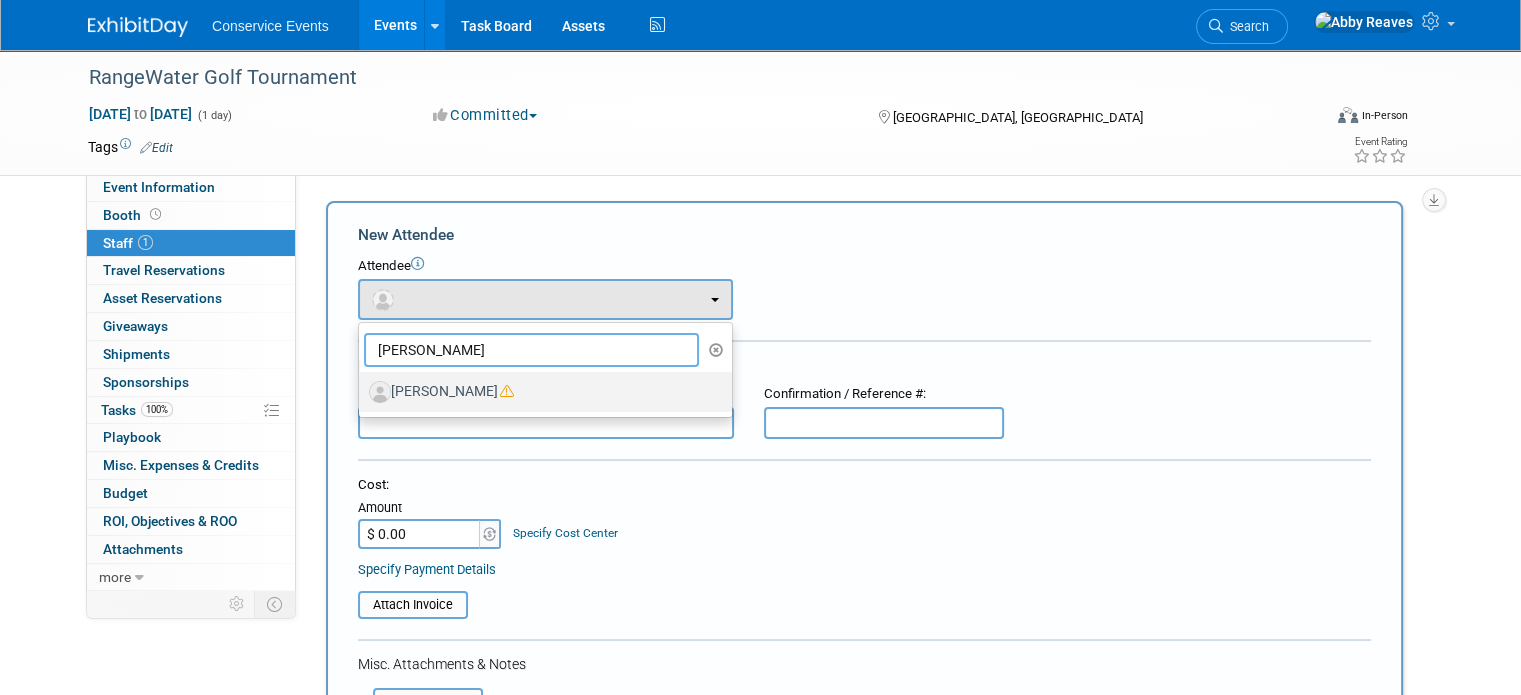 type on "zach" 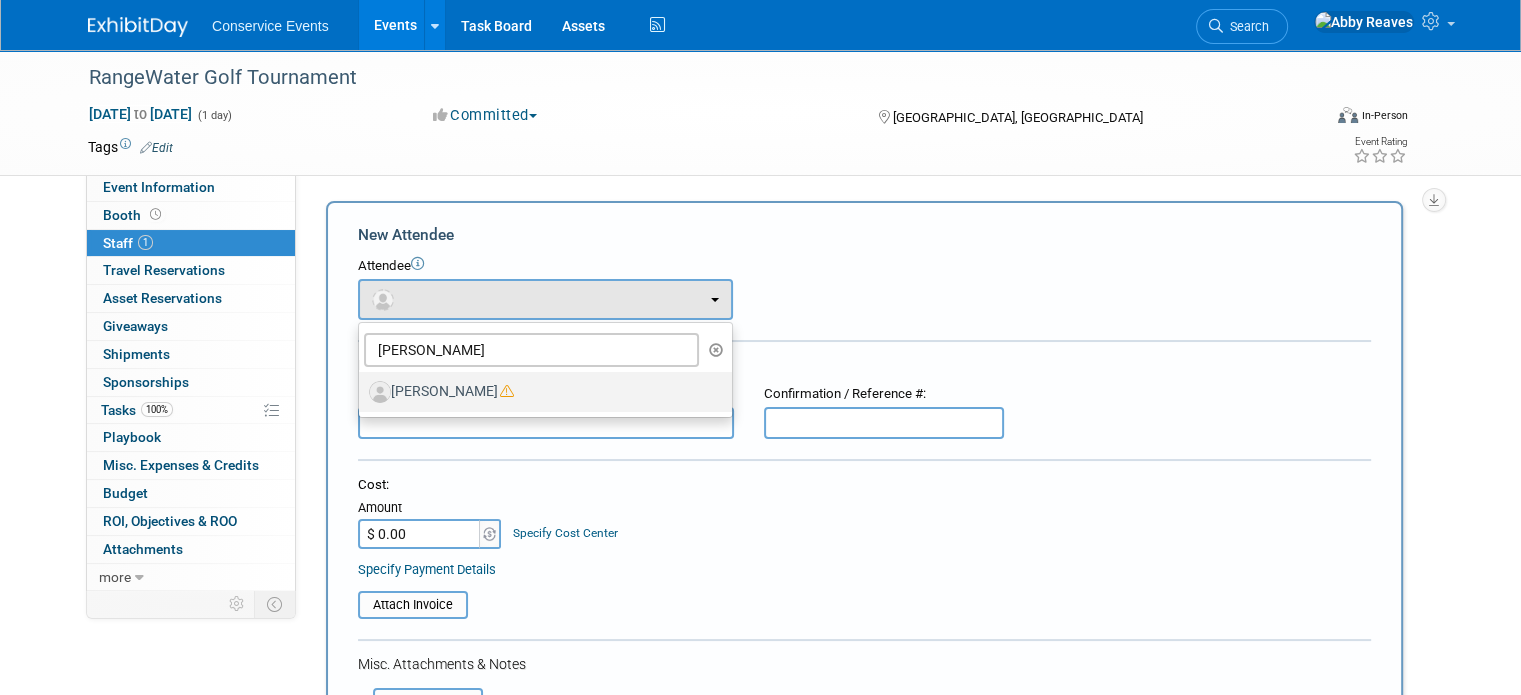 click on "[PERSON_NAME]" at bounding box center [540, 392] 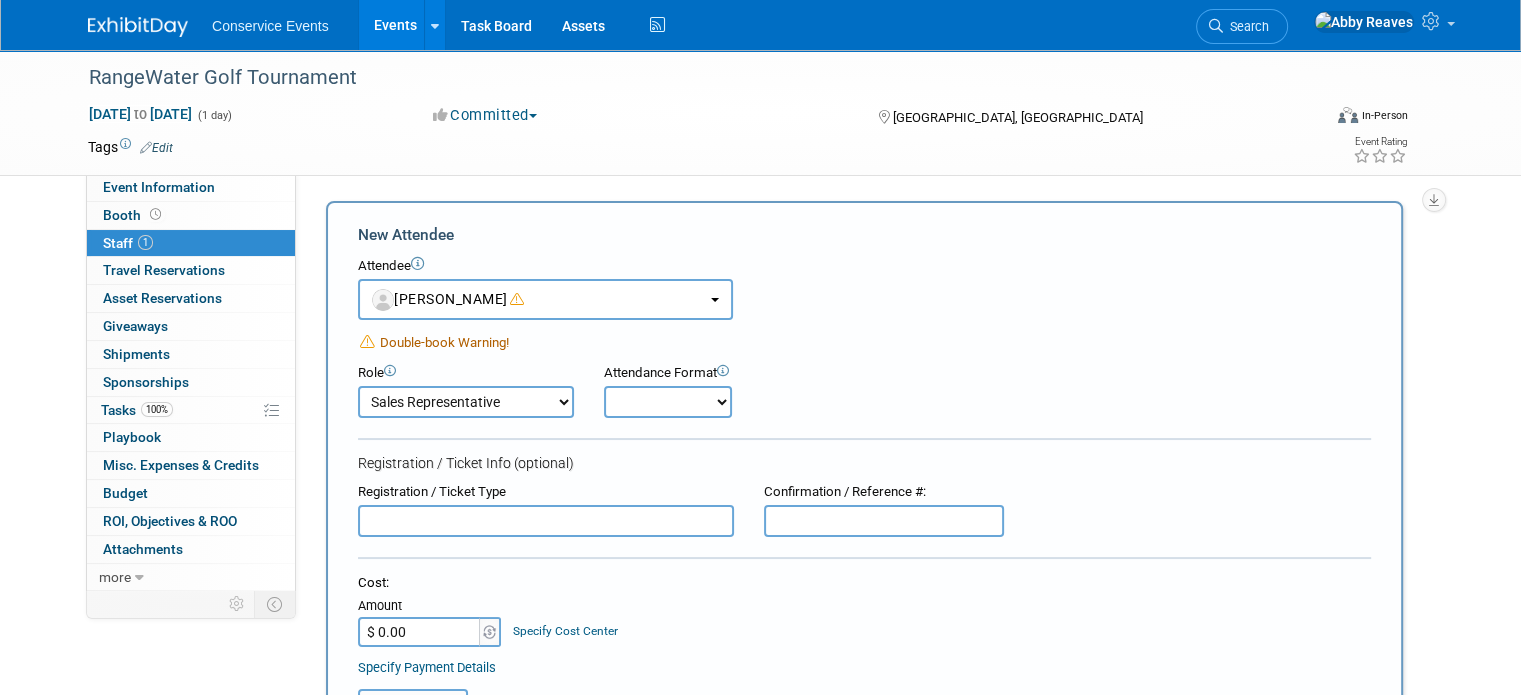 drag, startPoint x: 591, startPoint y: 395, endPoint x: 593, endPoint y: 411, distance: 16.124516 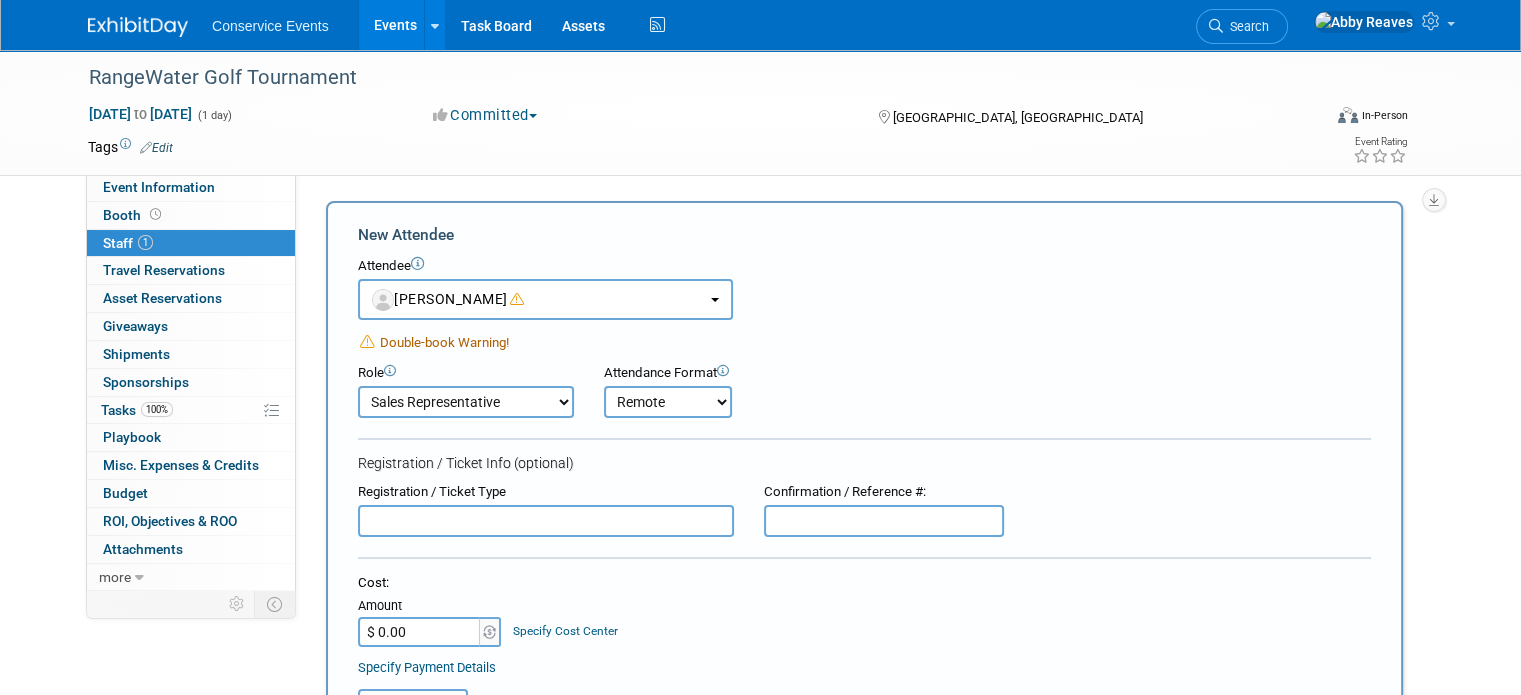 click on "Onsite
Remote" at bounding box center (668, 402) 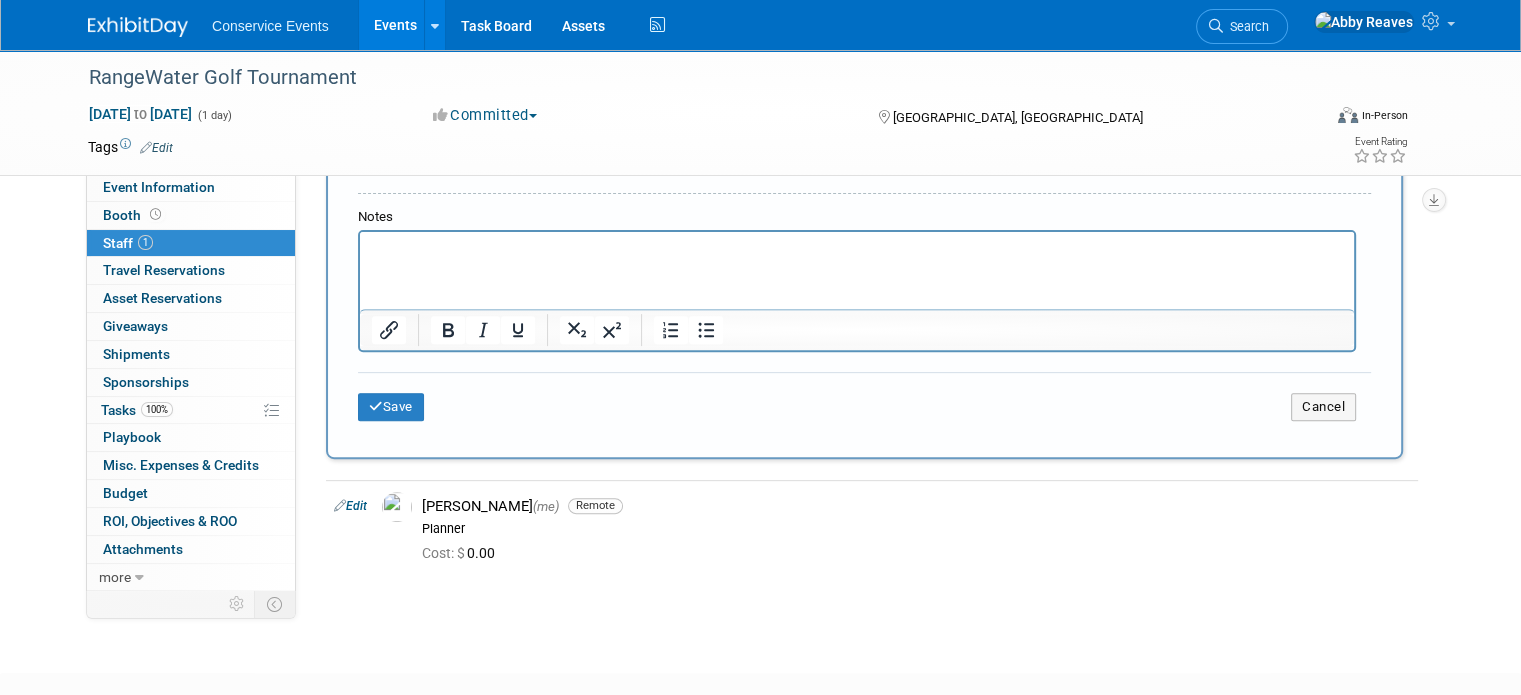 scroll, scrollTop: 752, scrollLeft: 0, axis: vertical 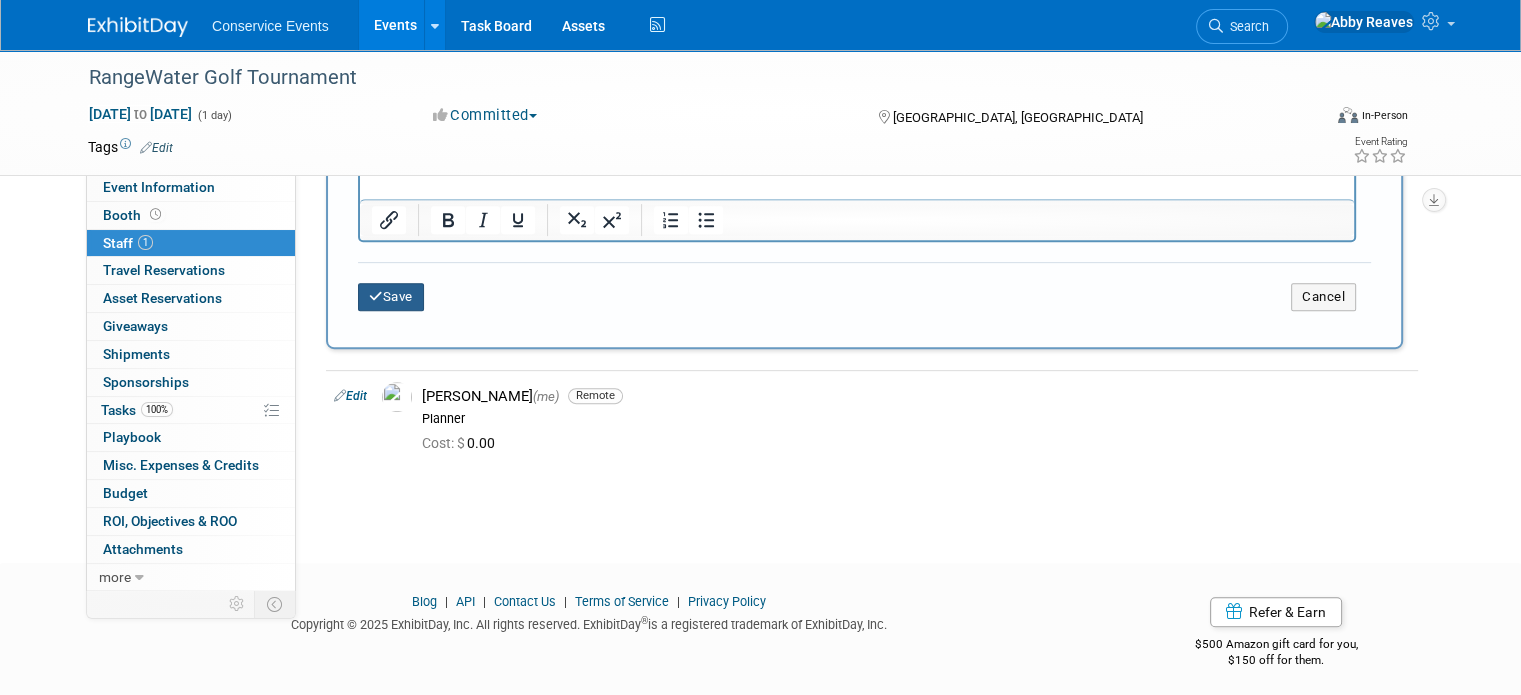 click on "Save" at bounding box center [391, 297] 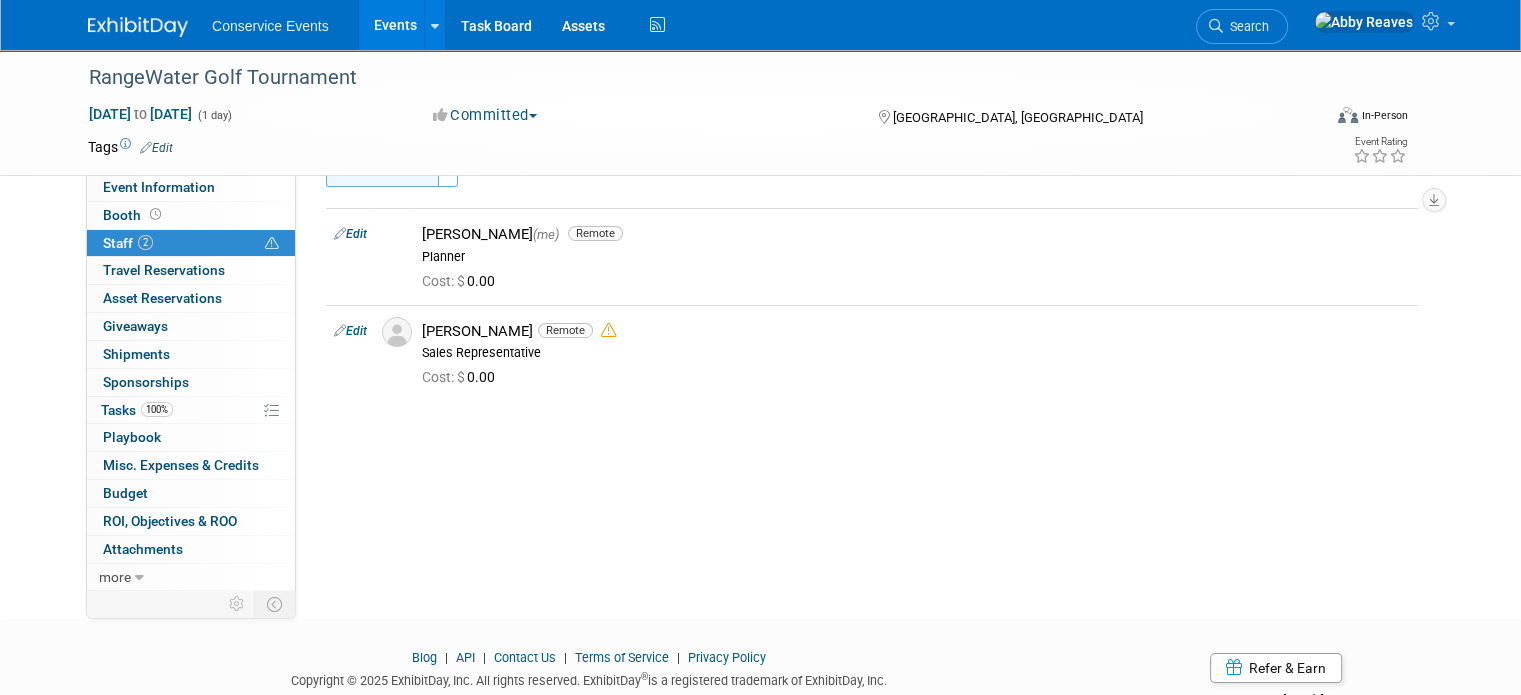 scroll, scrollTop: 0, scrollLeft: 0, axis: both 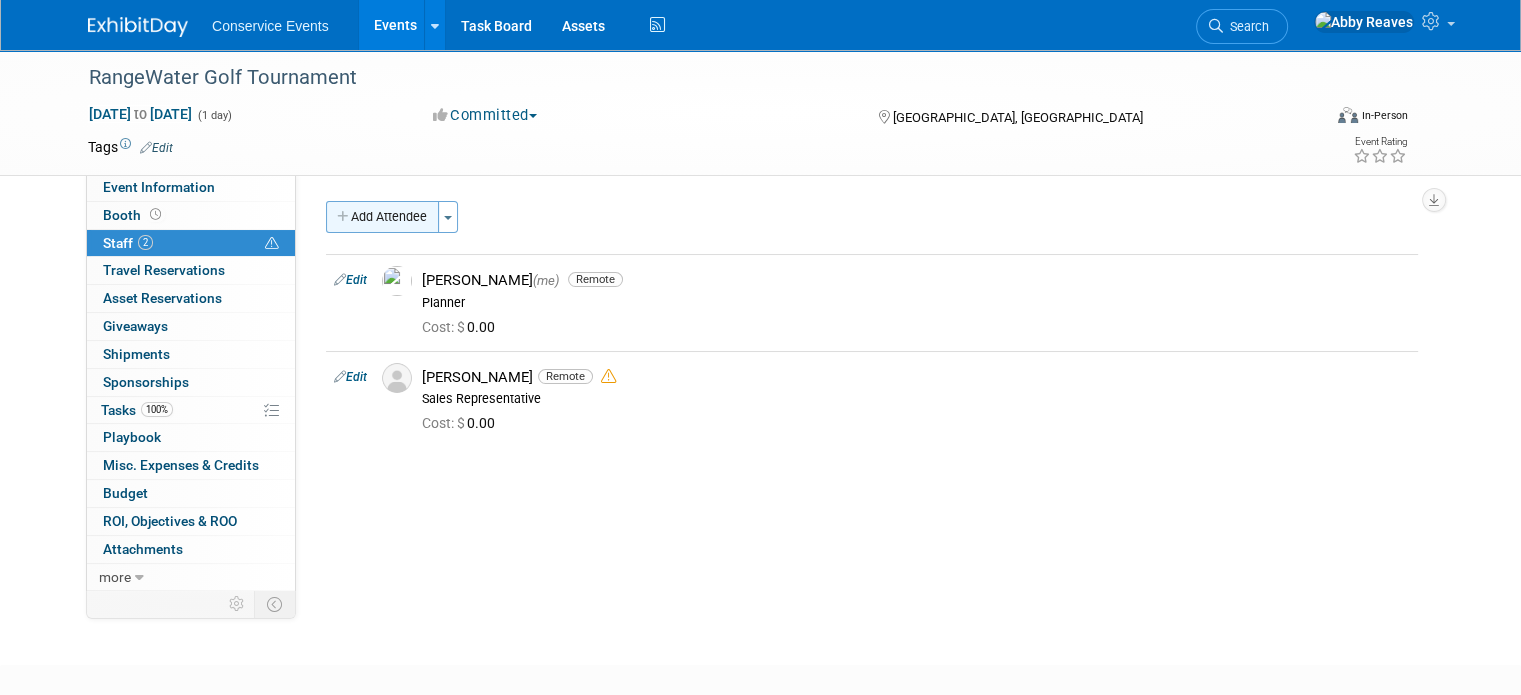 click on "Add Attendee" at bounding box center [382, 217] 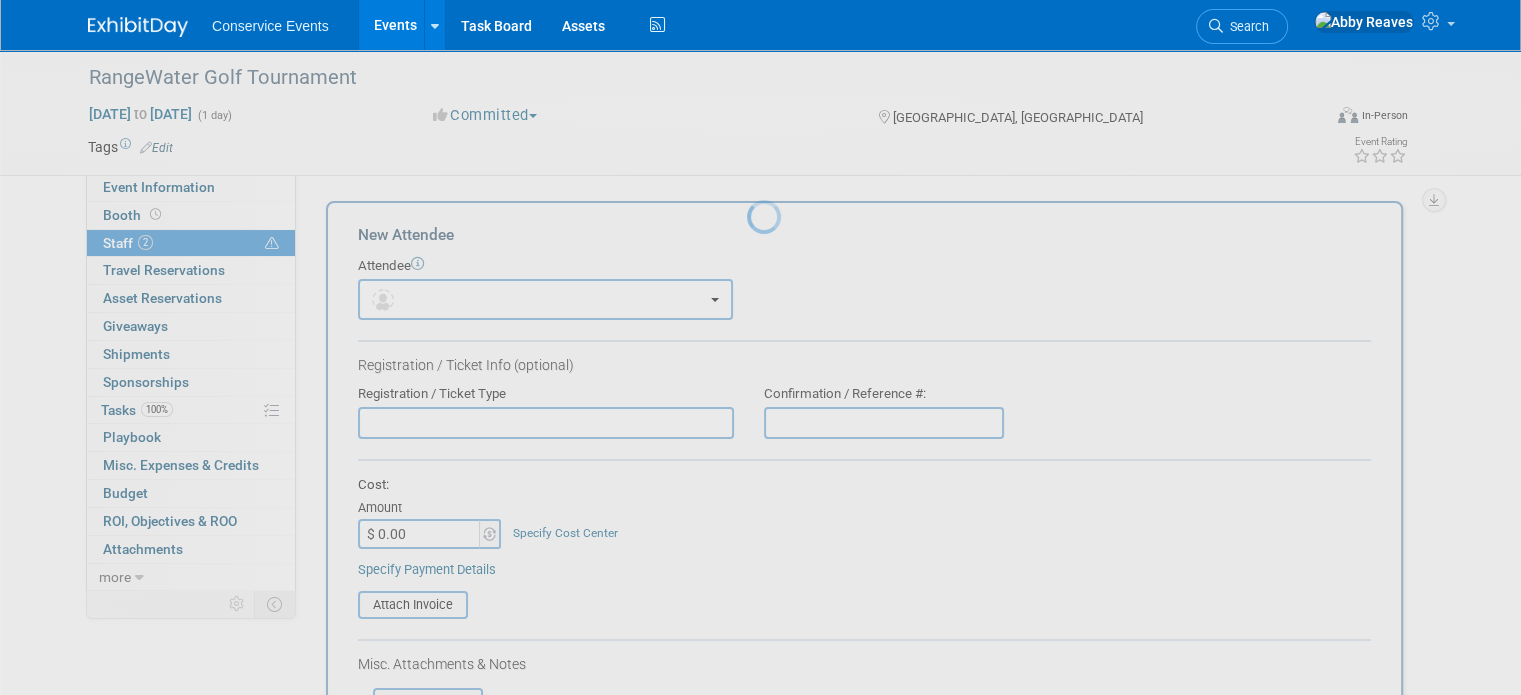 scroll, scrollTop: 0, scrollLeft: 0, axis: both 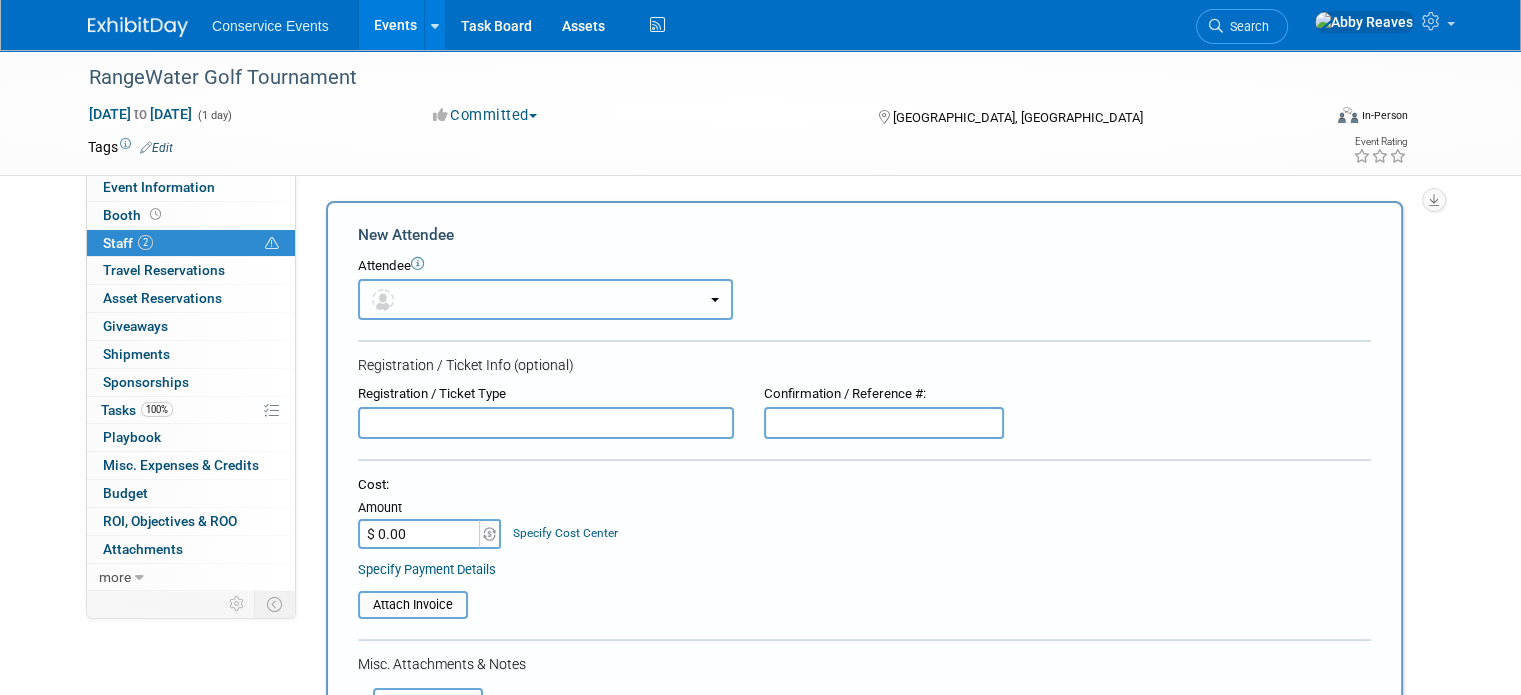 click at bounding box center (545, 299) 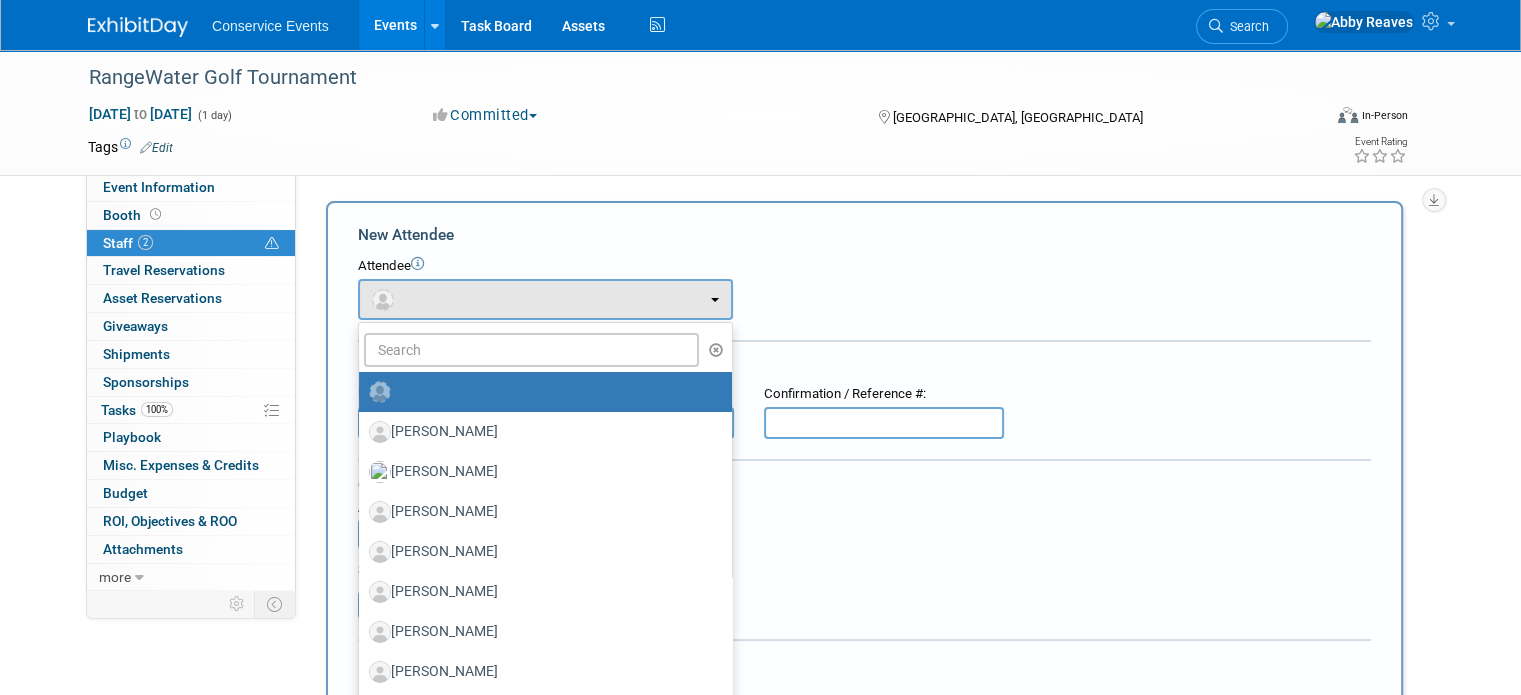 drag, startPoint x: 428, startPoint y: 322, endPoint x: 435, endPoint y: 333, distance: 13.038404 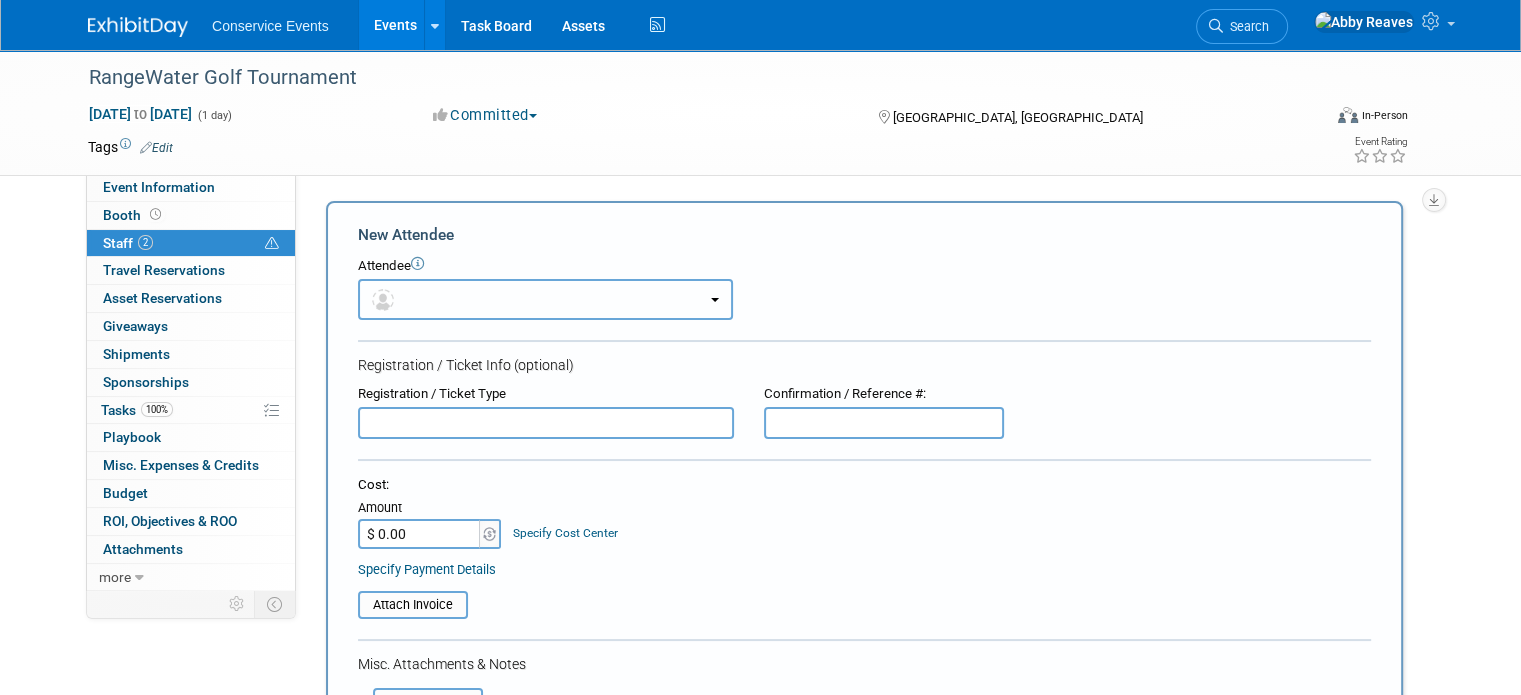click at bounding box center [545, 299] 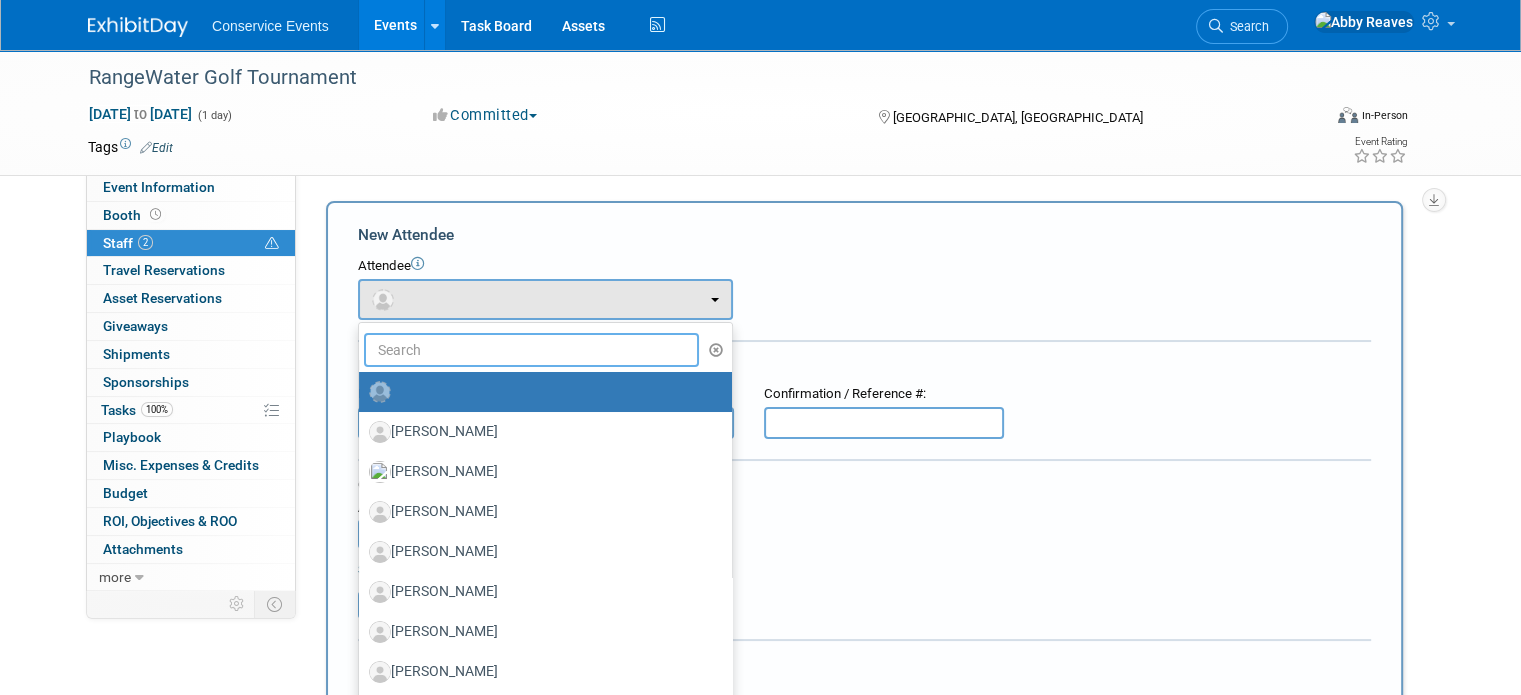click at bounding box center [531, 350] 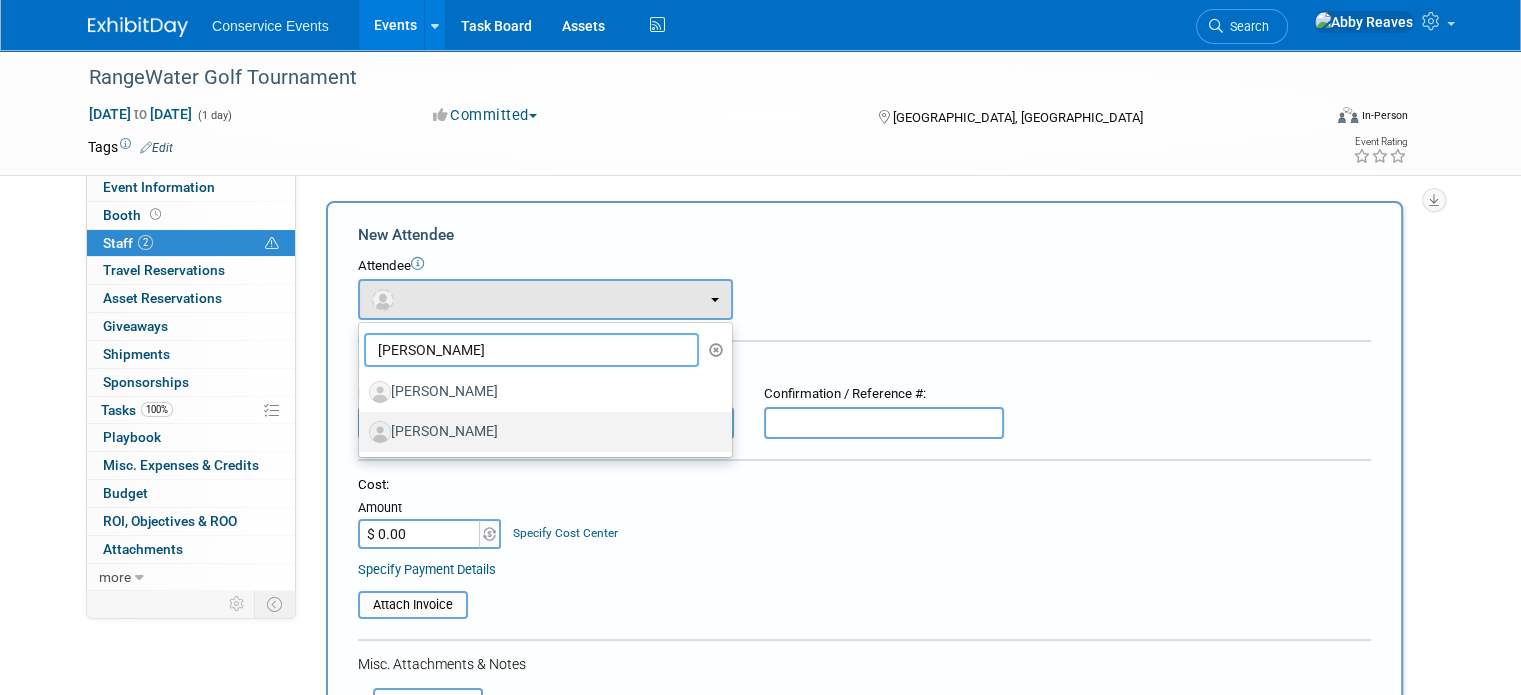type on "kristin" 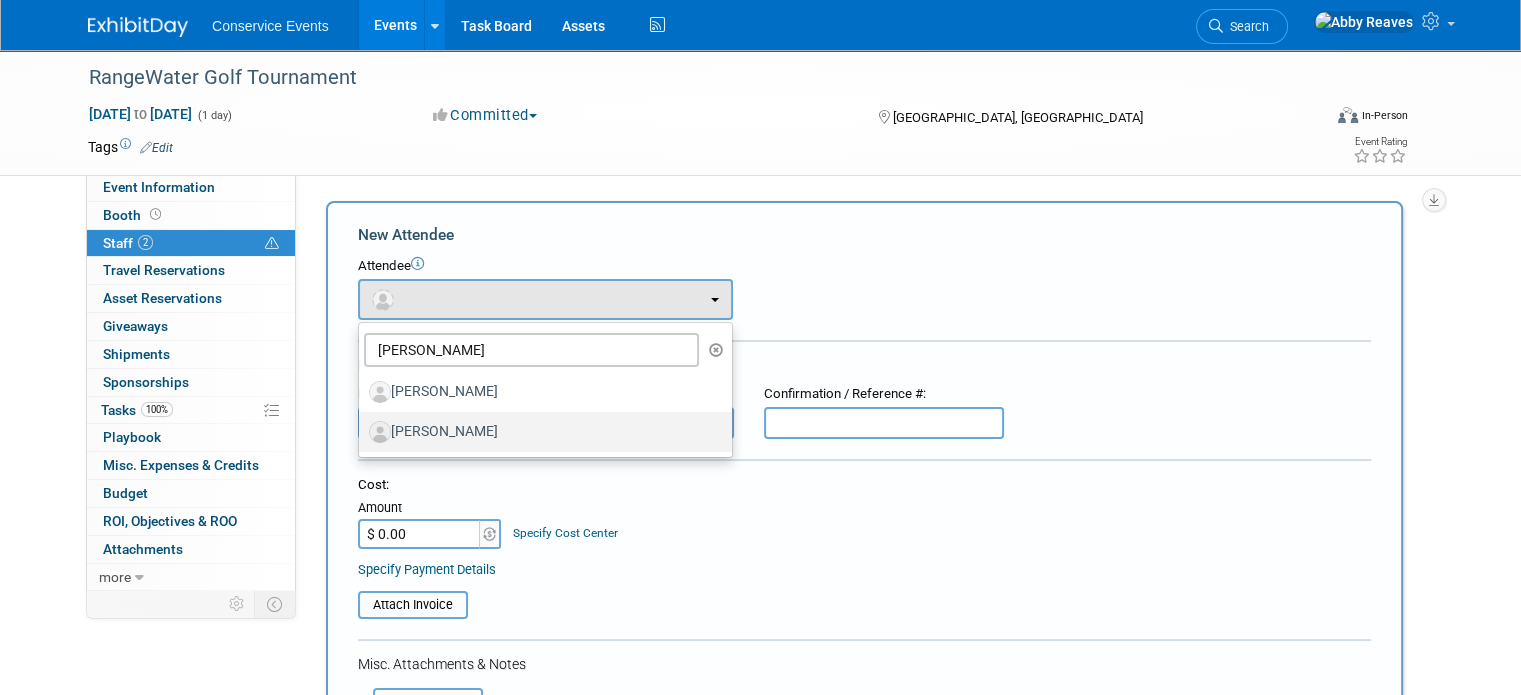 click on "[PERSON_NAME]" at bounding box center [540, 432] 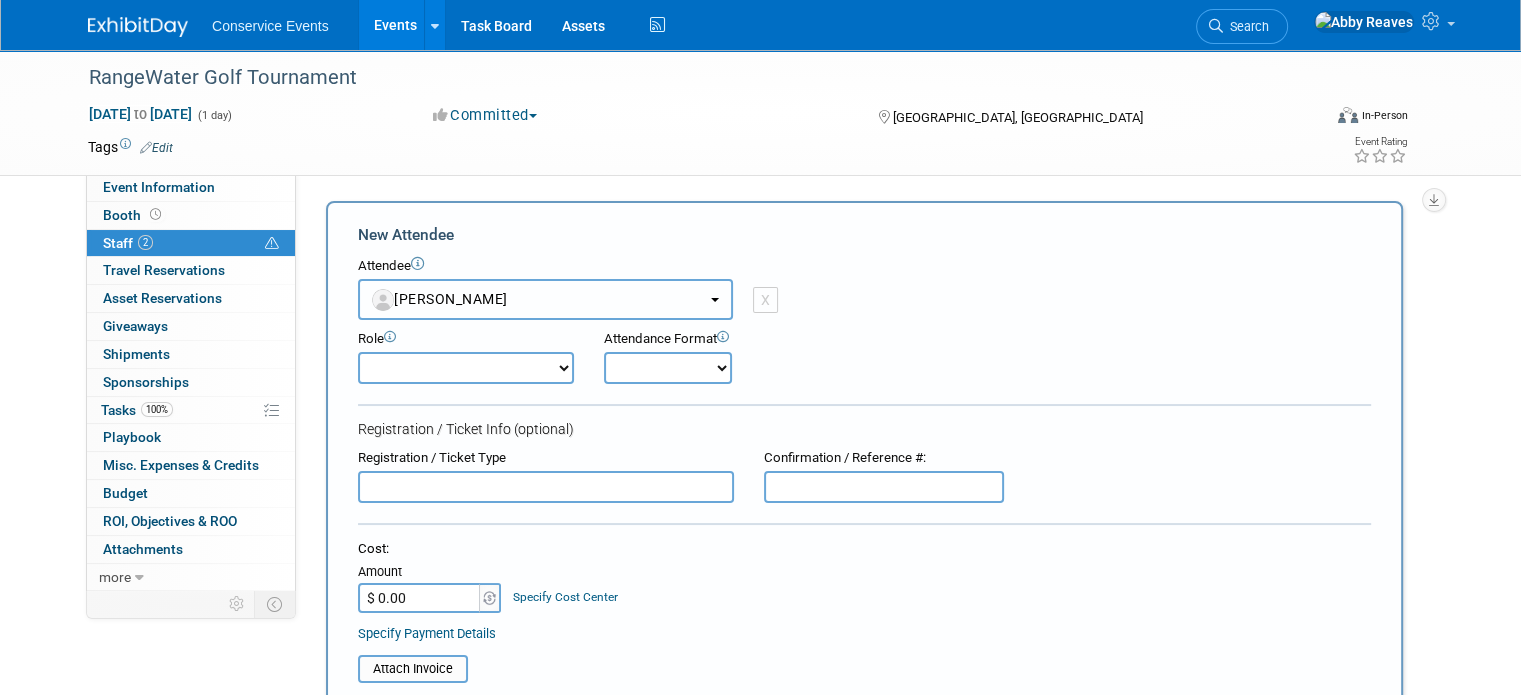 drag, startPoint x: 620, startPoint y: 302, endPoint x: 600, endPoint y: 298, distance: 20.396078 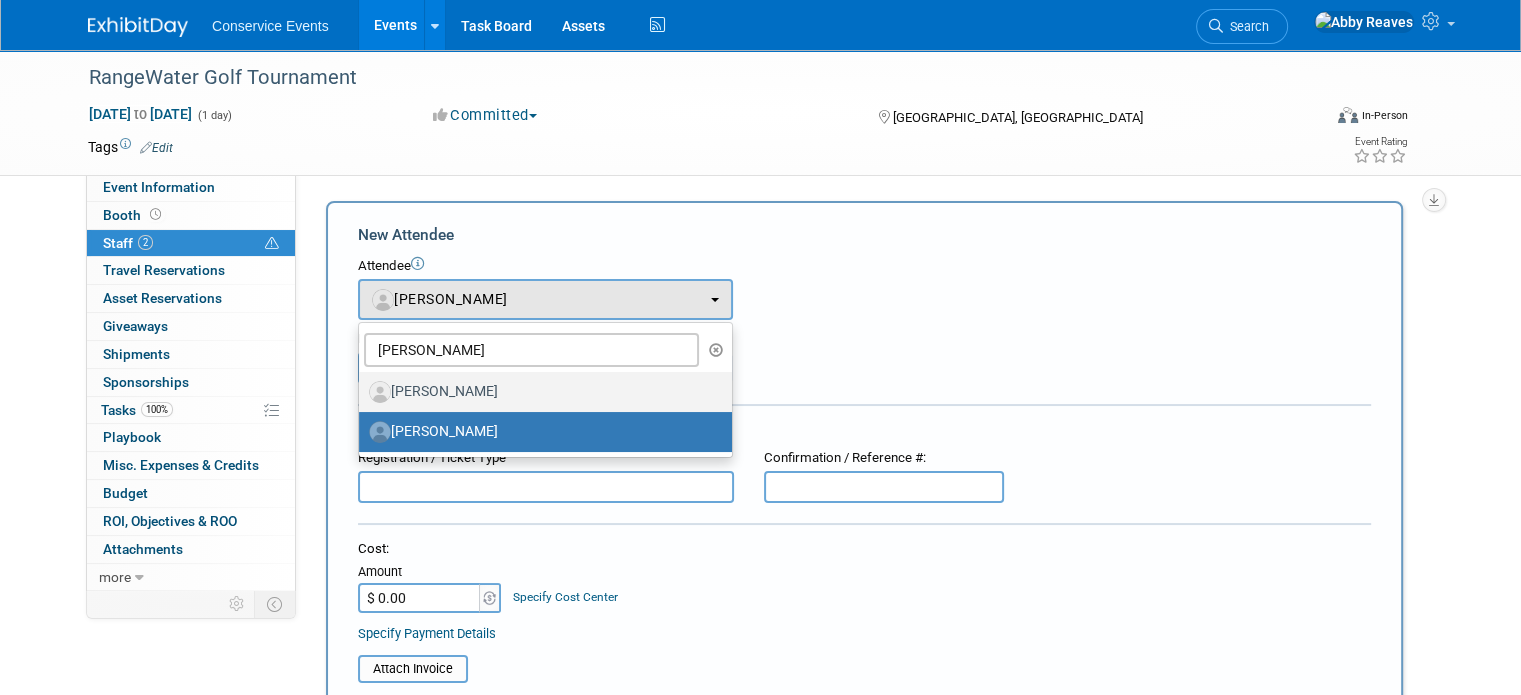 click on "[PERSON_NAME]" at bounding box center [540, 392] 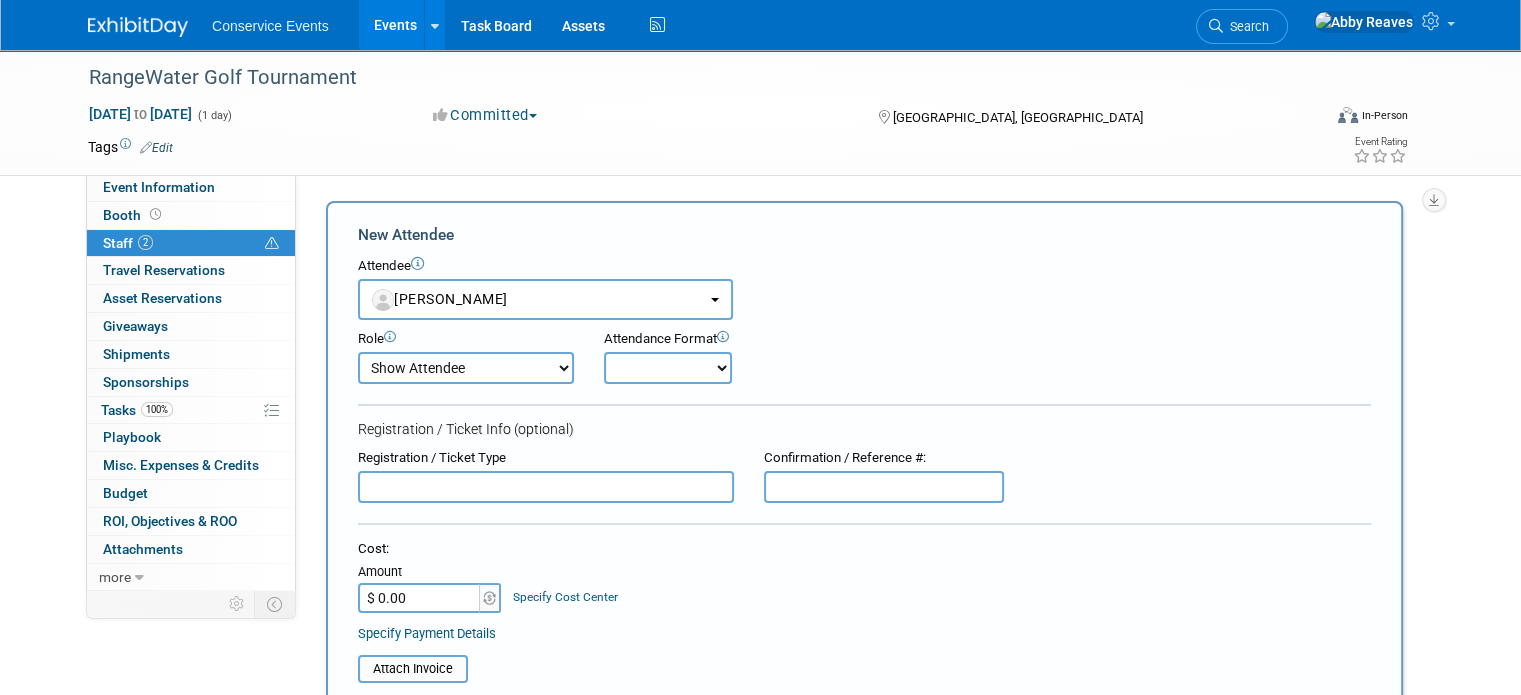 click on "Onsite
Remote" at bounding box center (668, 368) 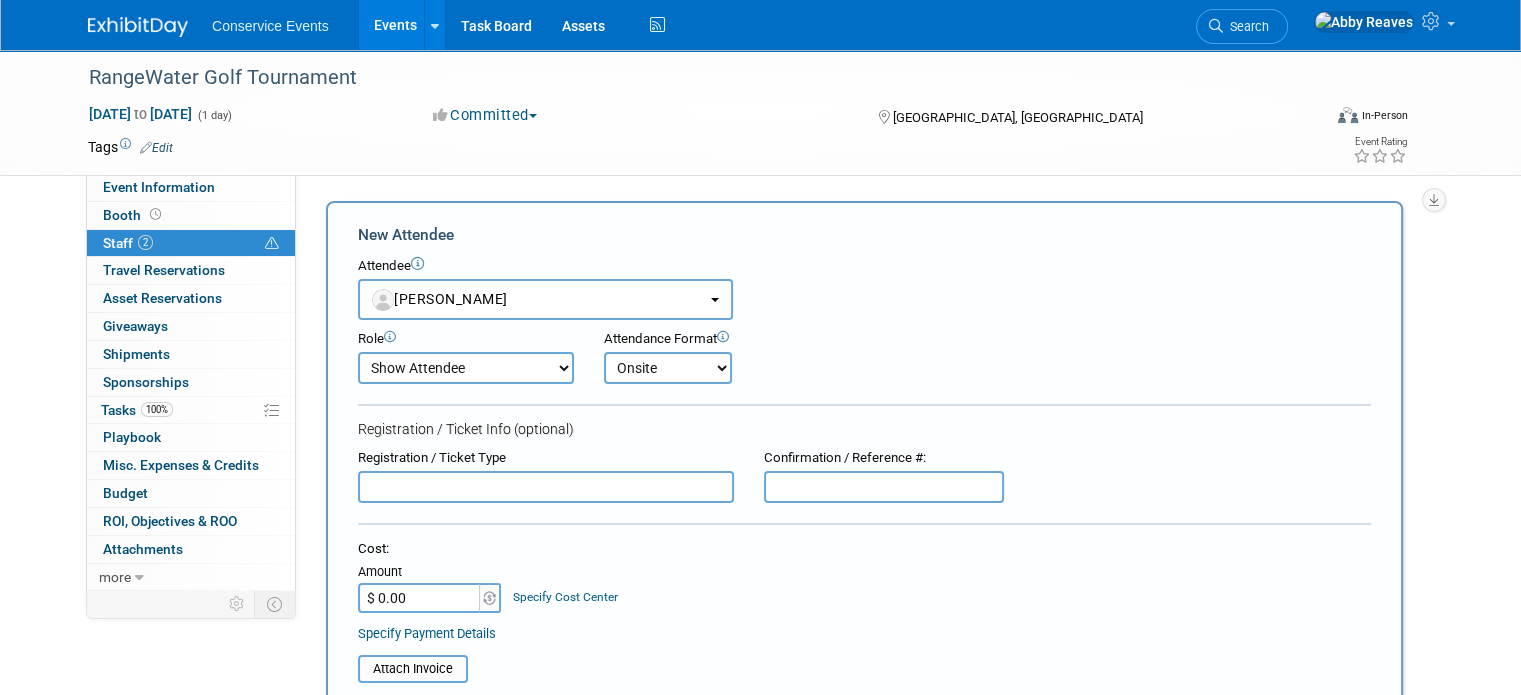 click on "Onsite
Remote" at bounding box center [668, 368] 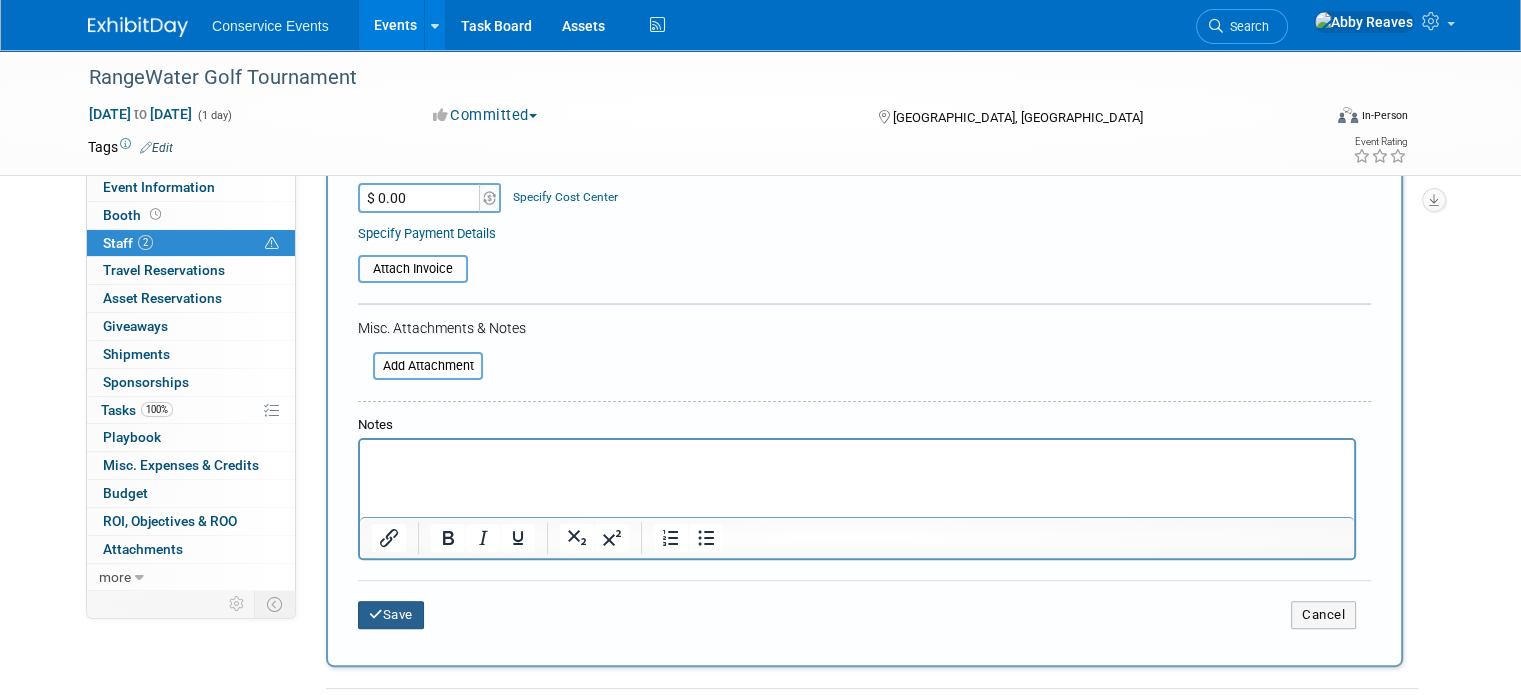 click on "Save" at bounding box center [391, 615] 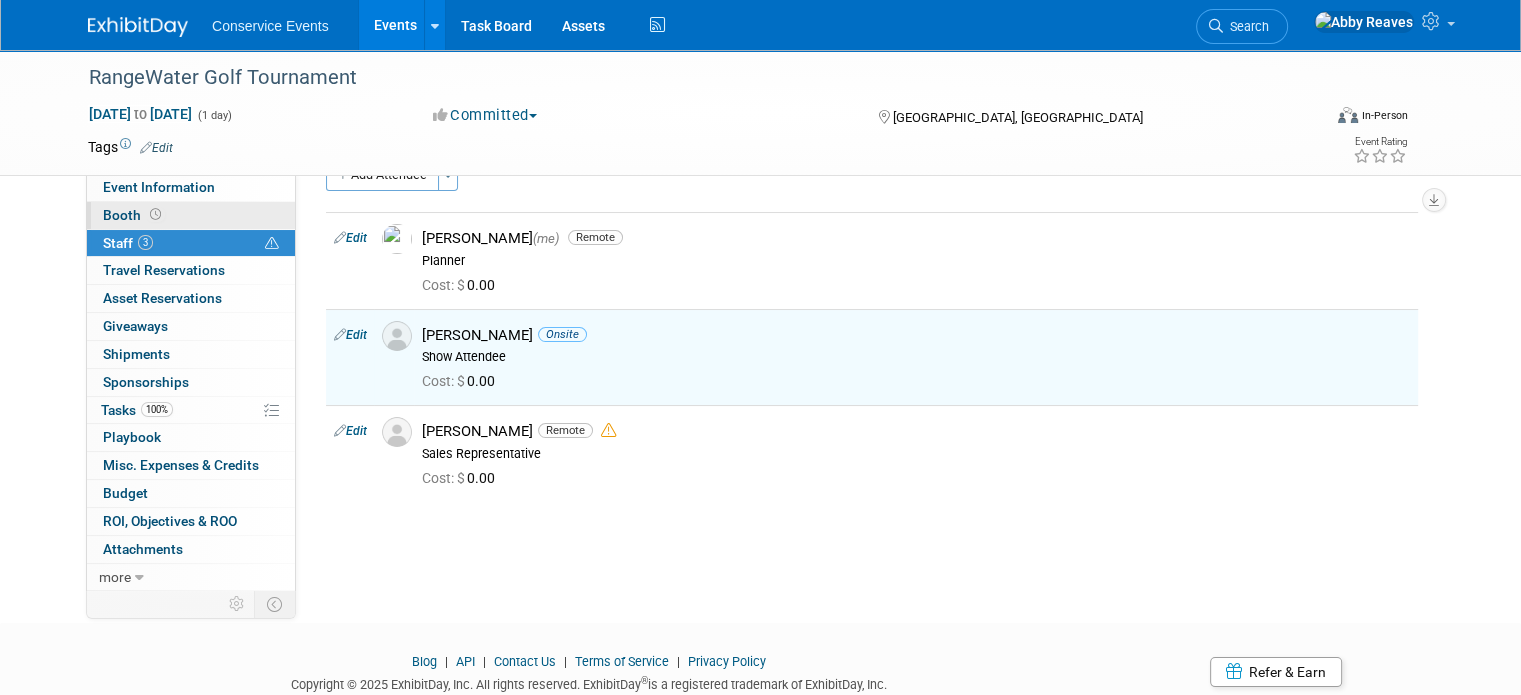 scroll, scrollTop: 0, scrollLeft: 0, axis: both 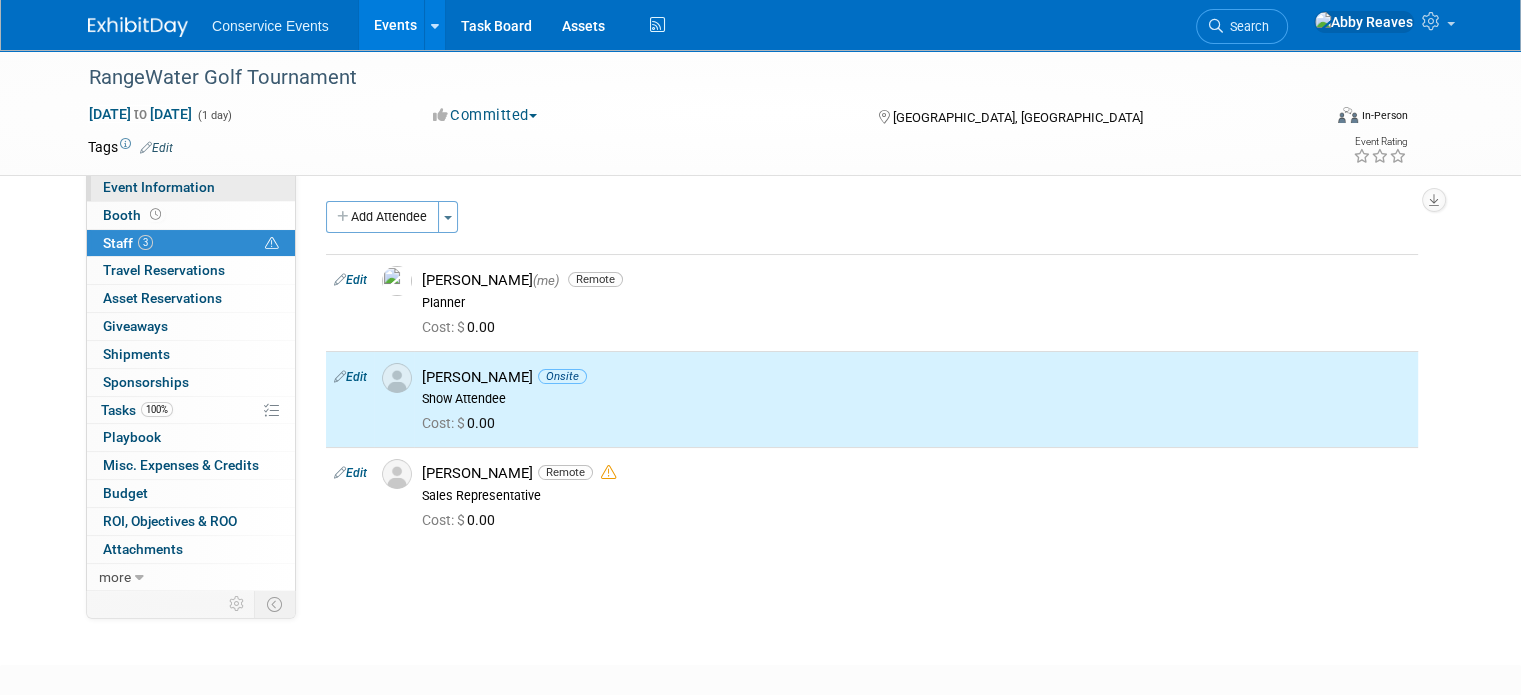 click on "Event Information" at bounding box center [191, 187] 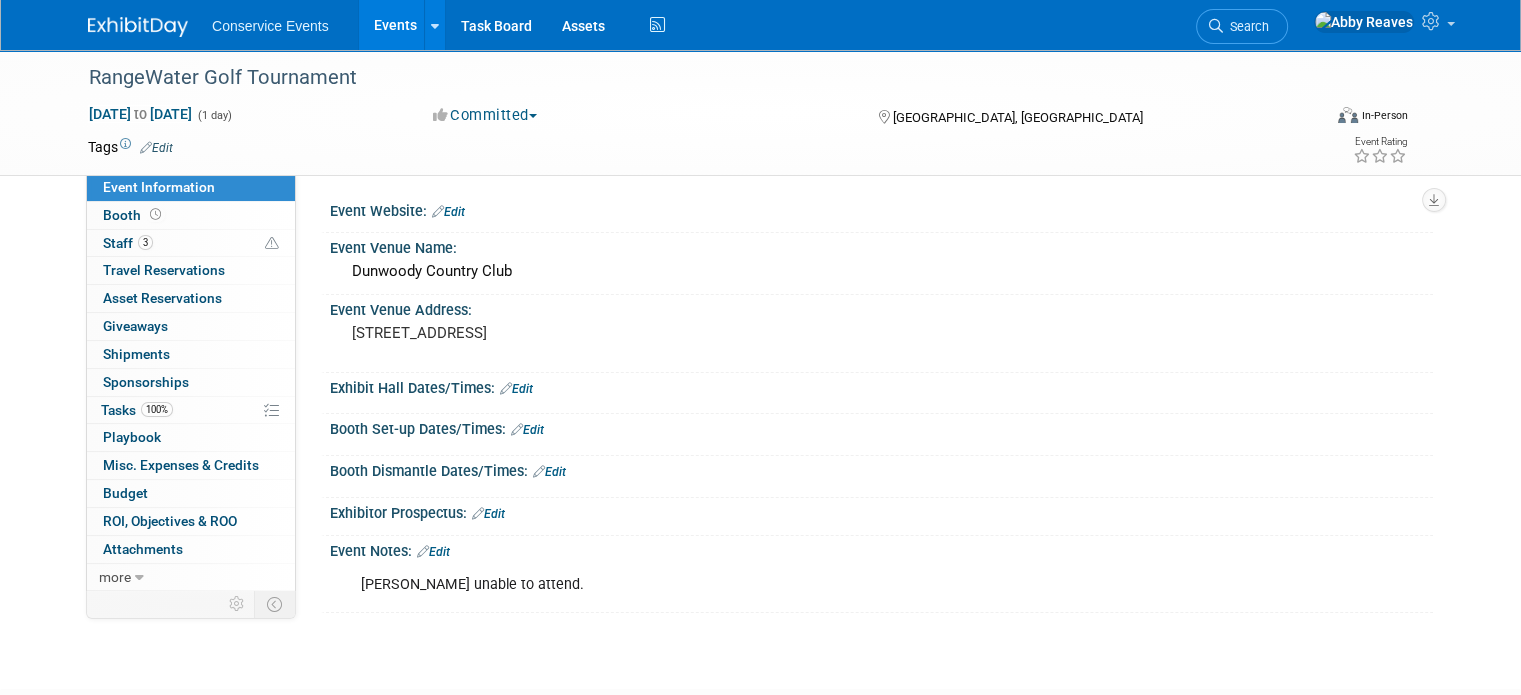drag, startPoint x: 143, startPoint y: 131, endPoint x: 152, endPoint y: 151, distance: 21.931713 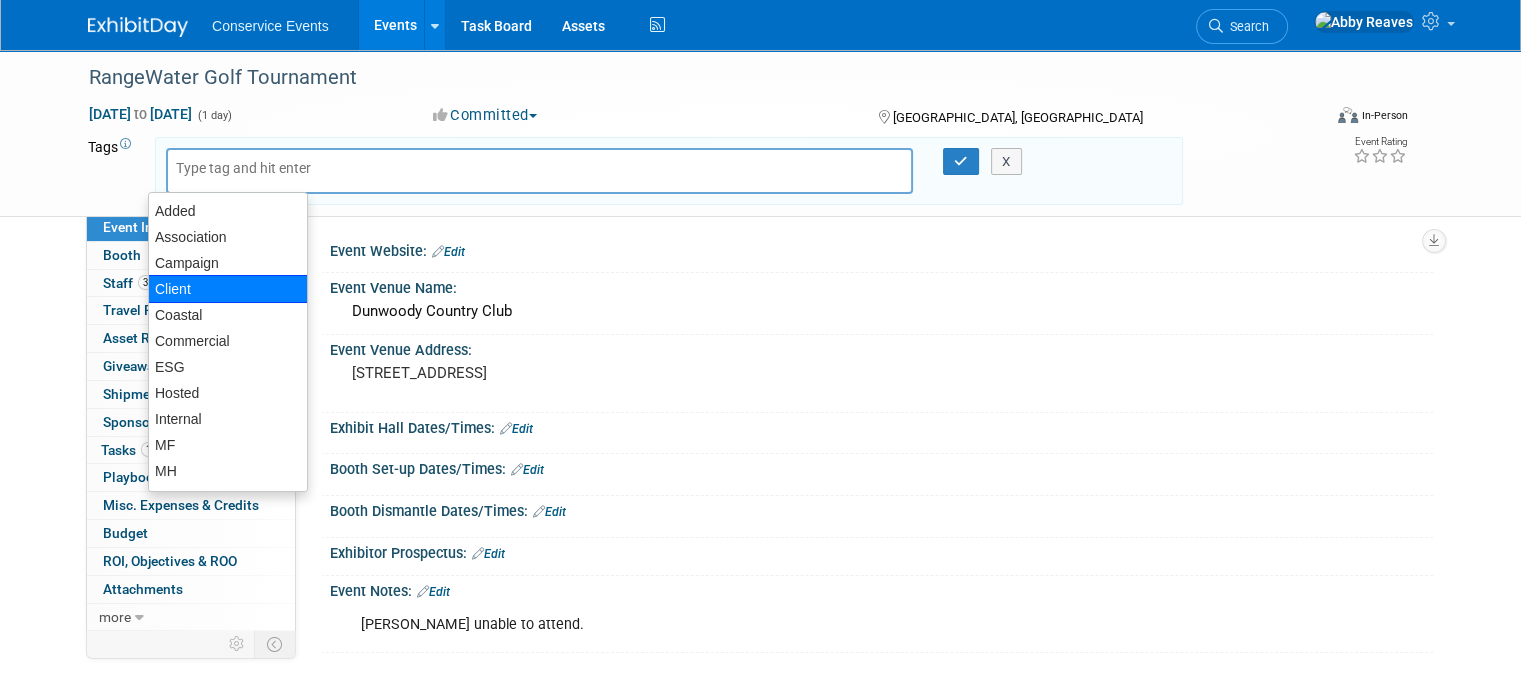 click on "Client" at bounding box center (228, 289) 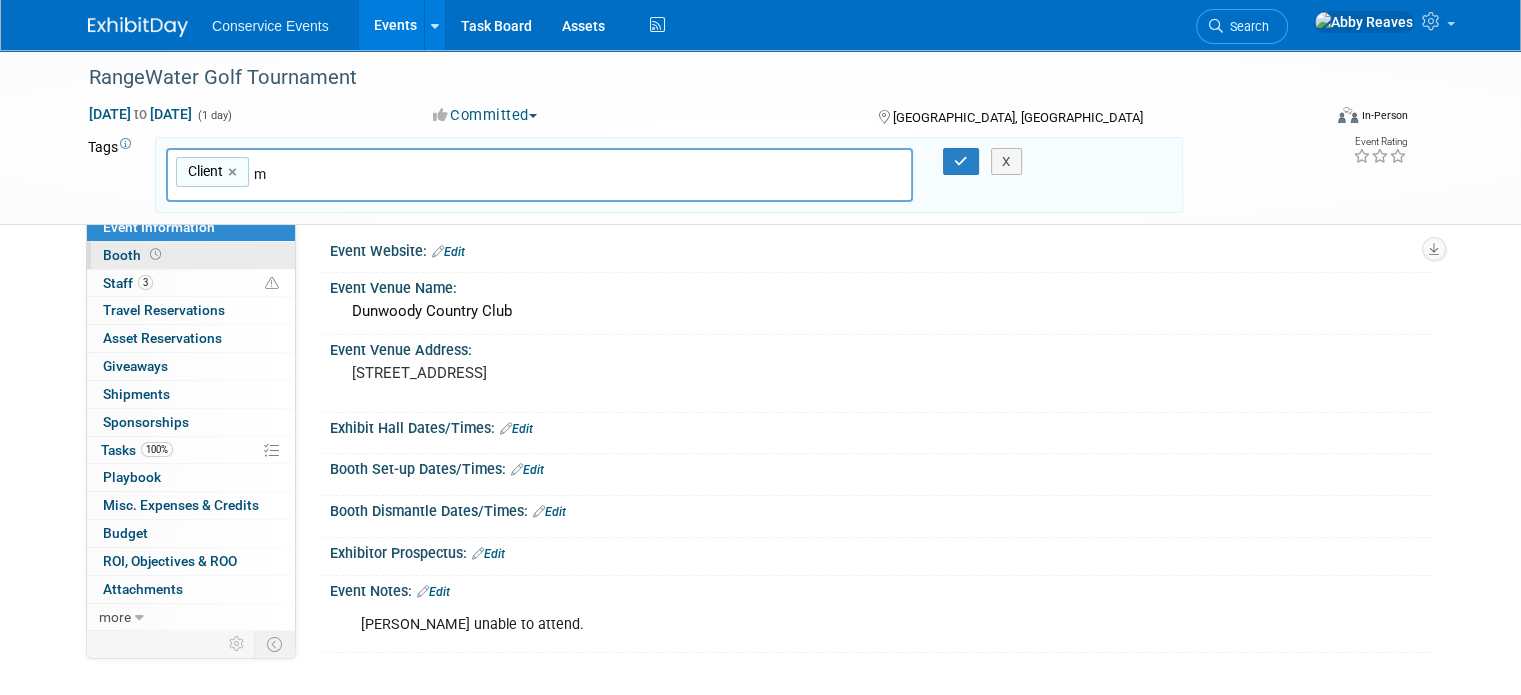 type on "mf" 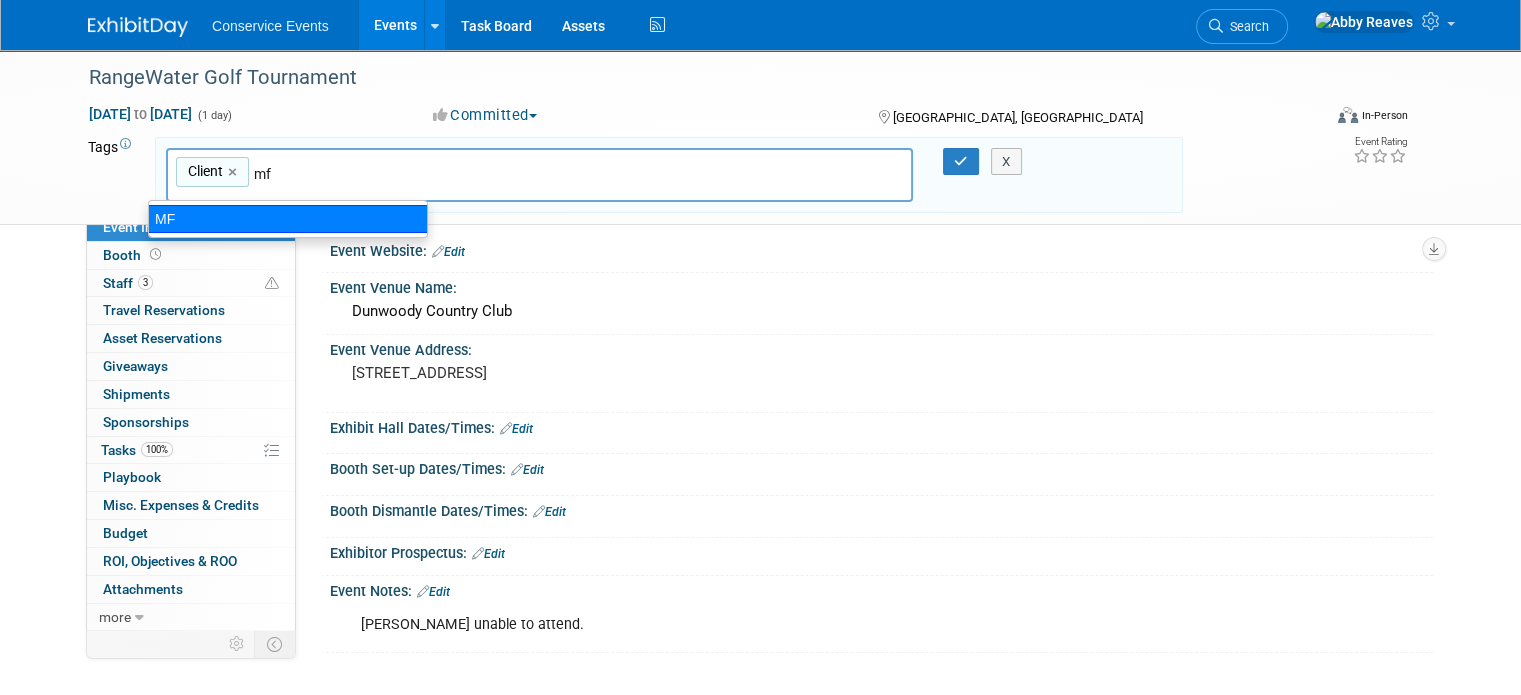 click on "MF" at bounding box center (288, 219) 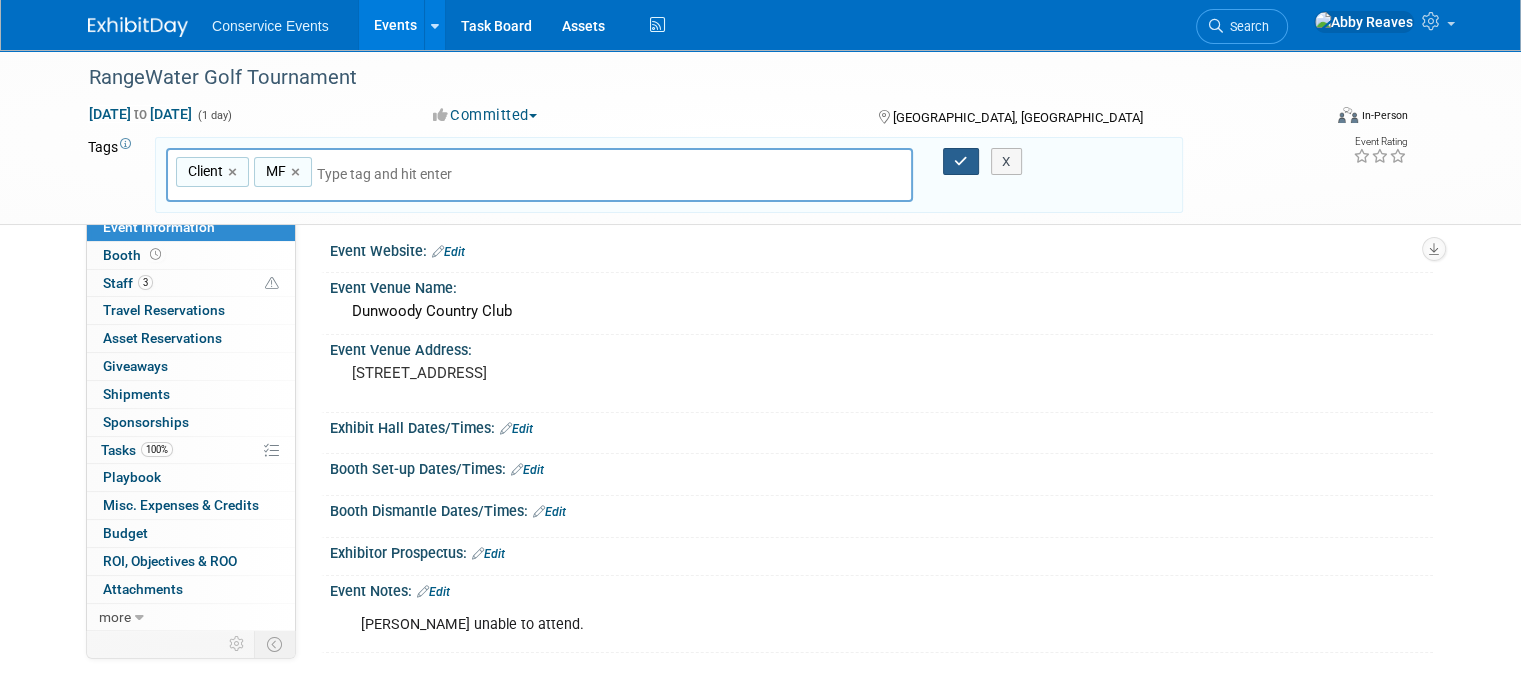 click at bounding box center [961, 162] 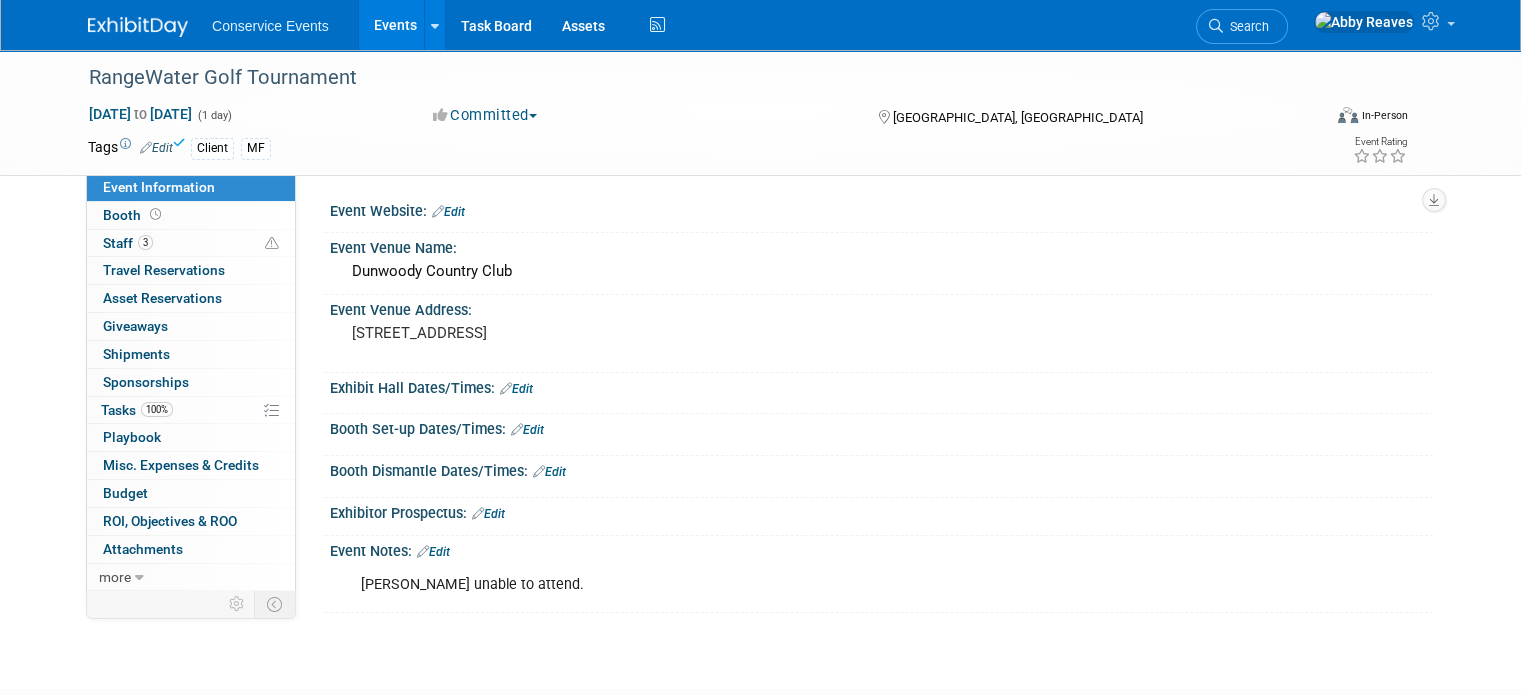 click on "Events" at bounding box center [395, 25] 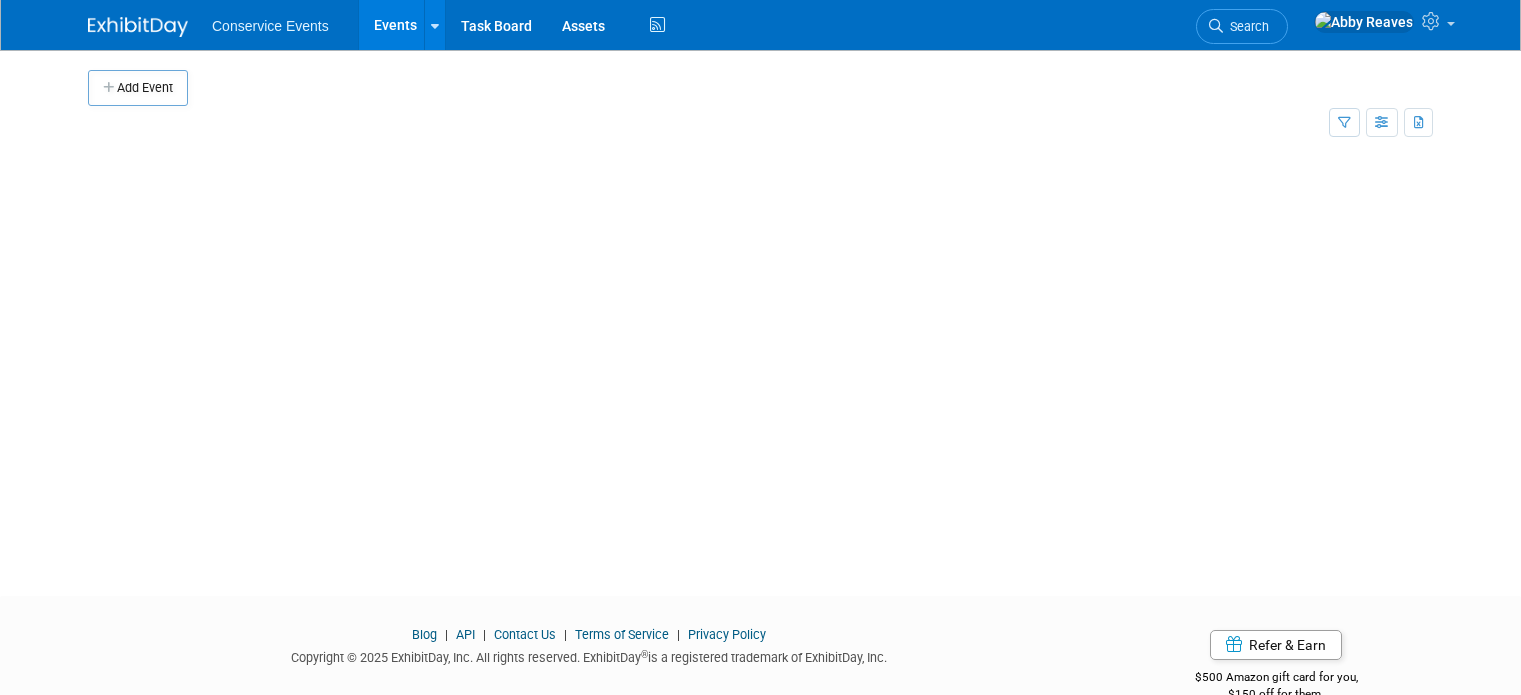 scroll, scrollTop: 0, scrollLeft: 0, axis: both 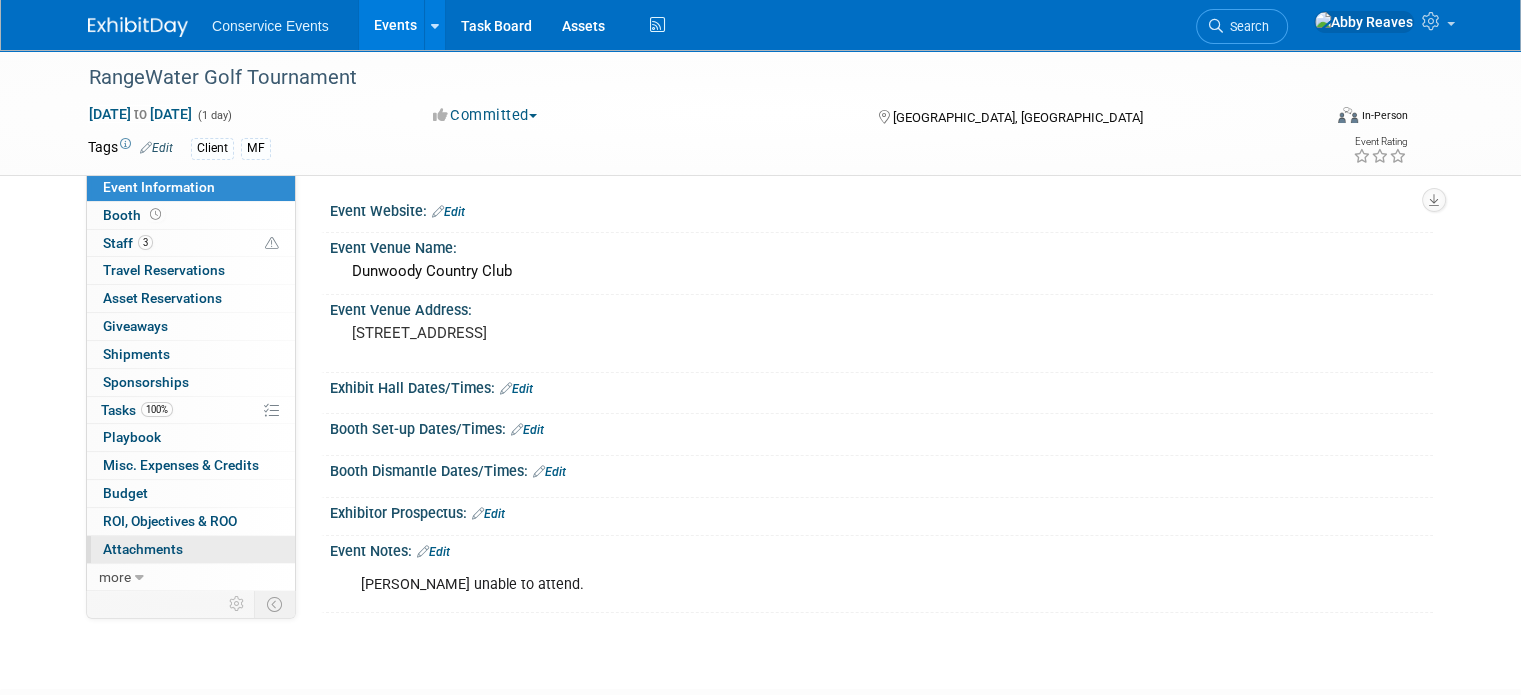 click on "Attachments 0" at bounding box center (143, 549) 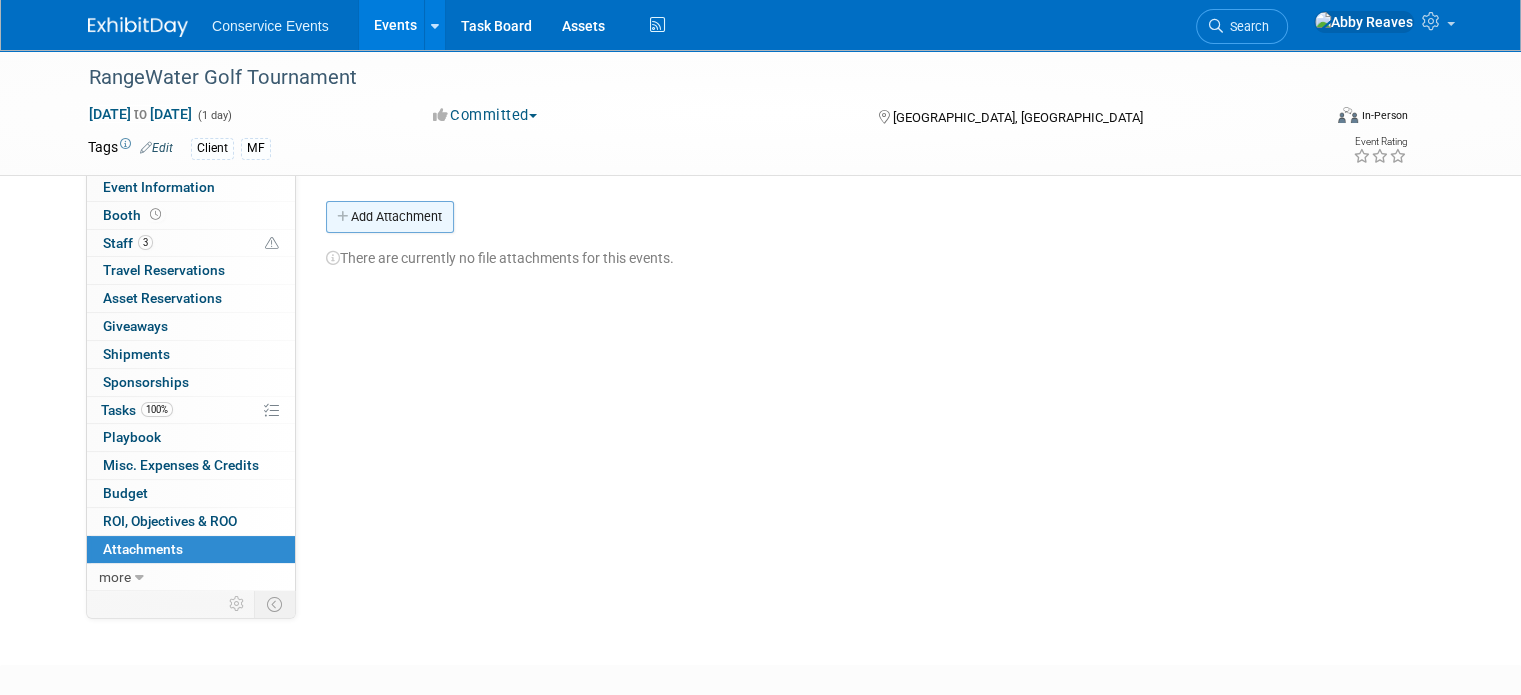 click on "Add Attachment" at bounding box center (390, 217) 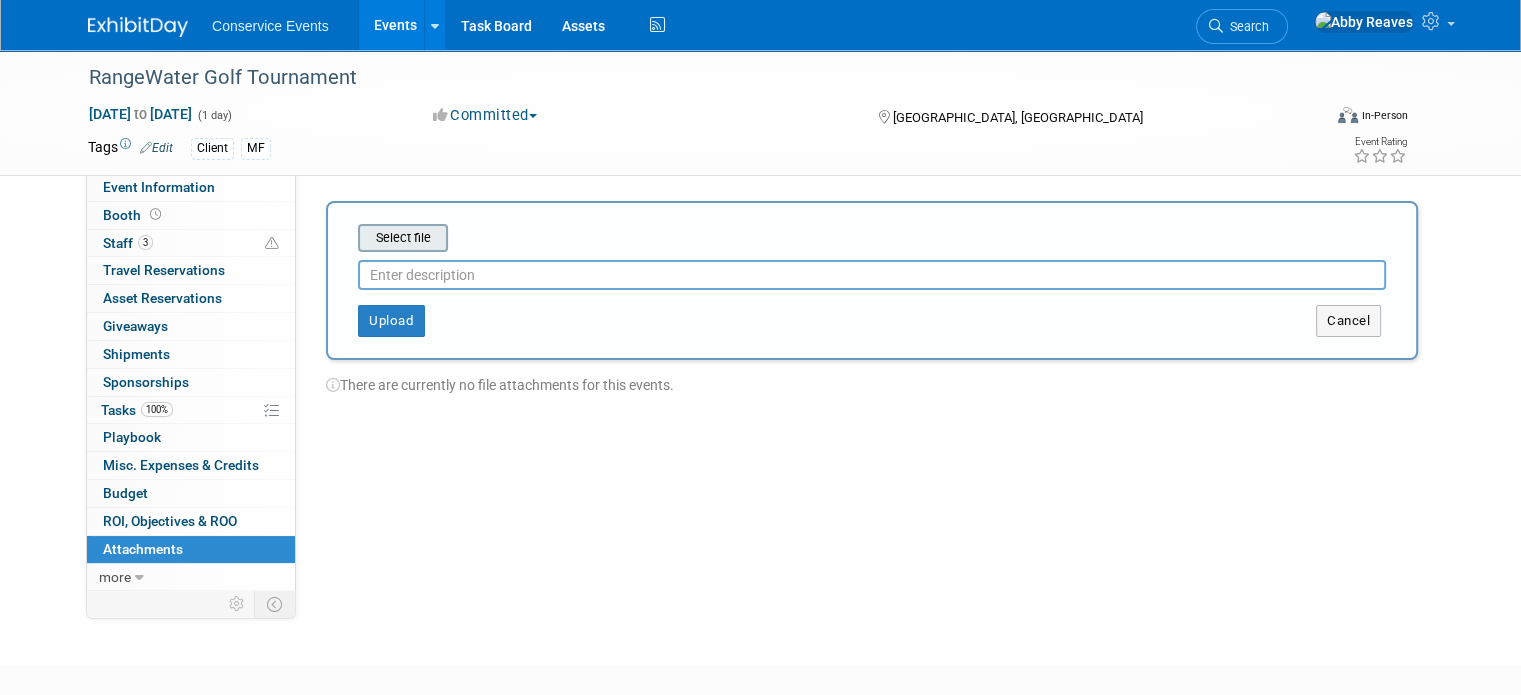 click at bounding box center [327, 238] 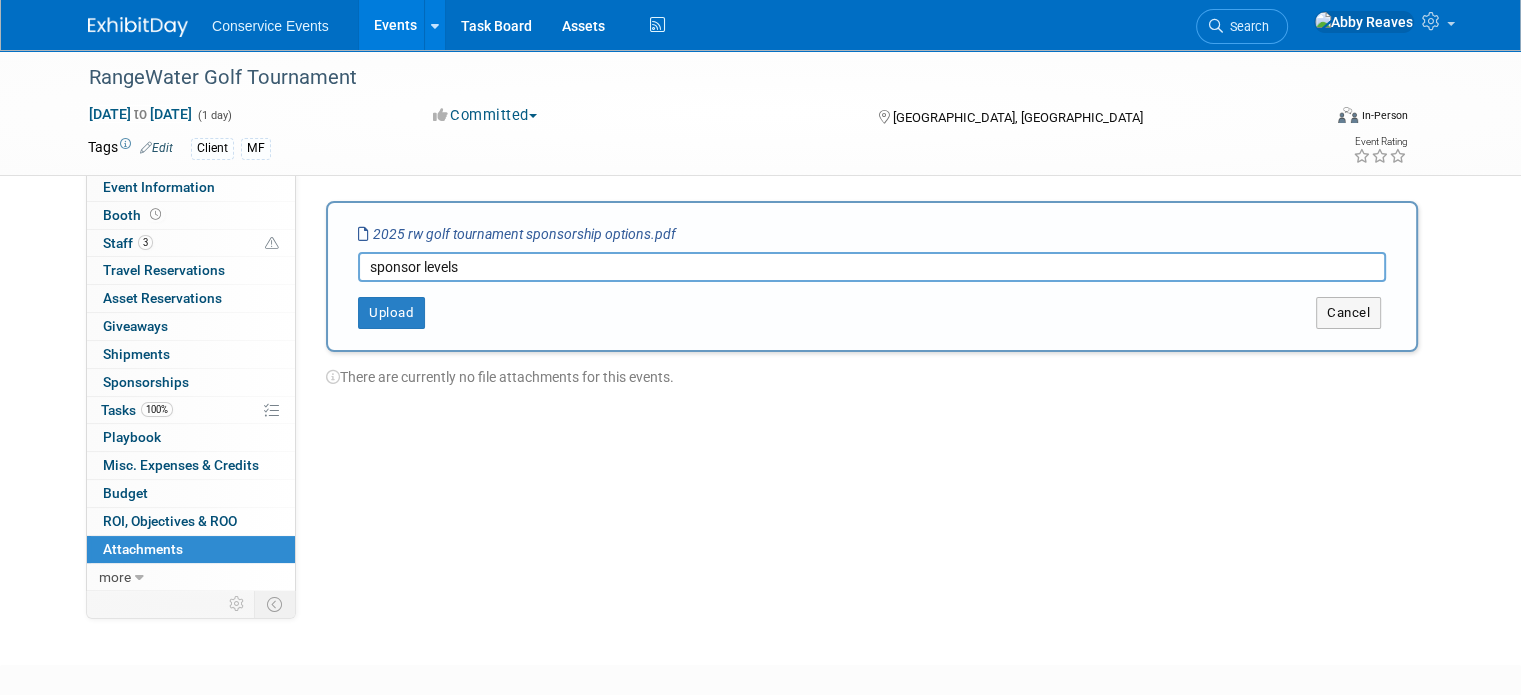 click on "Upload
Cancel" at bounding box center [872, 305] 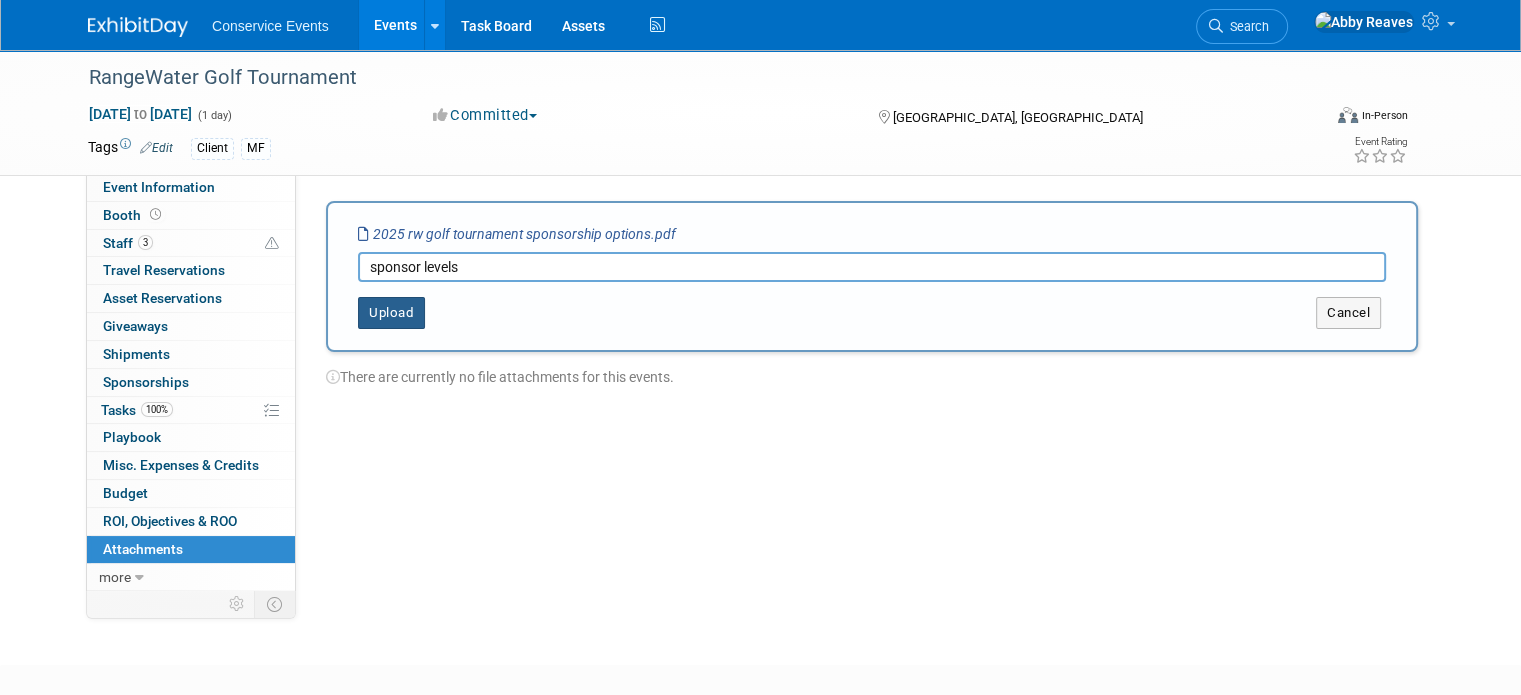 click on "Upload" at bounding box center [391, 313] 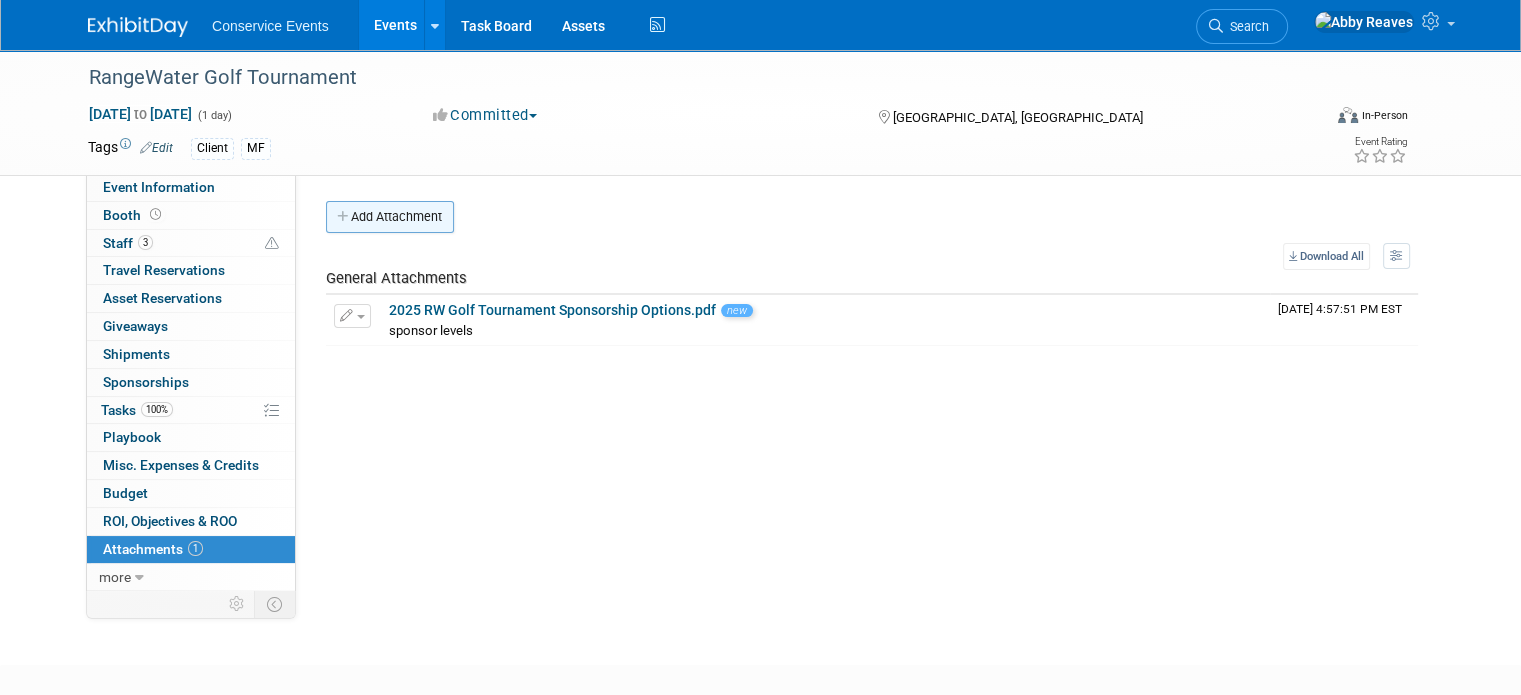 click on "Add Attachment" at bounding box center (390, 217) 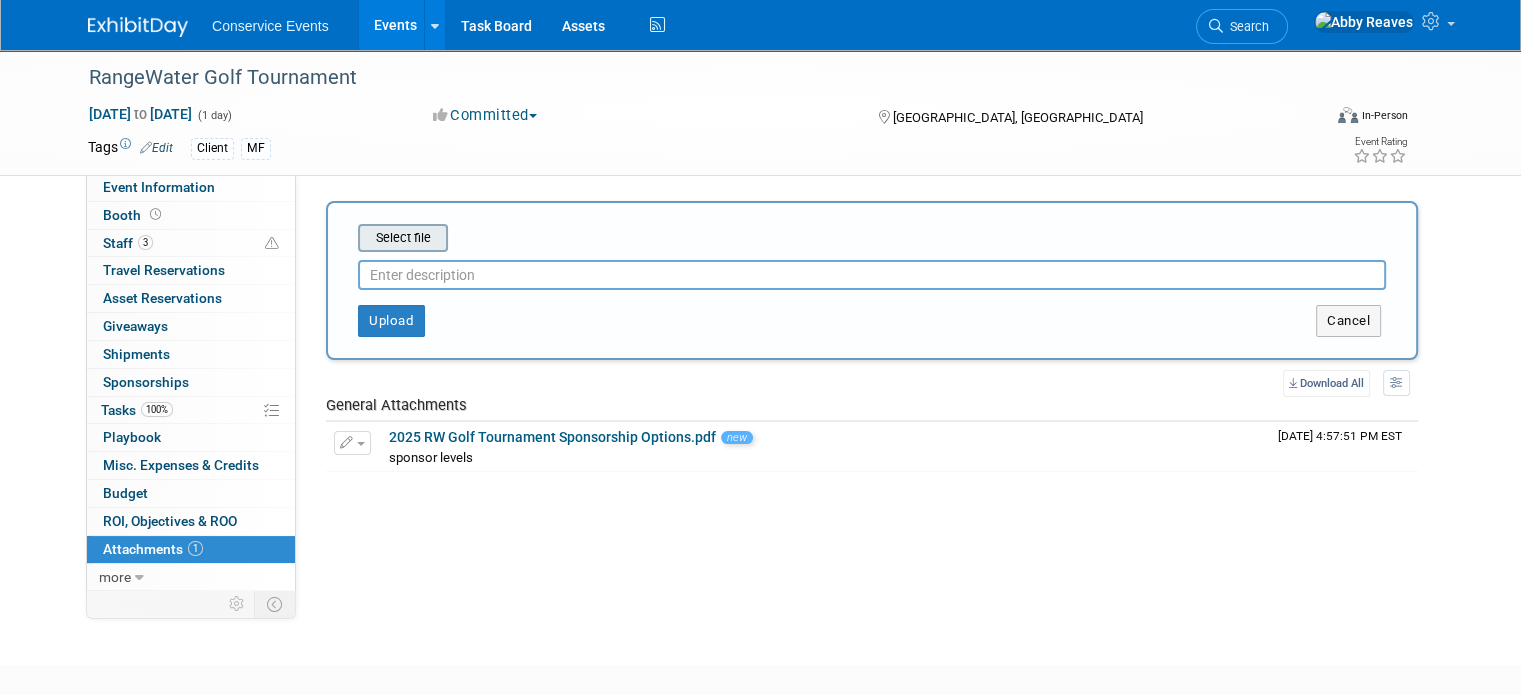 click at bounding box center [327, 238] 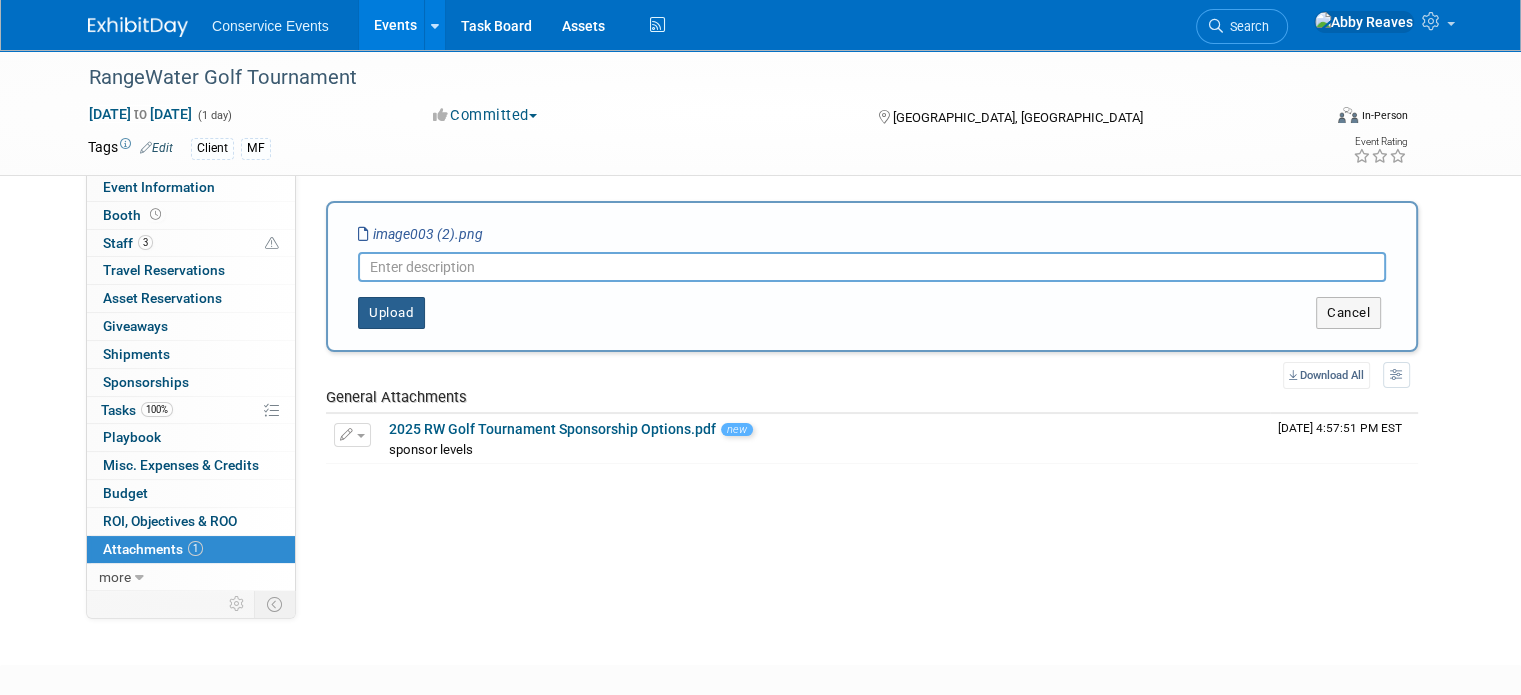click on "Upload" at bounding box center [391, 313] 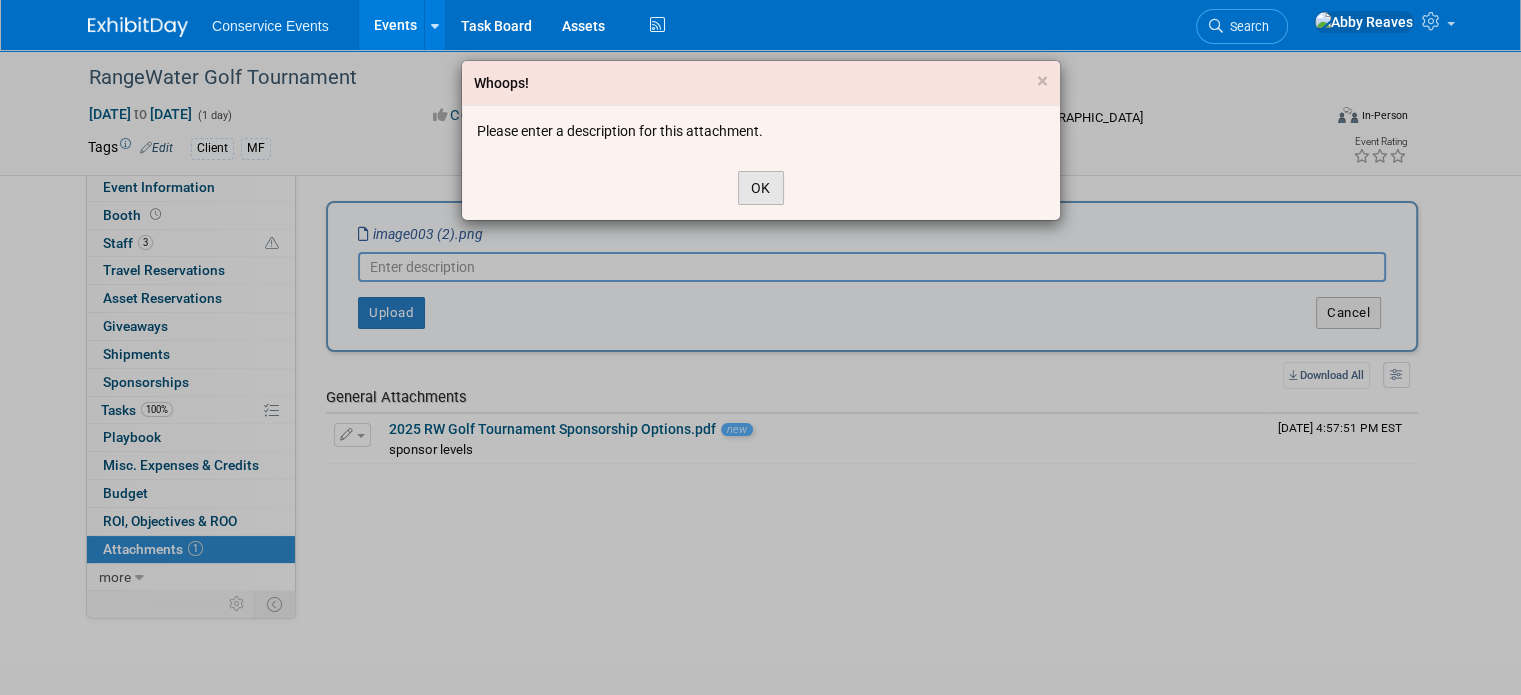 click on "OK" at bounding box center [761, 188] 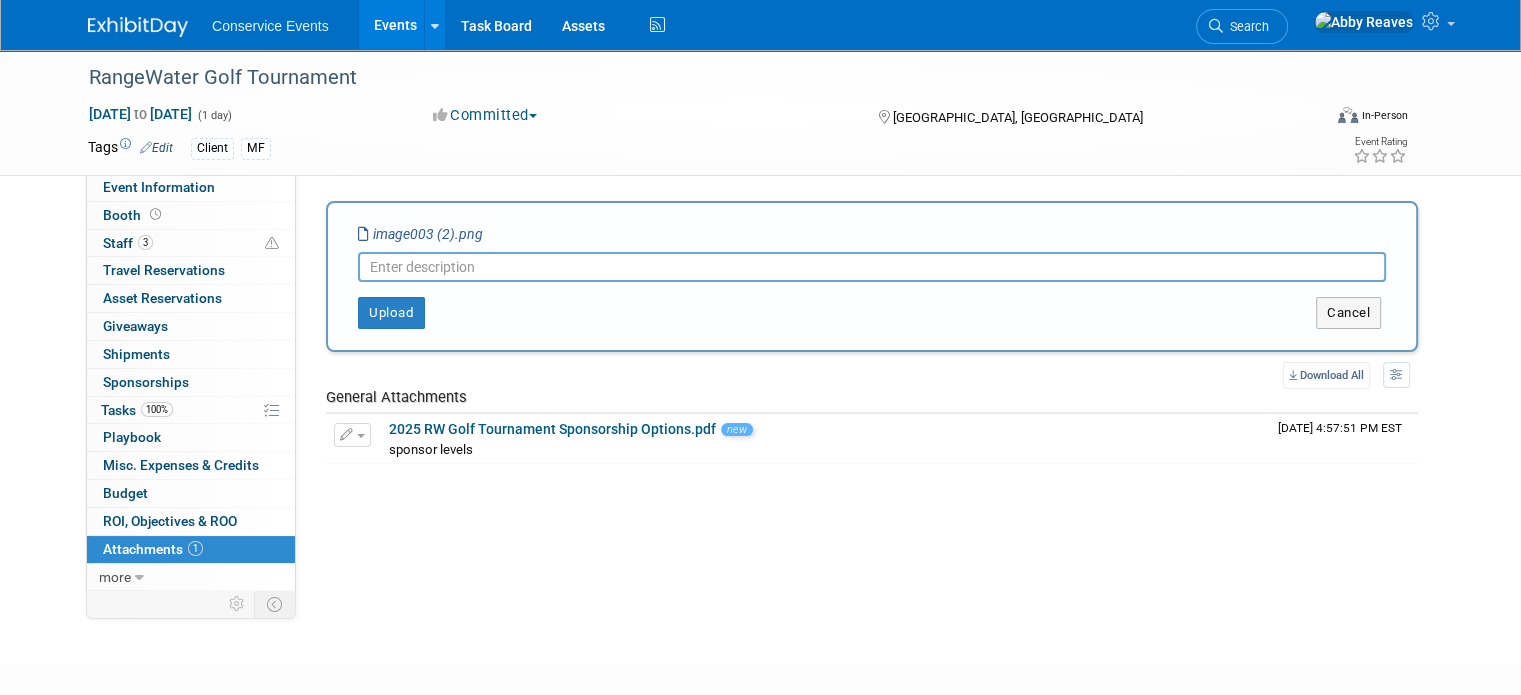 click at bounding box center (872, 267) 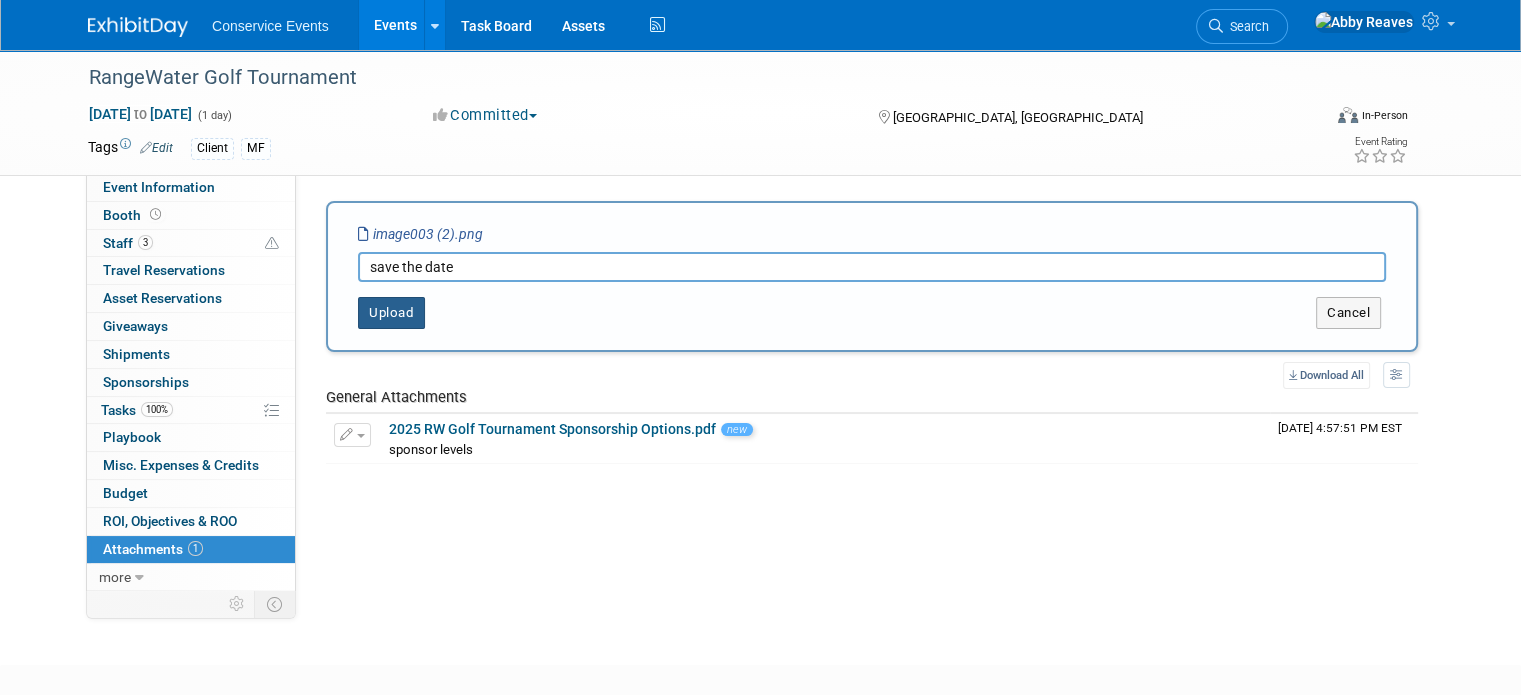 type on "save the date" 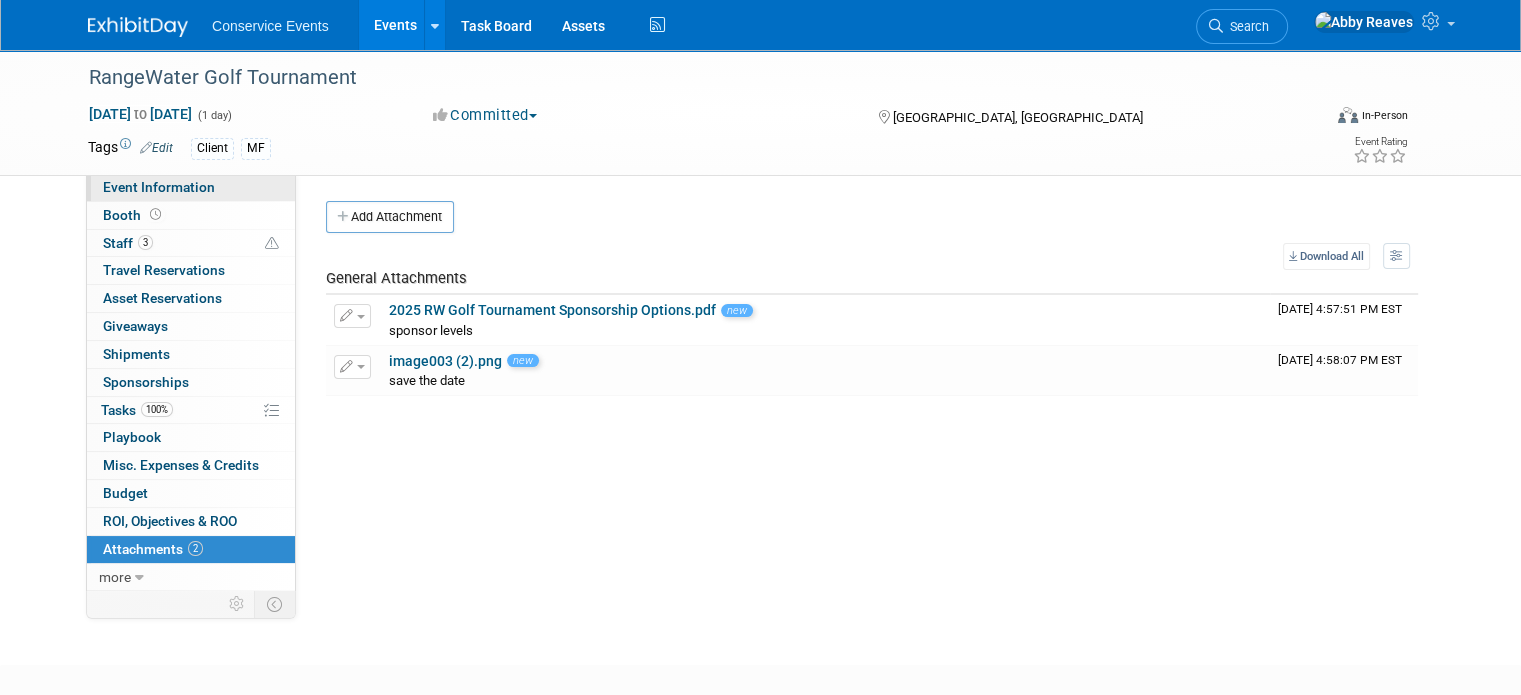 click on "Event Information" at bounding box center [191, 187] 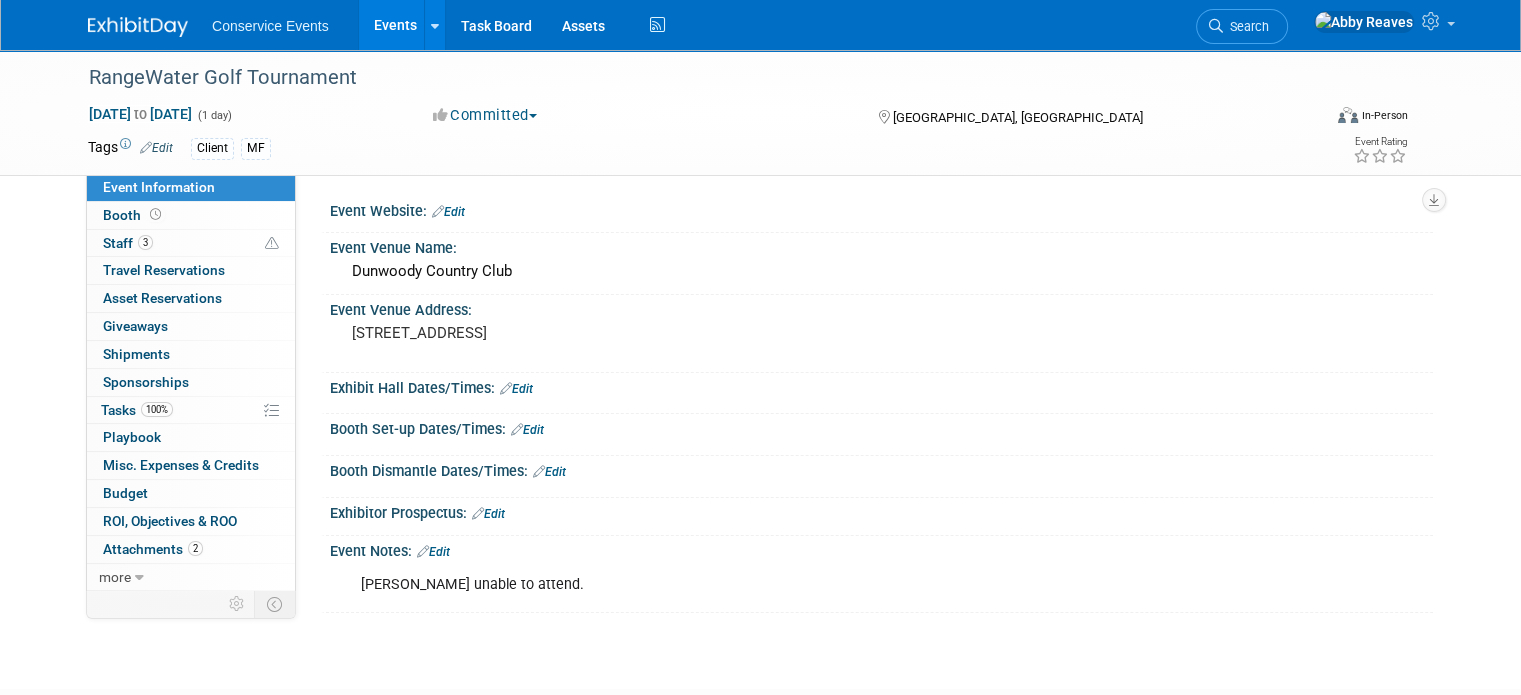 click on "Events" at bounding box center (395, 25) 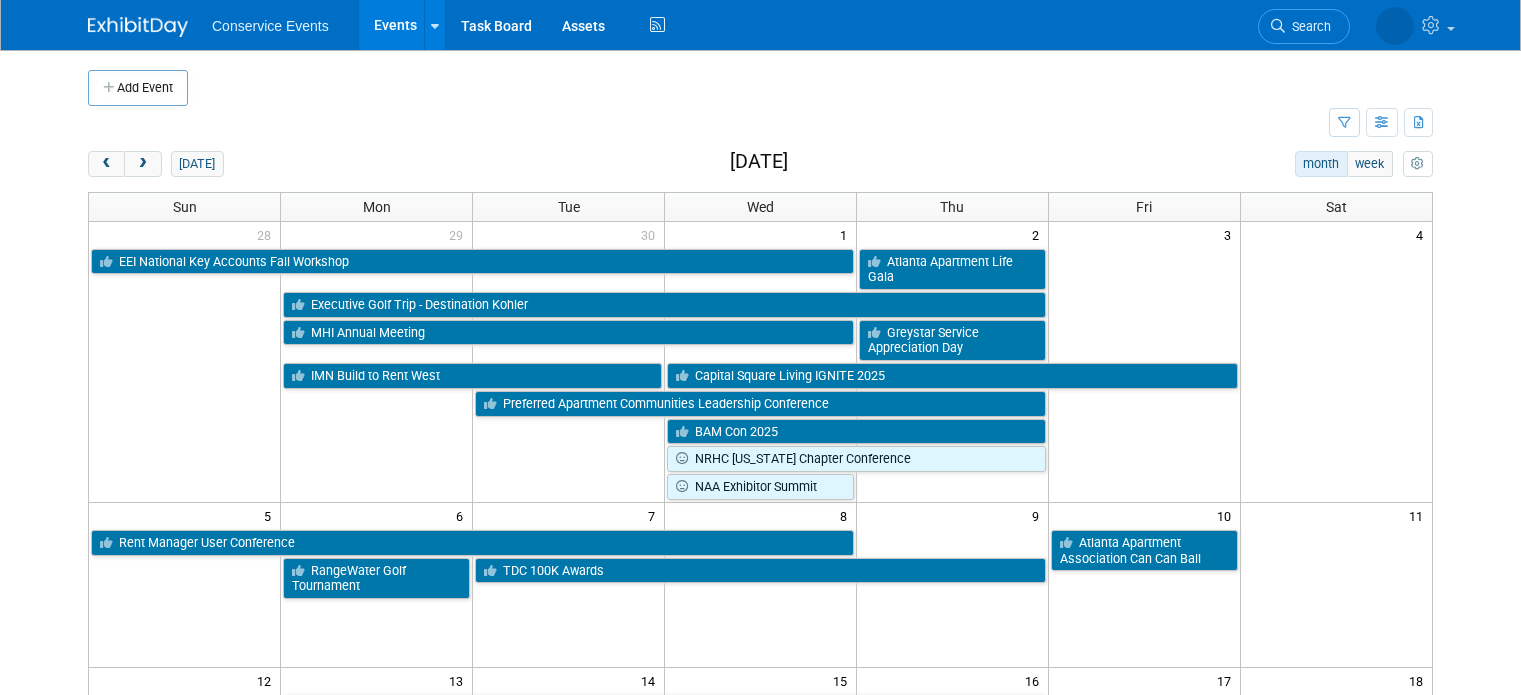 scroll, scrollTop: 0, scrollLeft: 0, axis: both 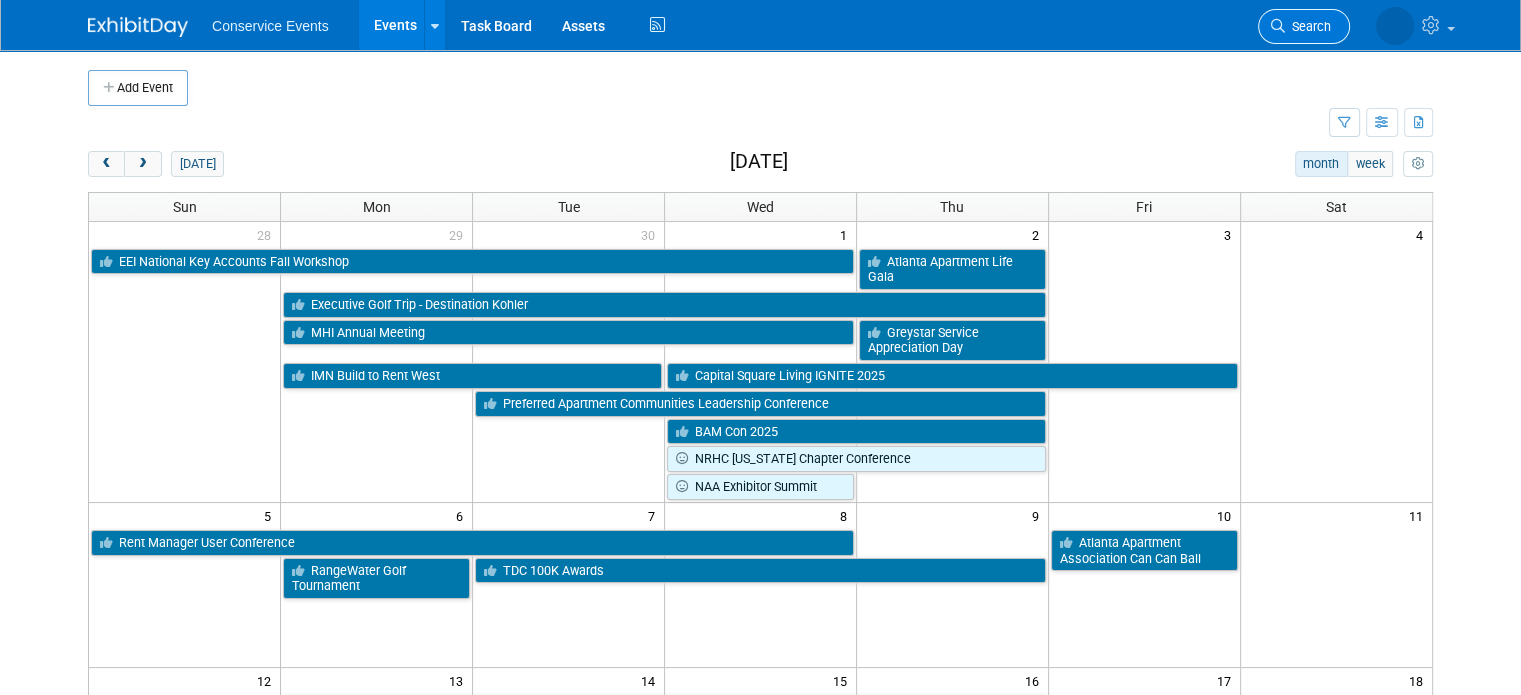 click on "Search" at bounding box center [1308, 26] 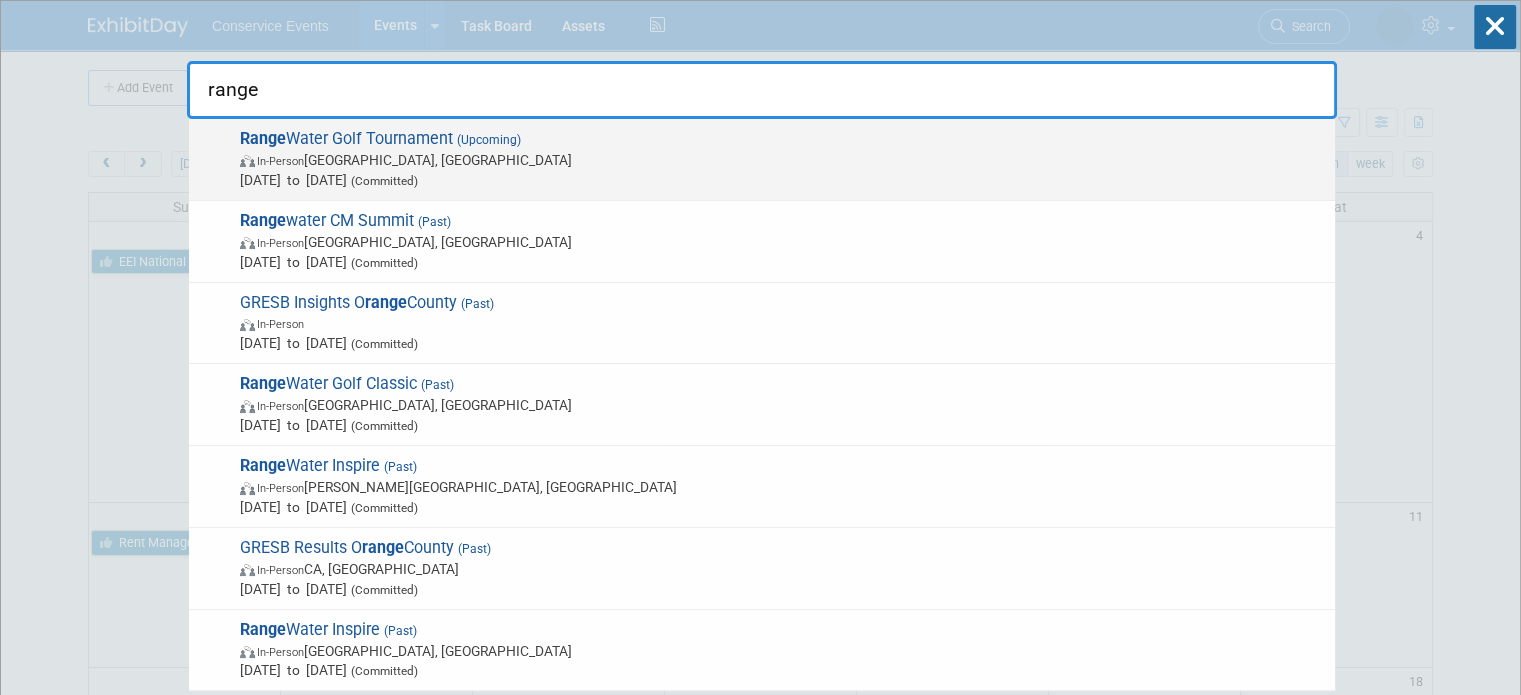 type on "range" 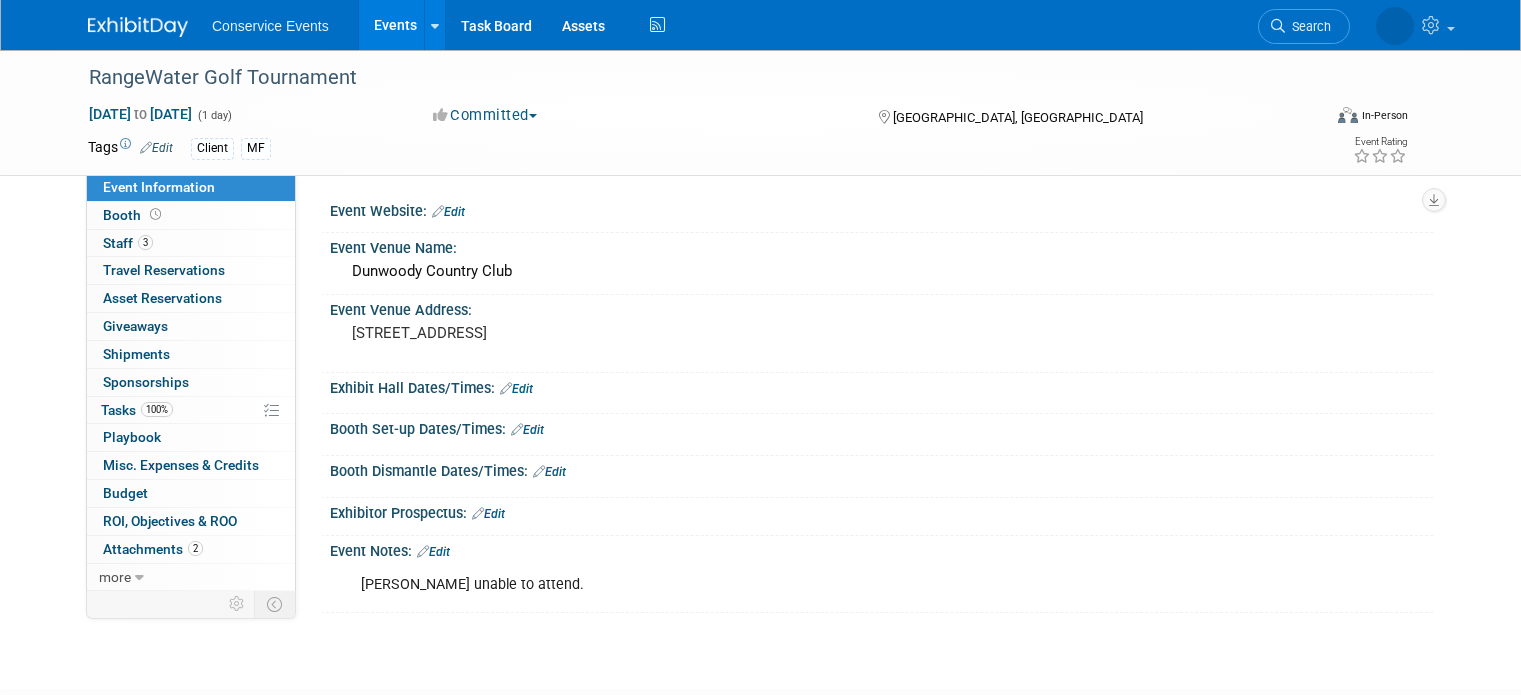 scroll, scrollTop: 0, scrollLeft: 0, axis: both 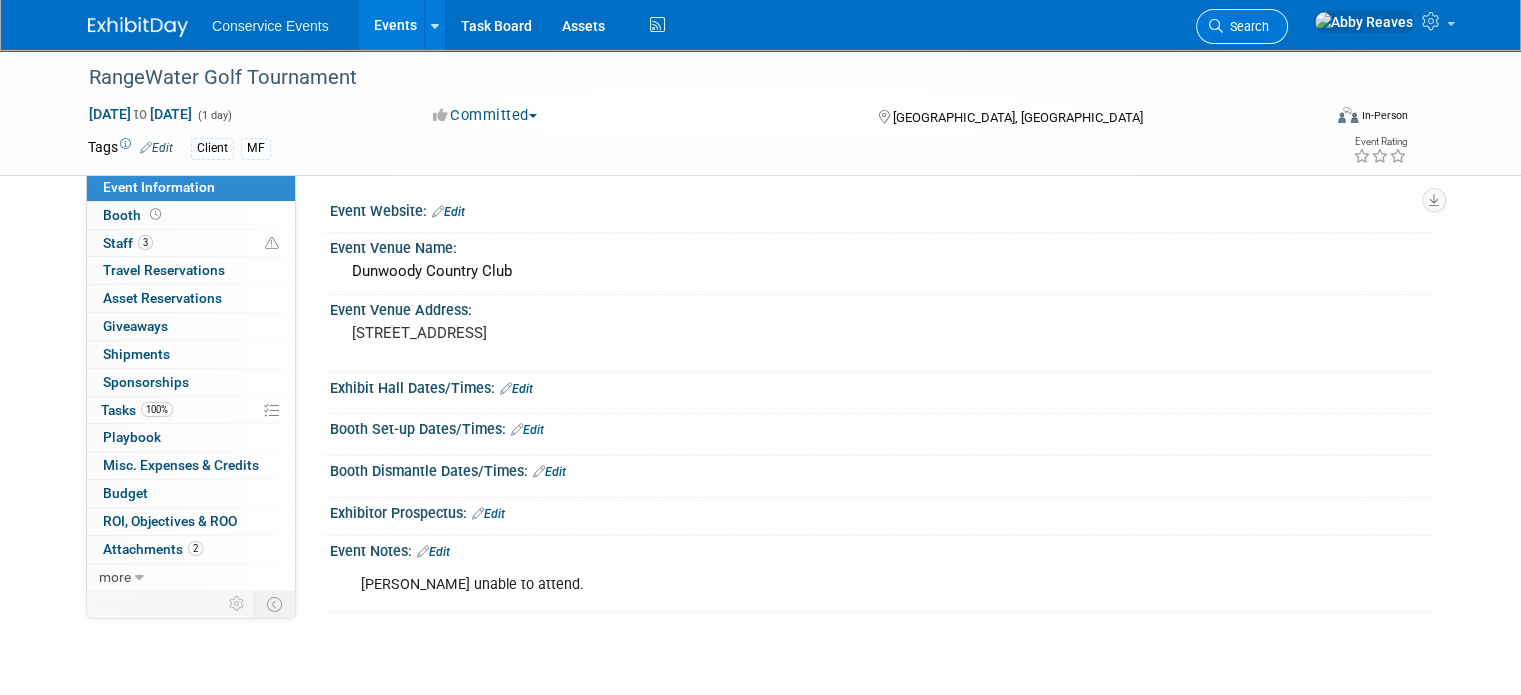 click on "Search" at bounding box center (1242, 26) 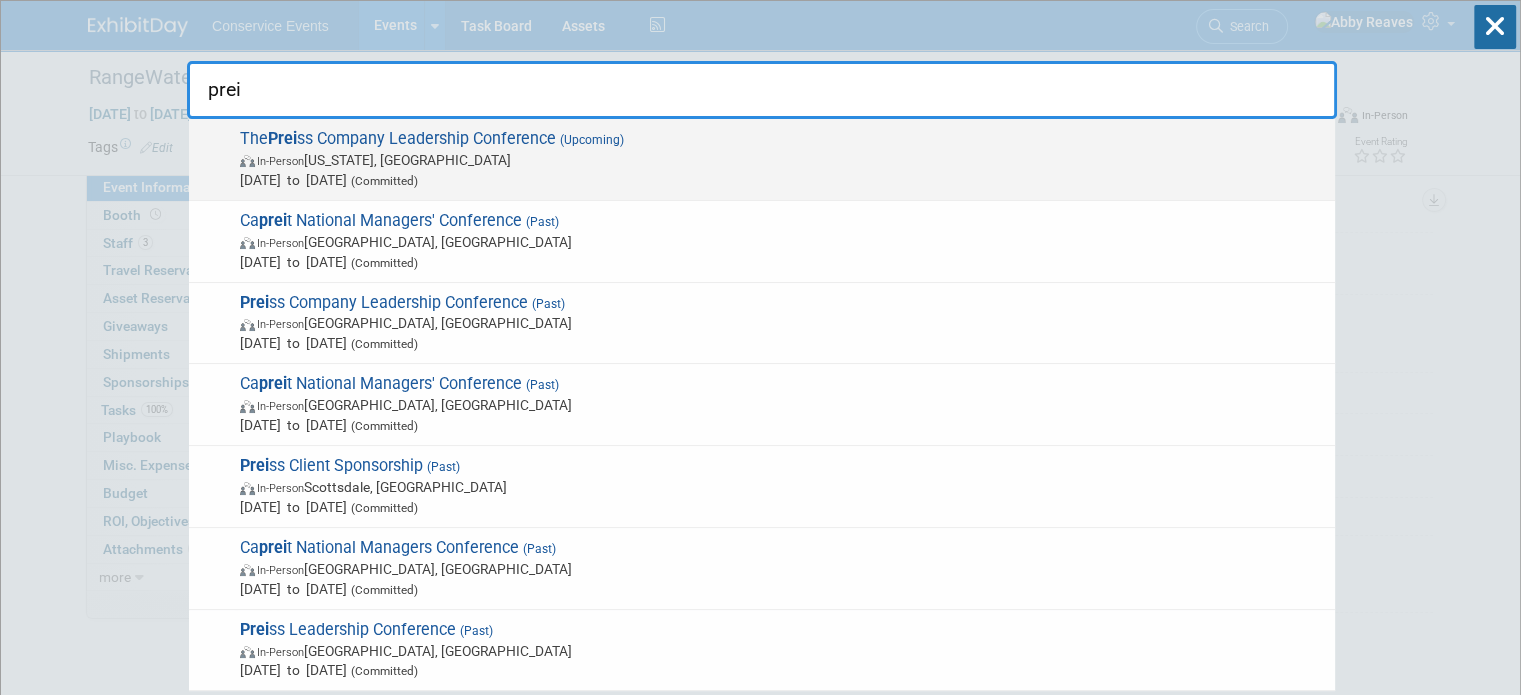 type on "prei" 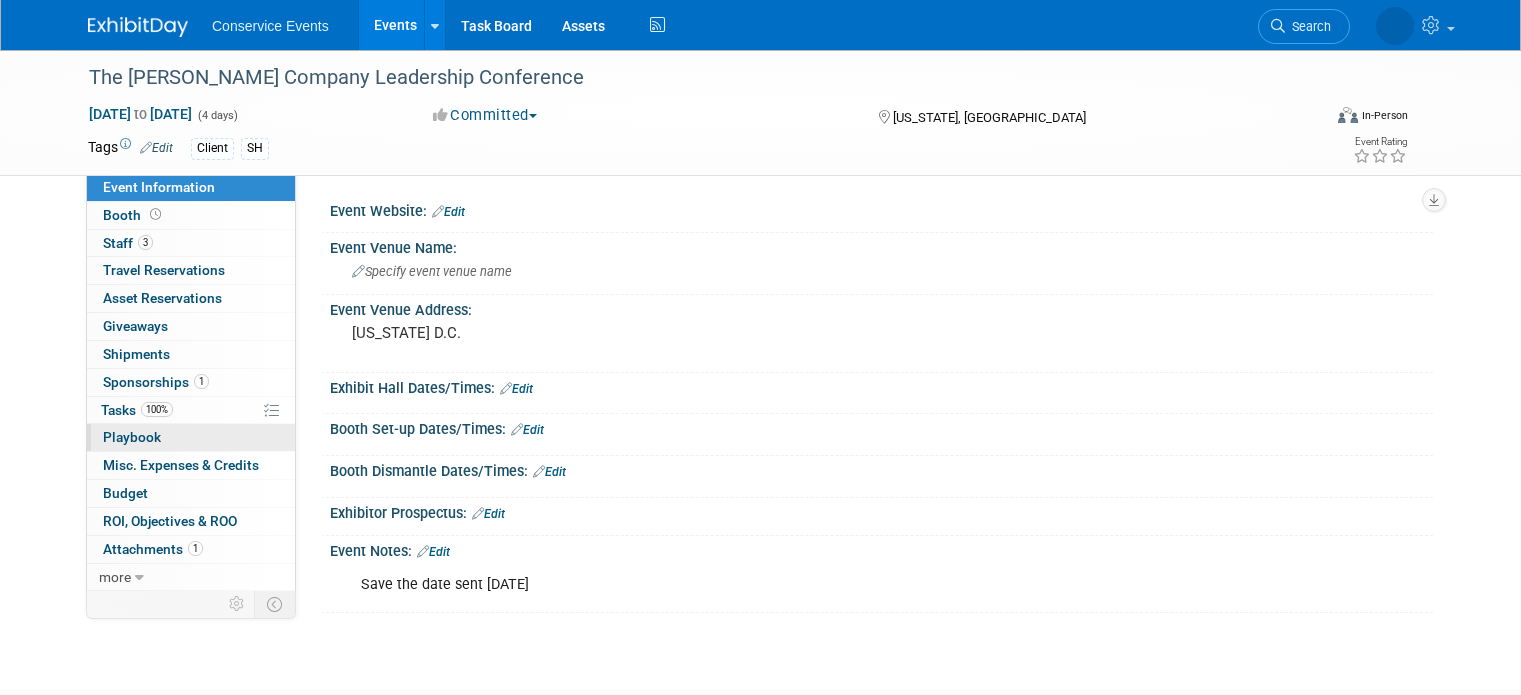 scroll, scrollTop: 0, scrollLeft: 0, axis: both 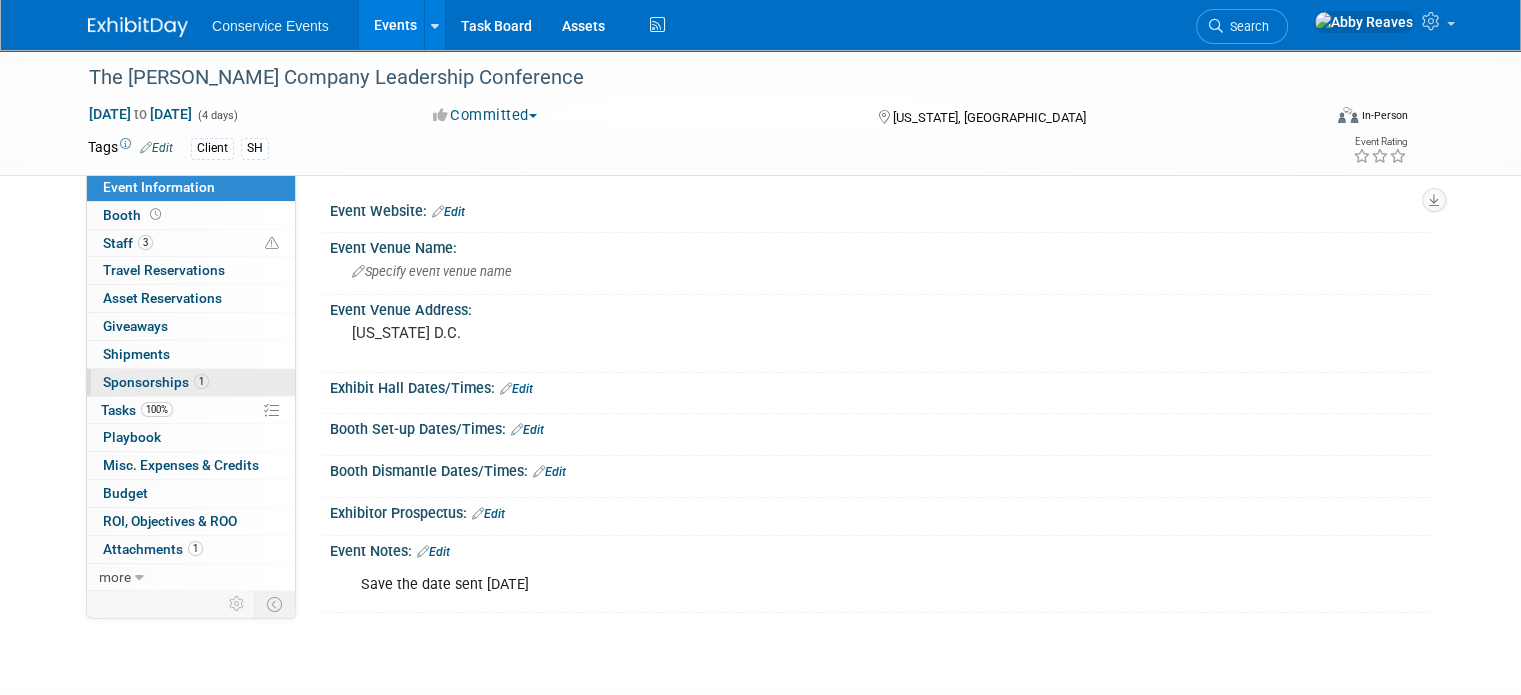 click on "Sponsorships 1" at bounding box center (156, 382) 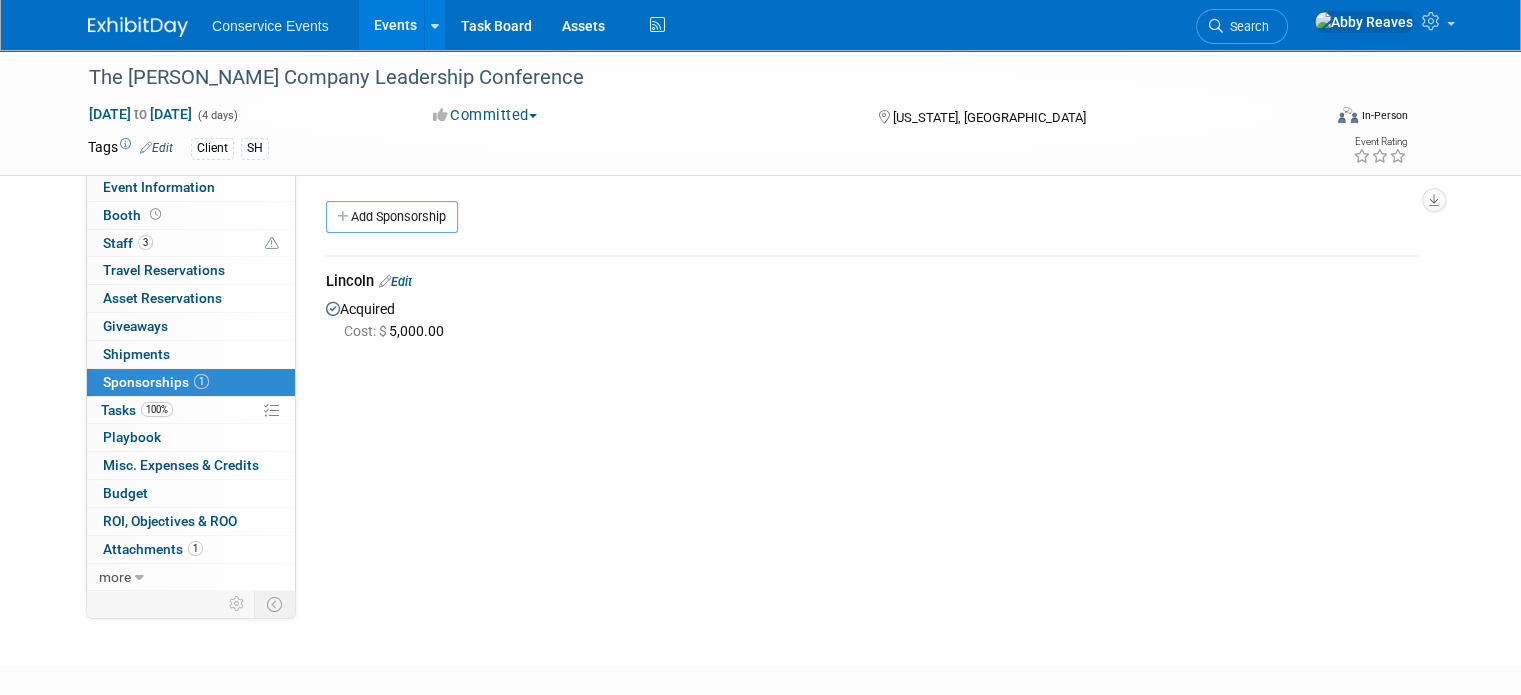 click on "Edit" at bounding box center (395, 281) 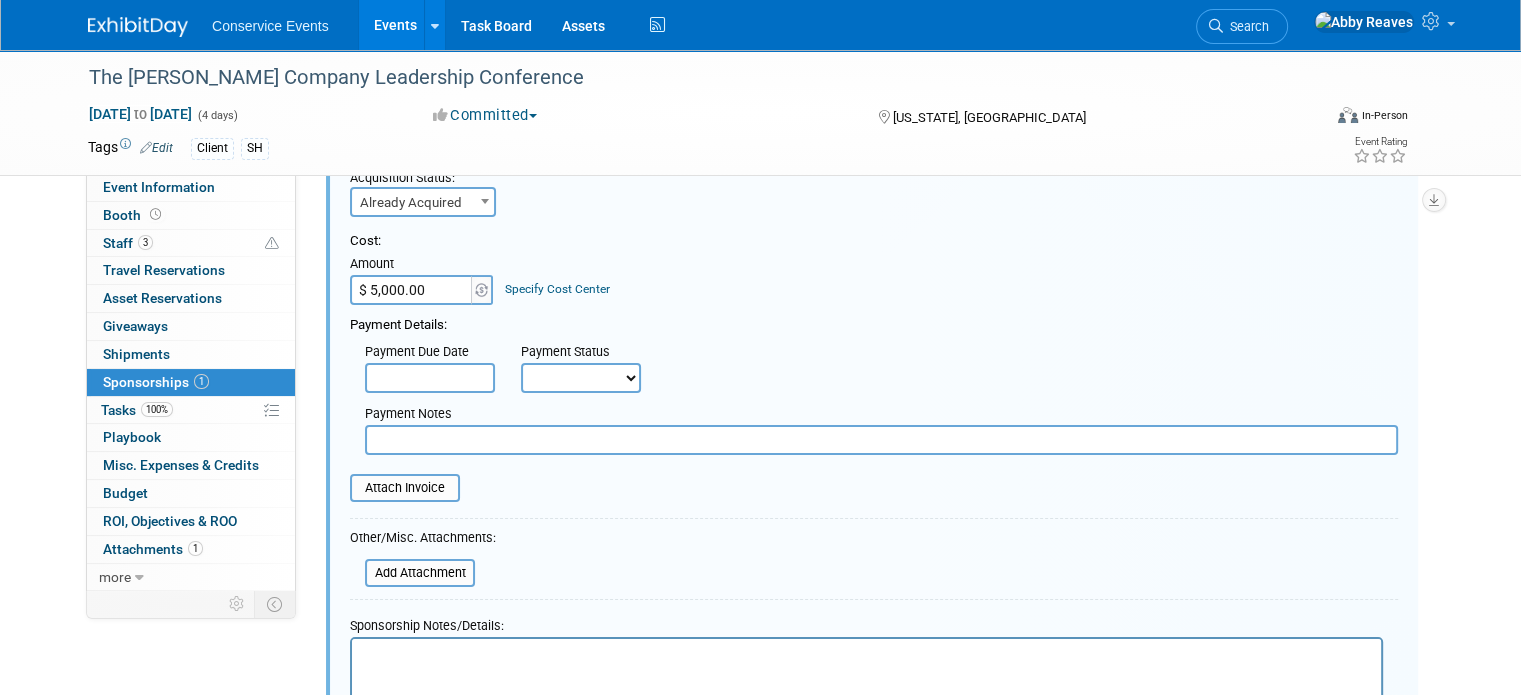 scroll, scrollTop: 229, scrollLeft: 0, axis: vertical 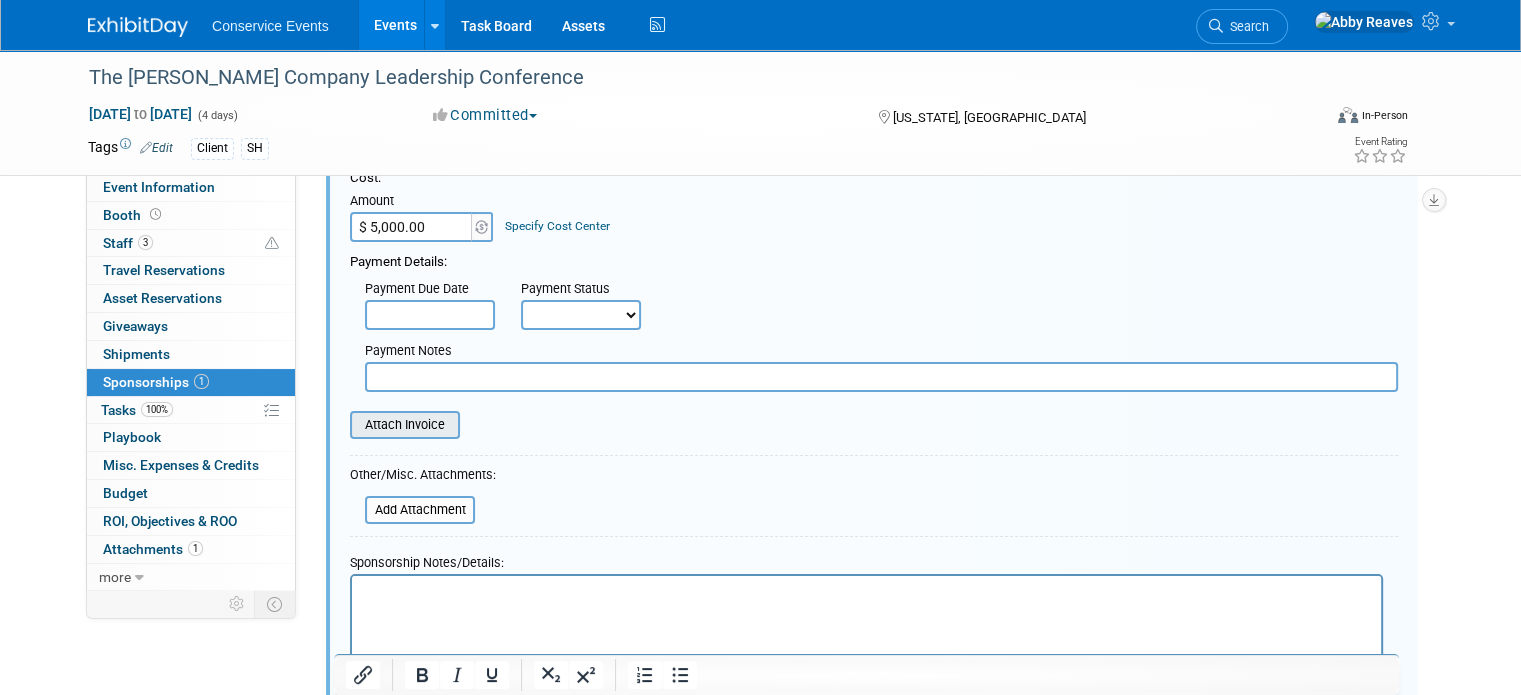 click at bounding box center [339, 425] 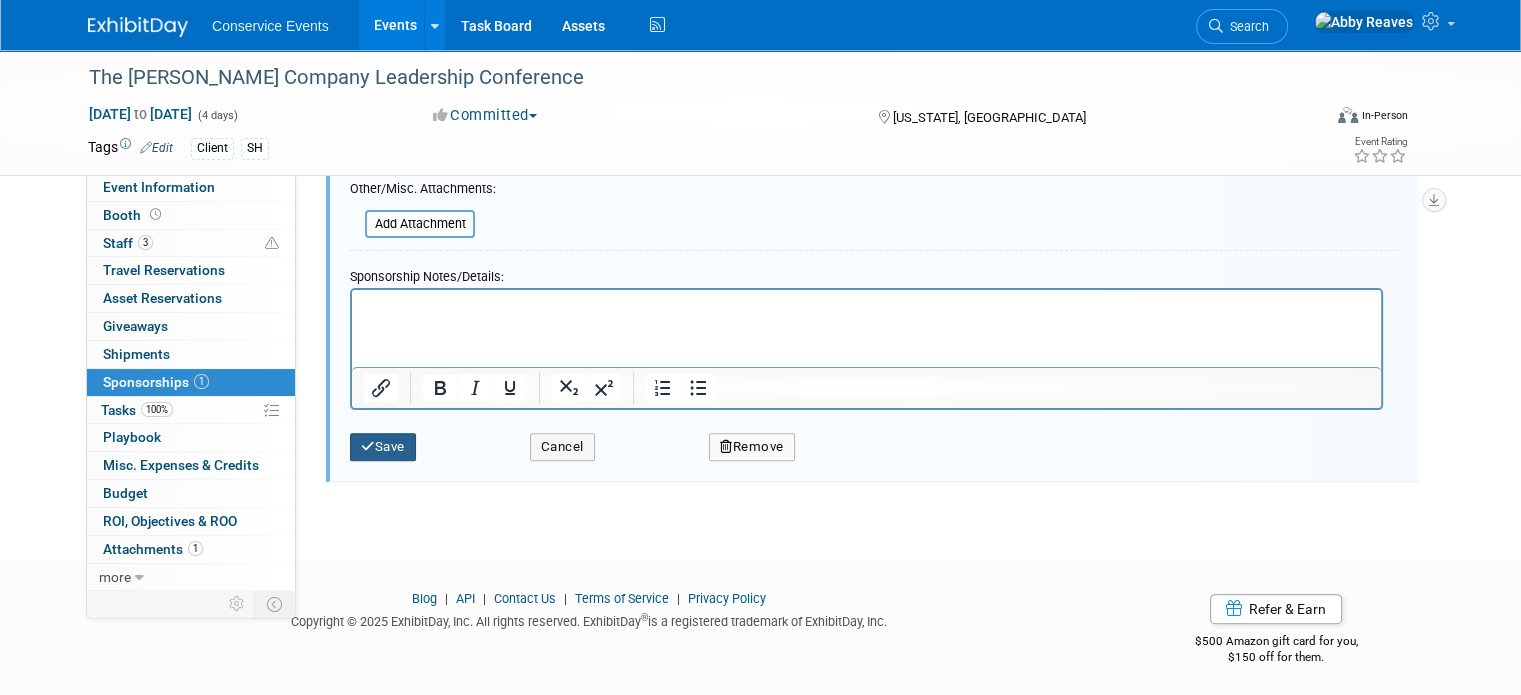 click on "Save" at bounding box center [383, 447] 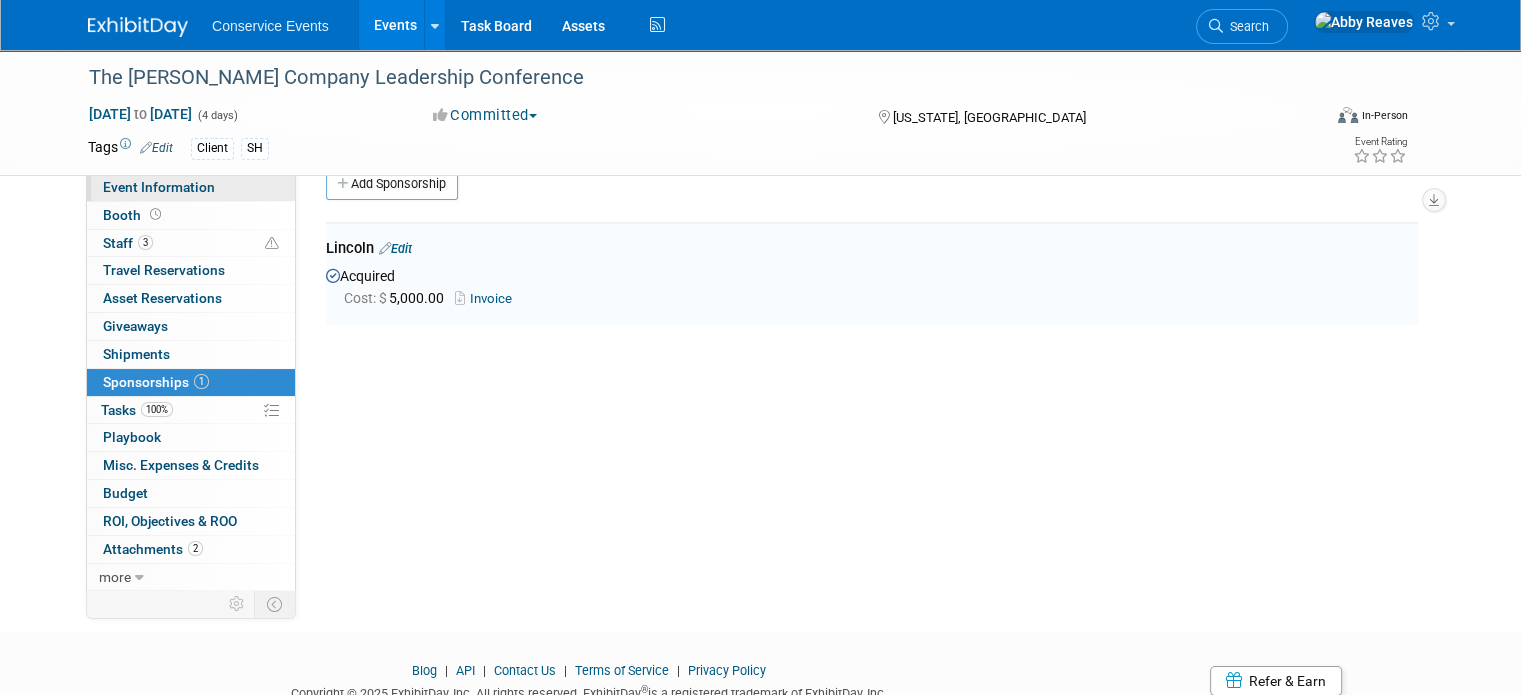 scroll, scrollTop: 29, scrollLeft: 0, axis: vertical 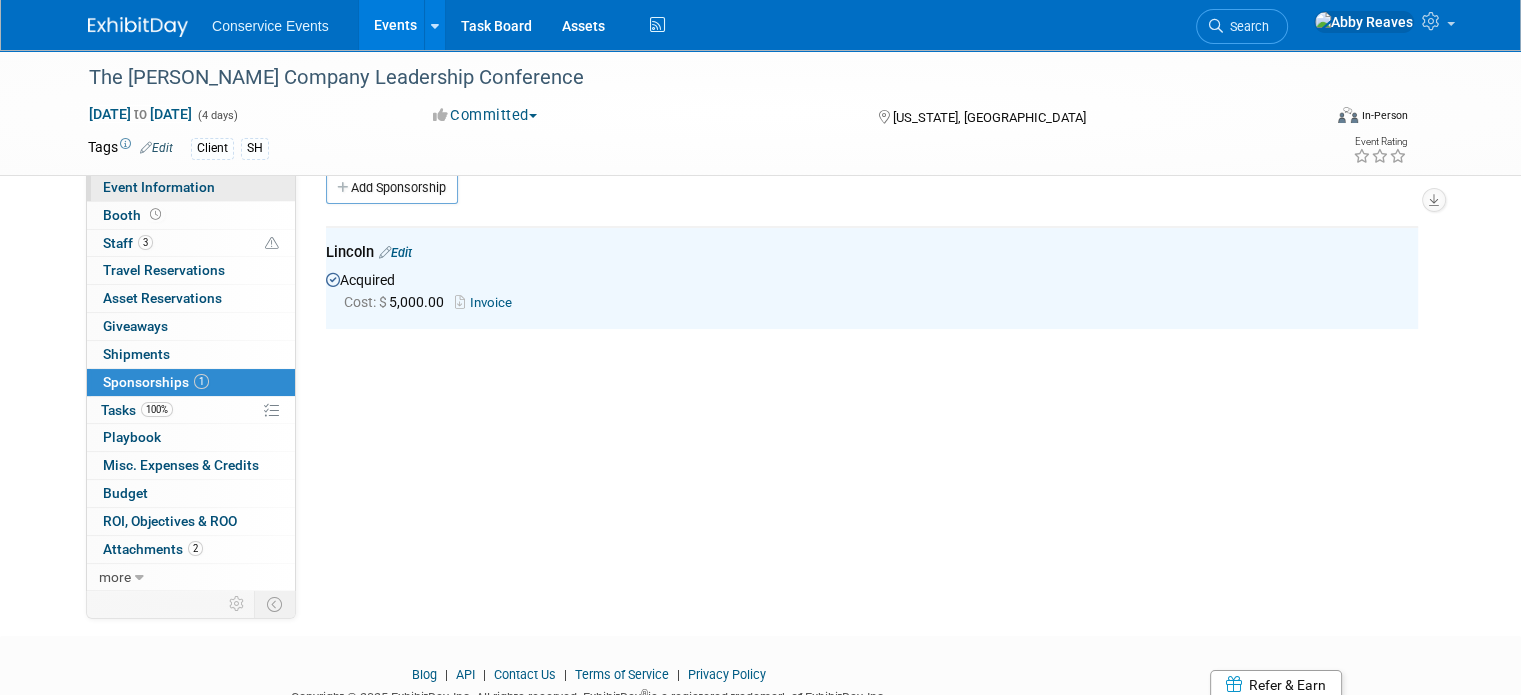 click on "Event Information" at bounding box center (191, 187) 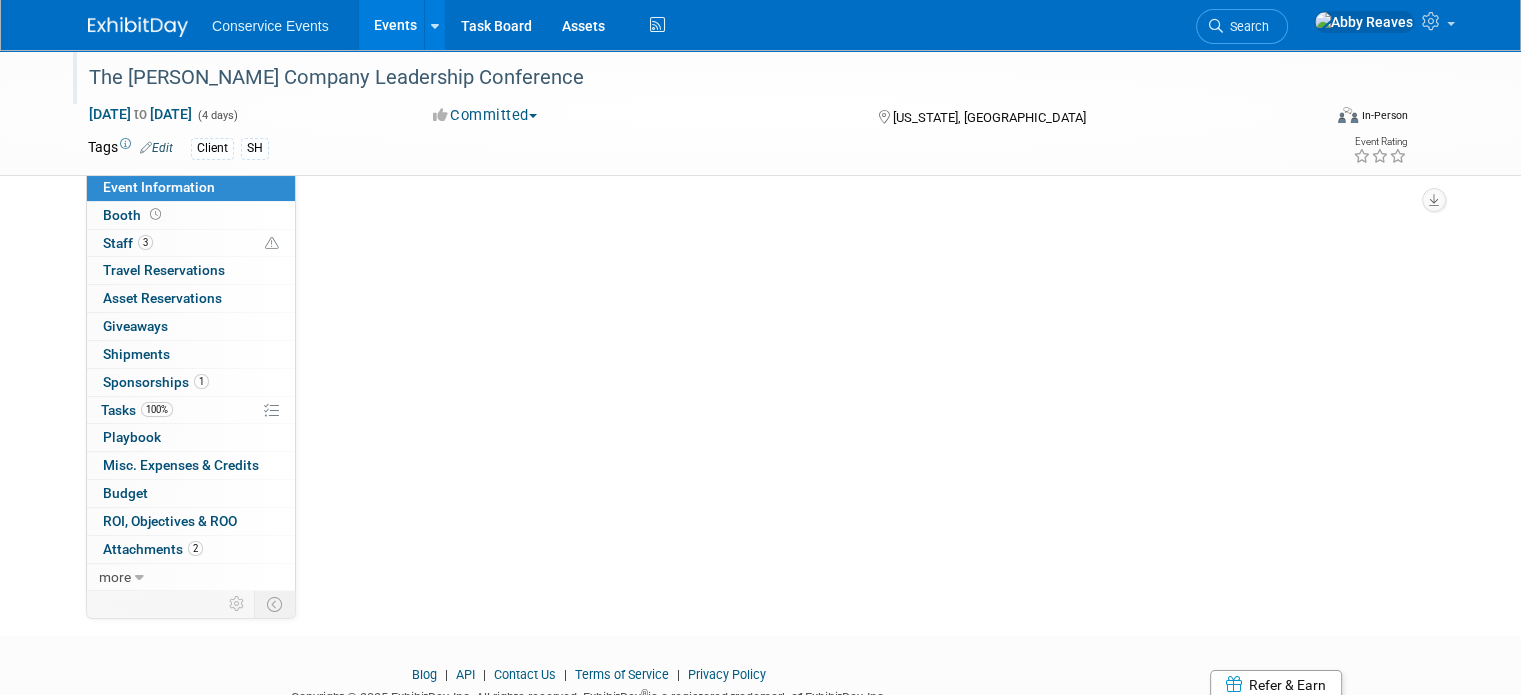 scroll, scrollTop: 0, scrollLeft: 0, axis: both 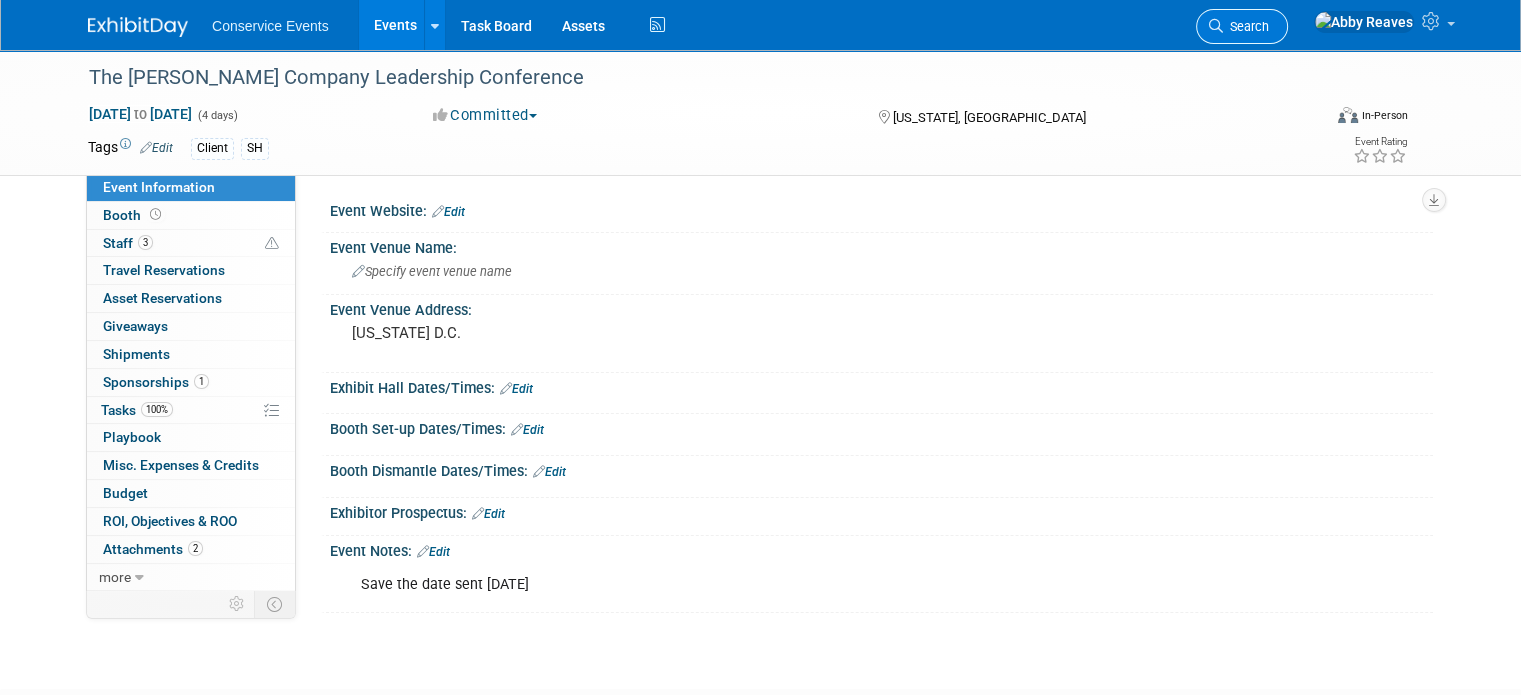 click on "Search" at bounding box center [1246, 26] 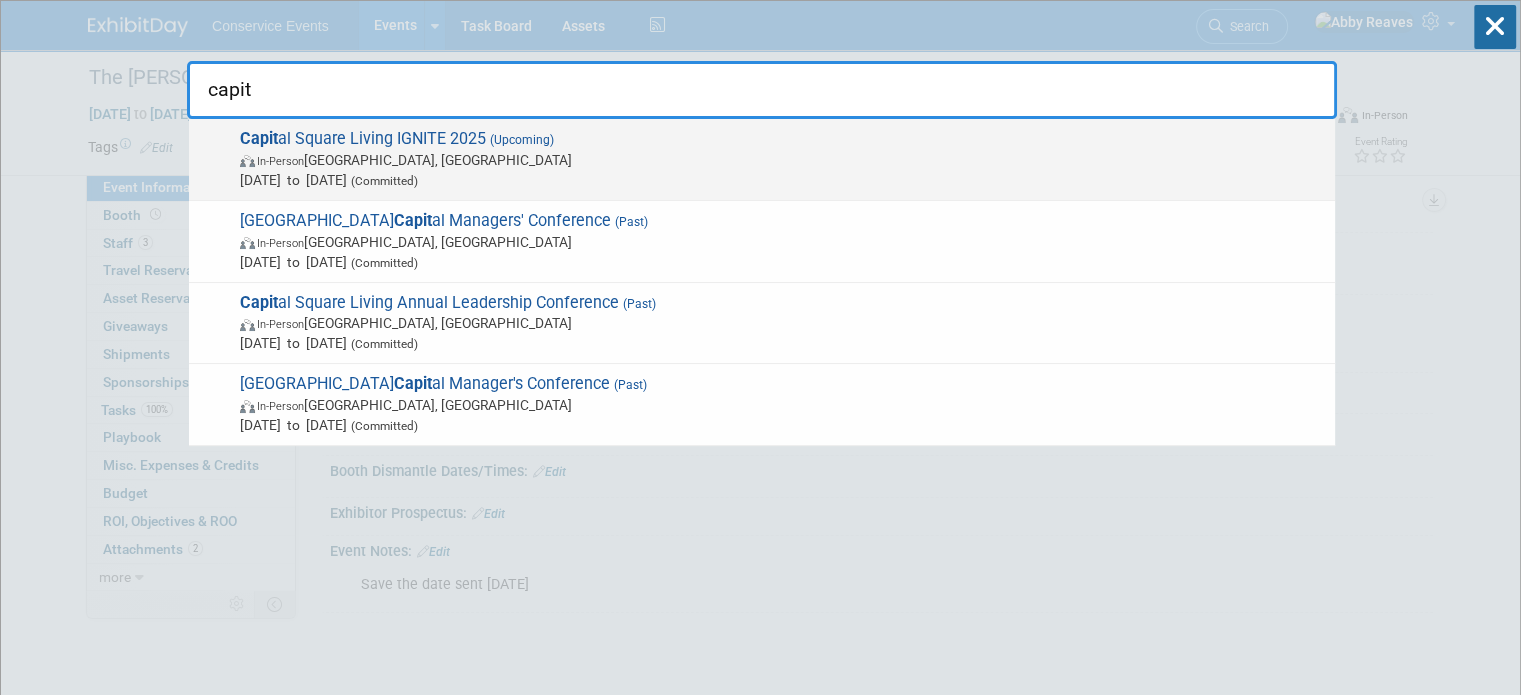 type on "capit" 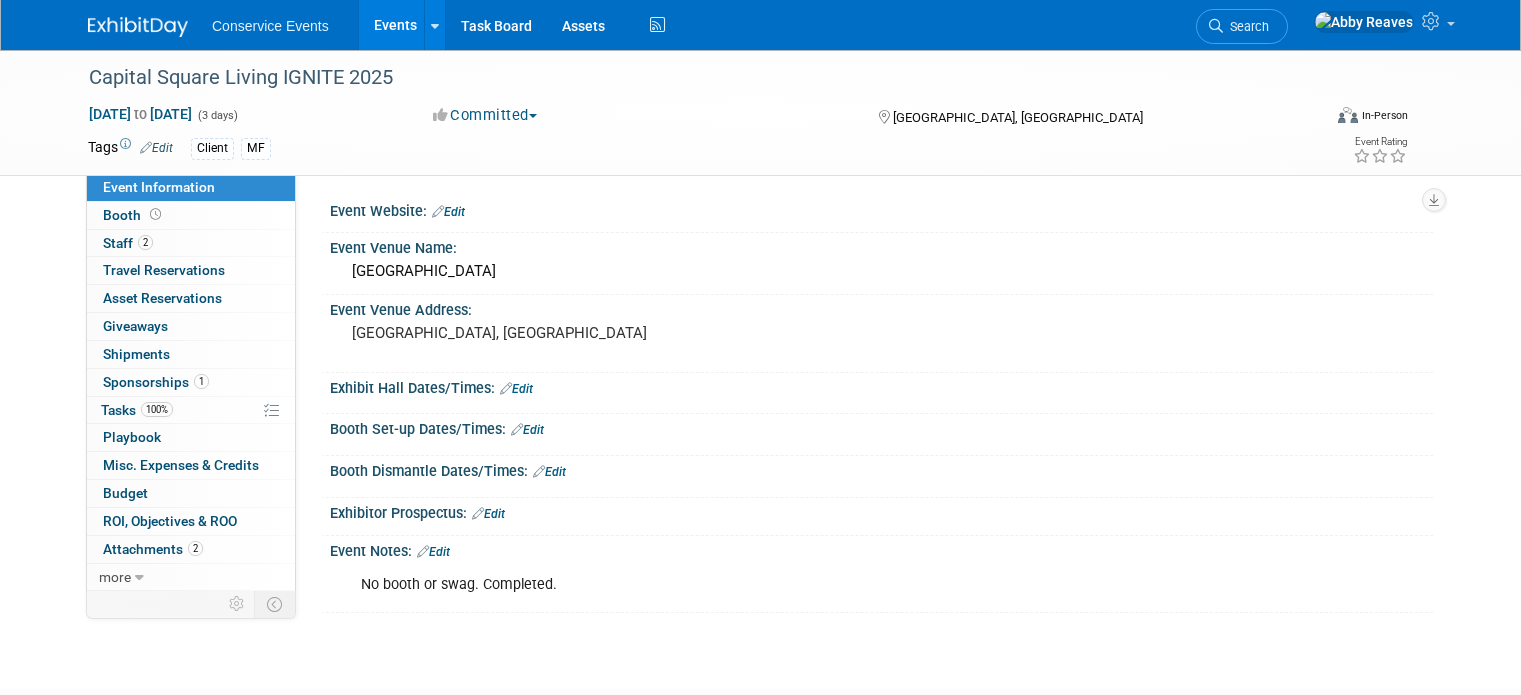 scroll, scrollTop: 0, scrollLeft: 0, axis: both 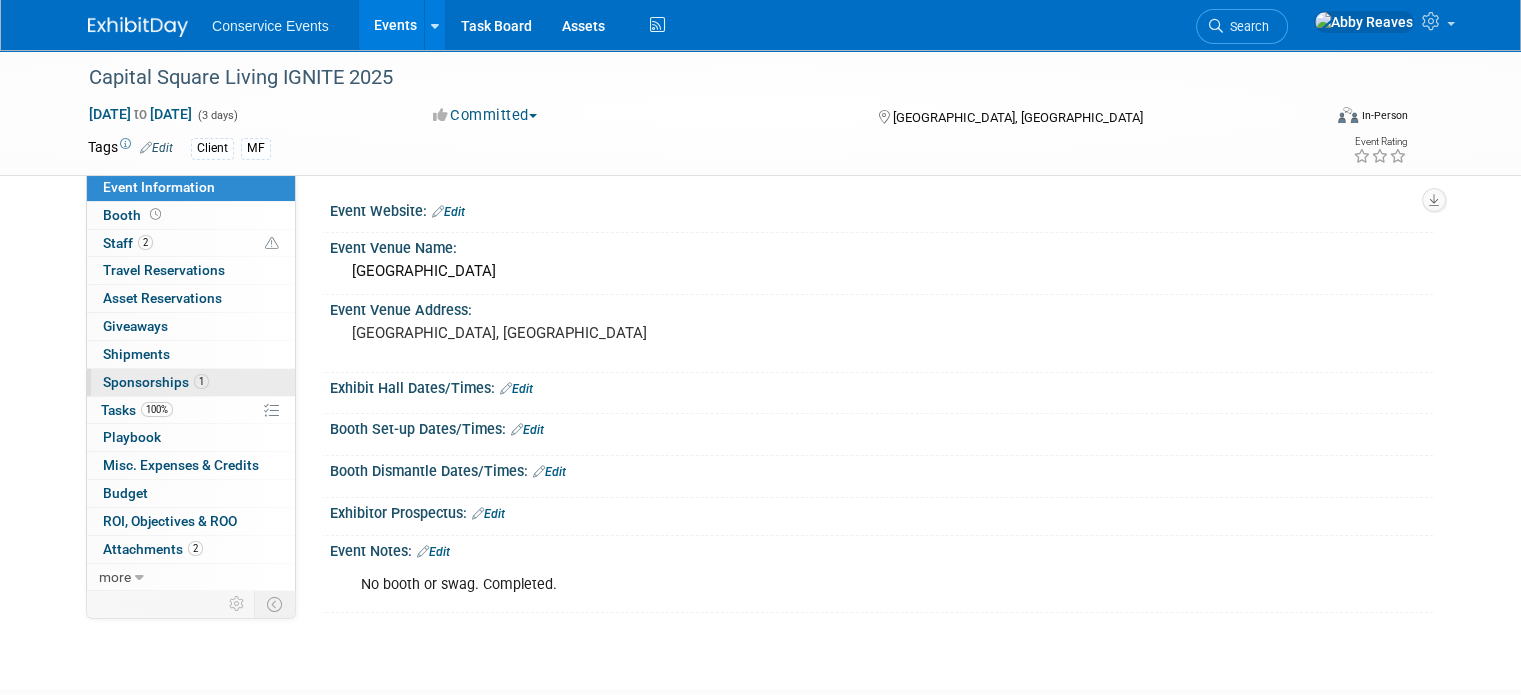 click on "1" at bounding box center (201, 381) 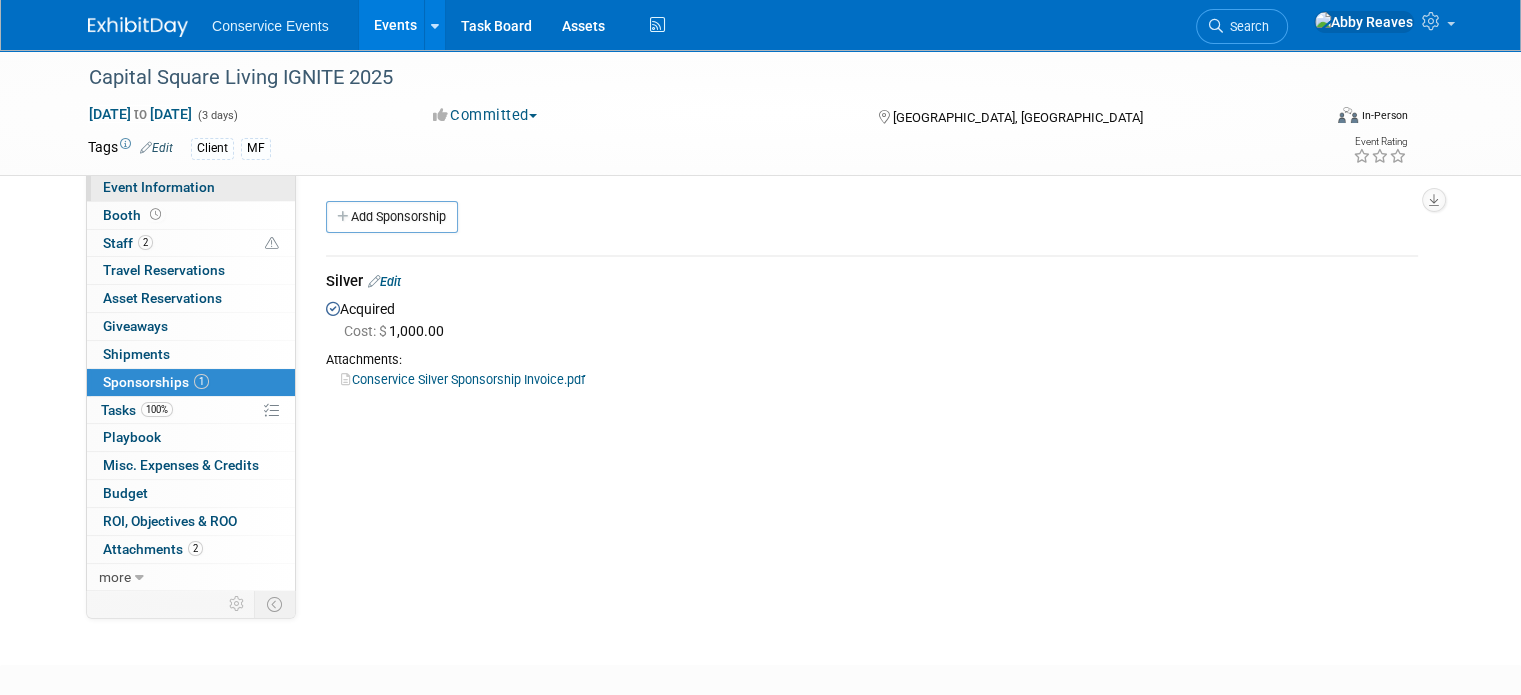 click on "Event Information" at bounding box center (191, 187) 